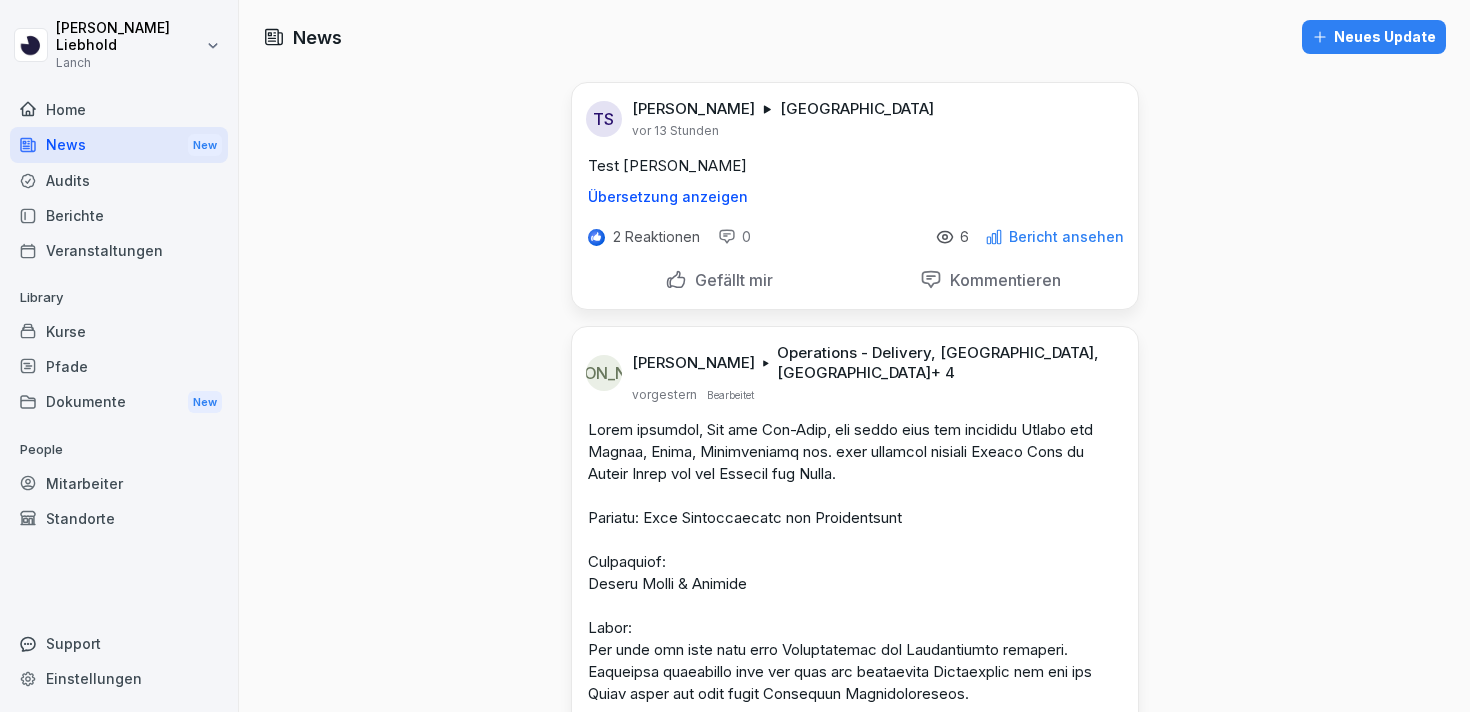 scroll, scrollTop: 0, scrollLeft: 0, axis: both 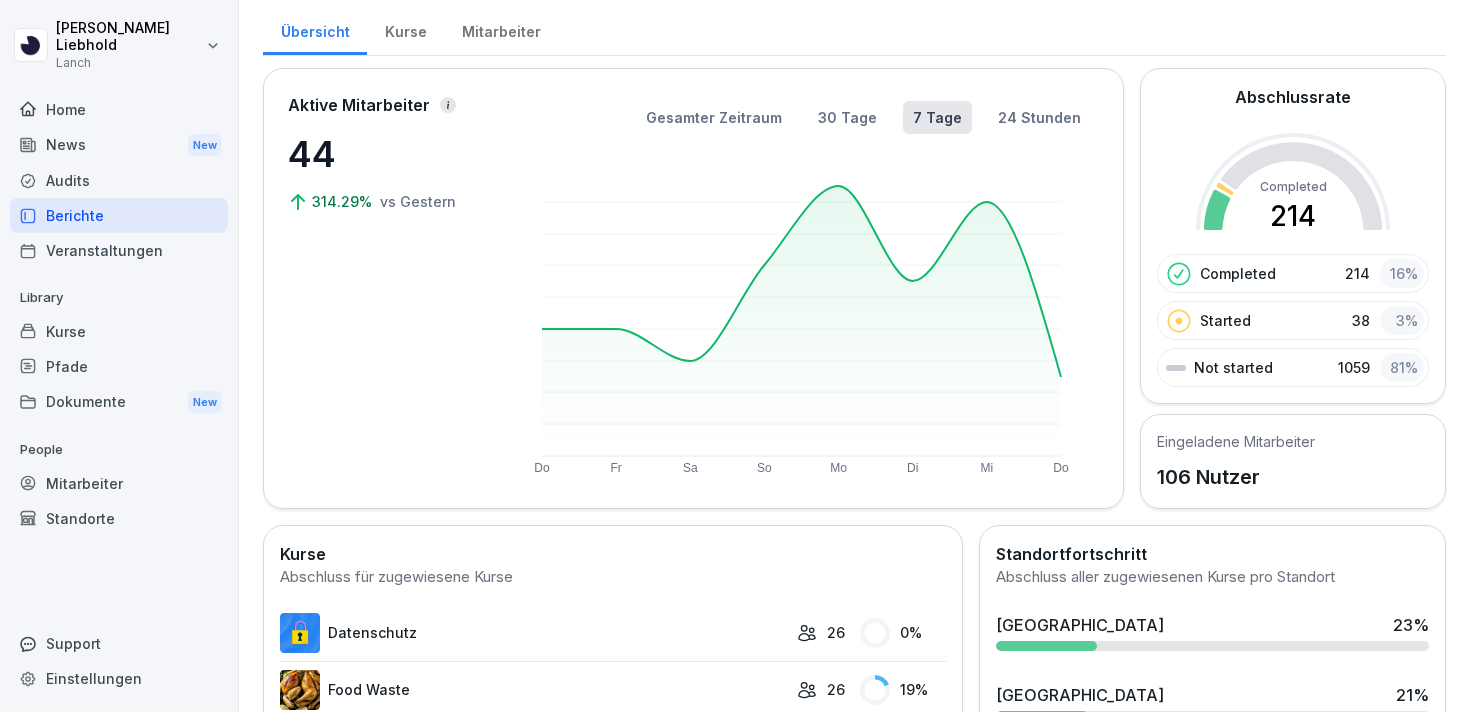 click on "Audits" at bounding box center (119, 180) 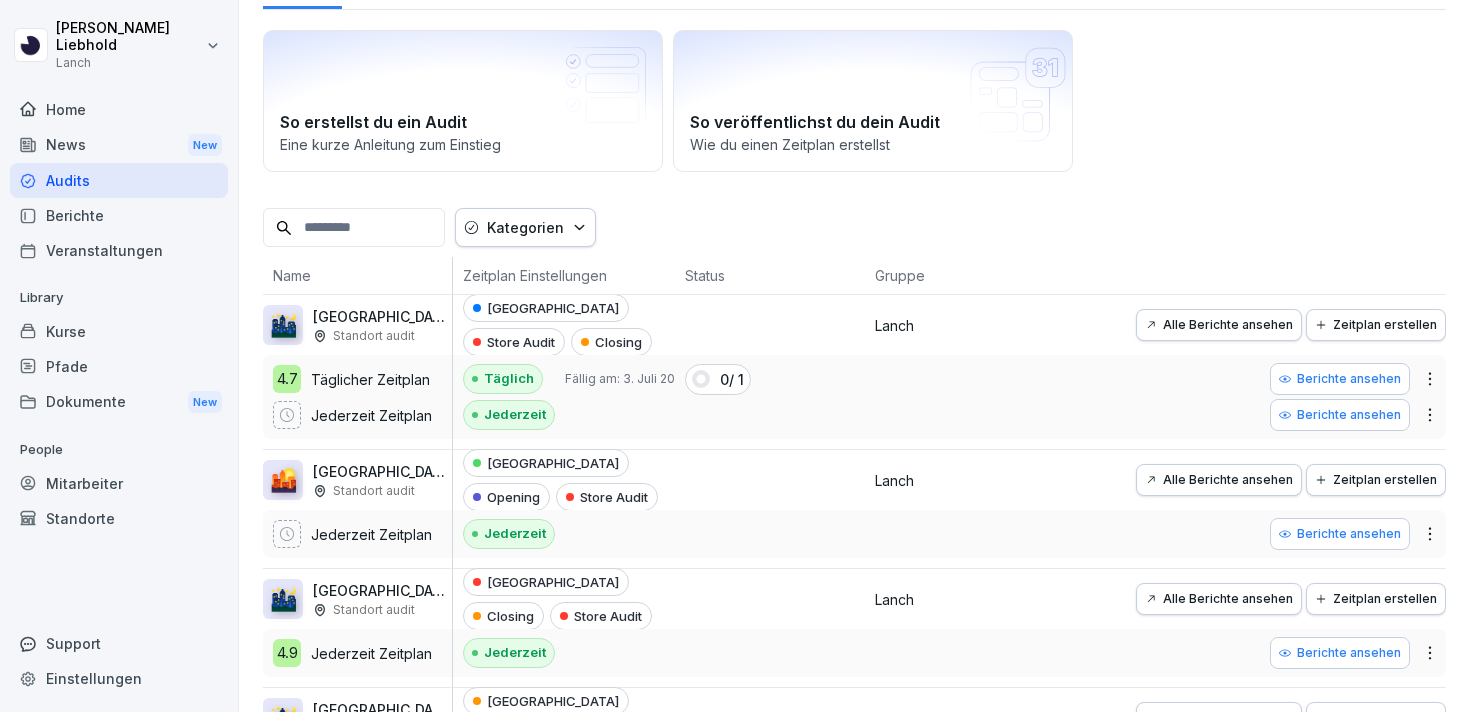 scroll, scrollTop: 146, scrollLeft: 0, axis: vertical 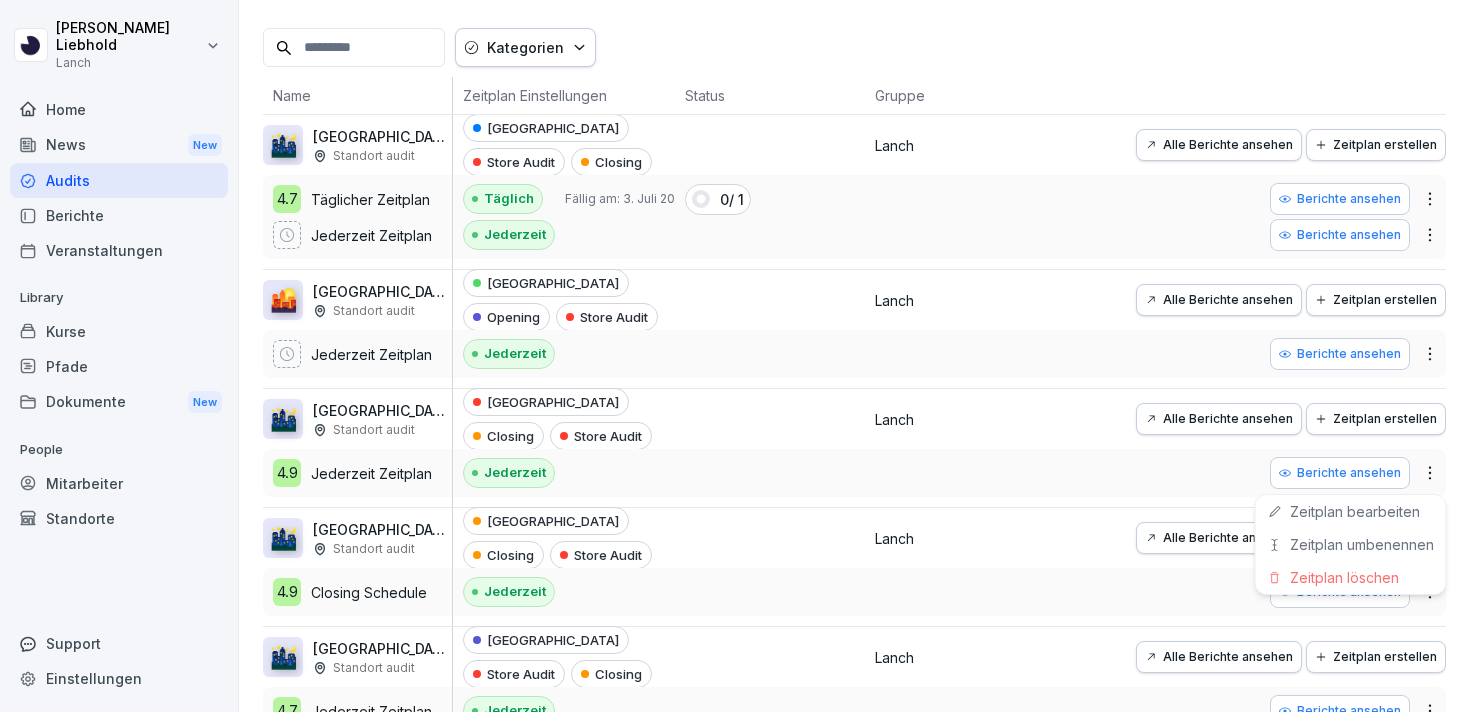 click on "Julian   Liebhold Lanch Home News New Audits Berichte Veranstaltungen Library Kurse Pfade Dokumente New People Mitarbeiter Standorte Support Einstellungen Audits Audit erstellen Audits Berichte So erstellst du ein Audit Eine kurze Anleitung zum Einstieg So veröffentlichst du dein Audit Wie du einen Zeitplan erstellst Kategorien Name Zeitplan Einstellungen Status Gruppe 🌃 Wuppertal: Closing (WIP) Standort audit 4.7 Täglicher Zeitplan Jederzeit Zeitplan Wuppertal Store Audit Closing Täglich Fällig am:   3. Juli 2025 Jederzeit 0  /   1 Lanch Alle Berichte ansehen Zeitplan erstellen Berichte ansehen Berichte ansehen 🌇 Nürnberg: Opening Standort audit Jederzeit Zeitplan Nürnberg Opening Store Audit Jederzeit Lanch Alle Berichte ansehen Zeitplan erstellen Berichte ansehen 🌃 Köln: Closing (WIP) Standort audit 4.9 Jederzeit Zeitplan Köln Closing Store Audit Jederzeit Lanch Alle Berichte ansehen Zeitplan erstellen Berichte ansehen 🌃 Hannover: Closing Standort audit 4.9 Closing Schedule Hannover 4.7" at bounding box center [735, 356] 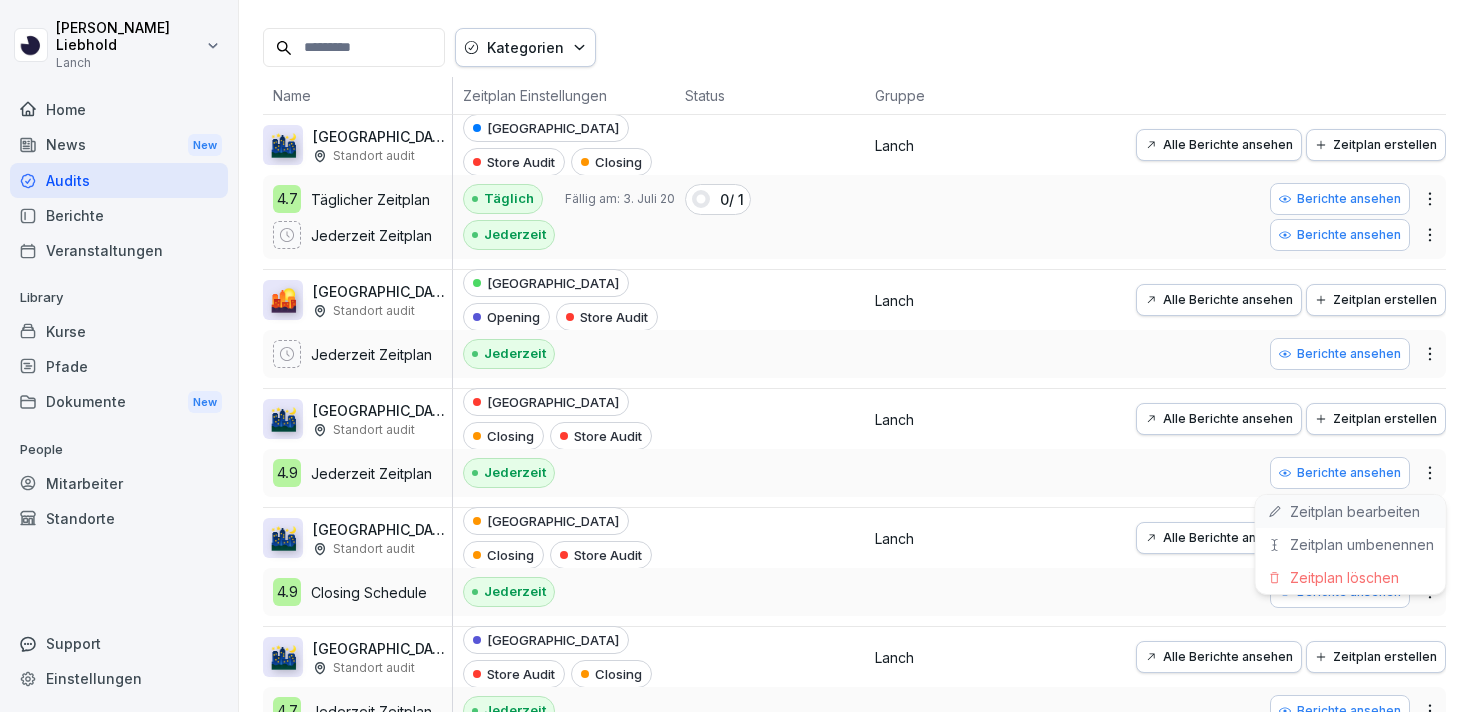click on "Zeitplan bearbeiten" at bounding box center (1351, 511) 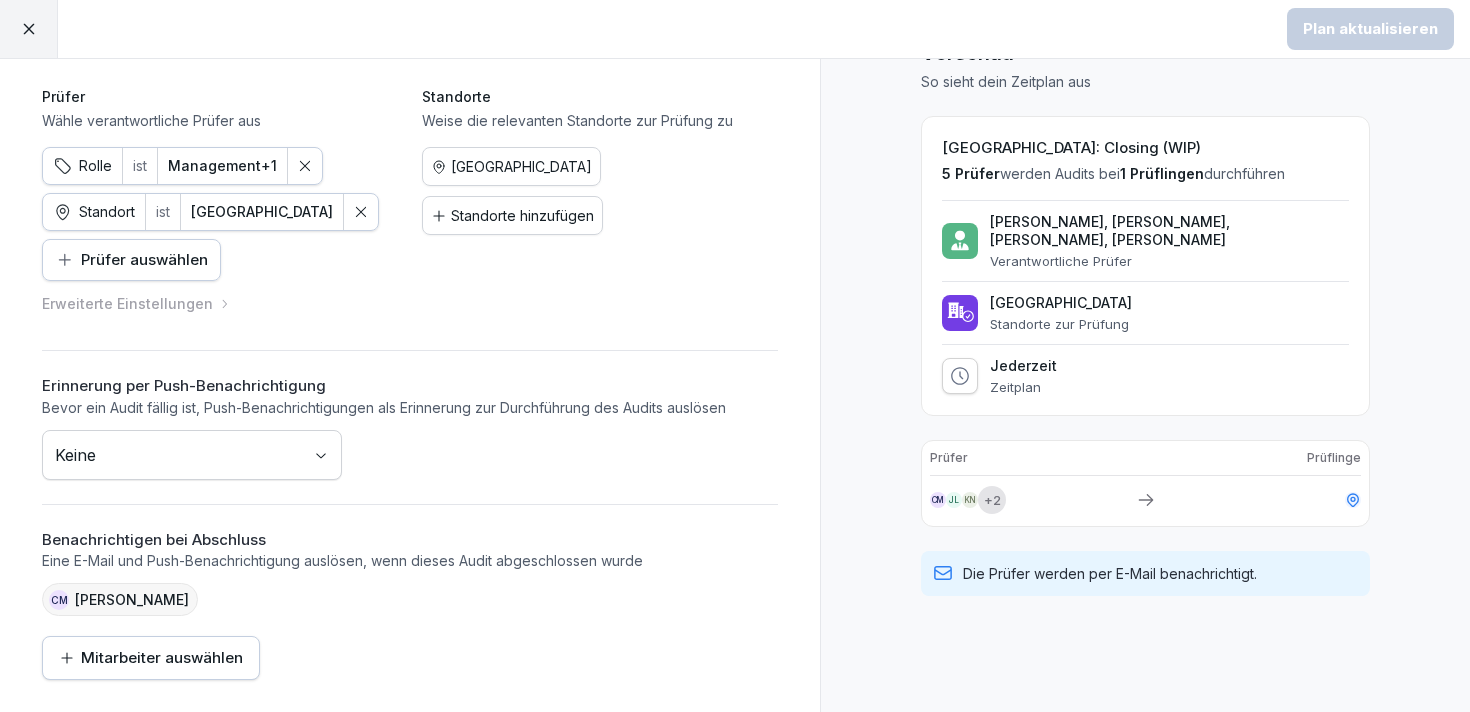 scroll, scrollTop: 0, scrollLeft: 0, axis: both 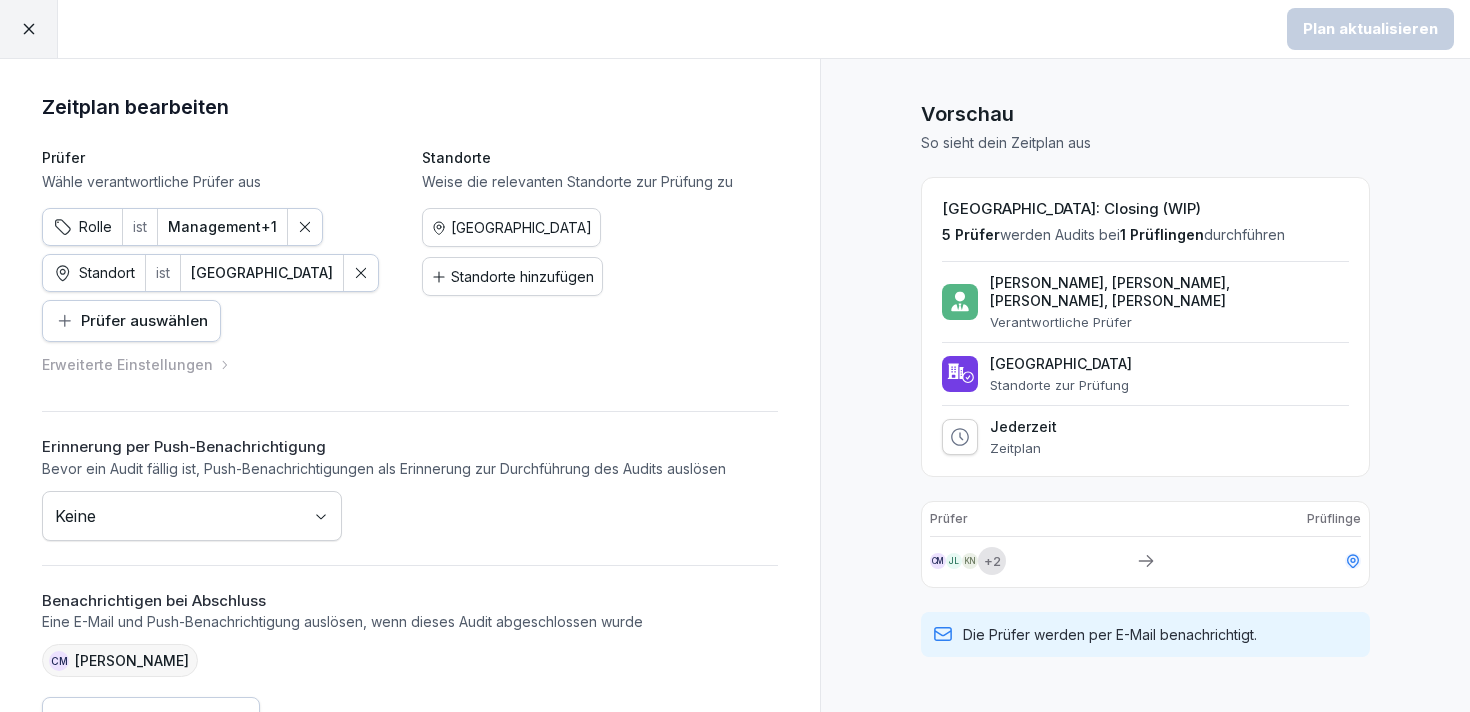 click at bounding box center (29, 29) 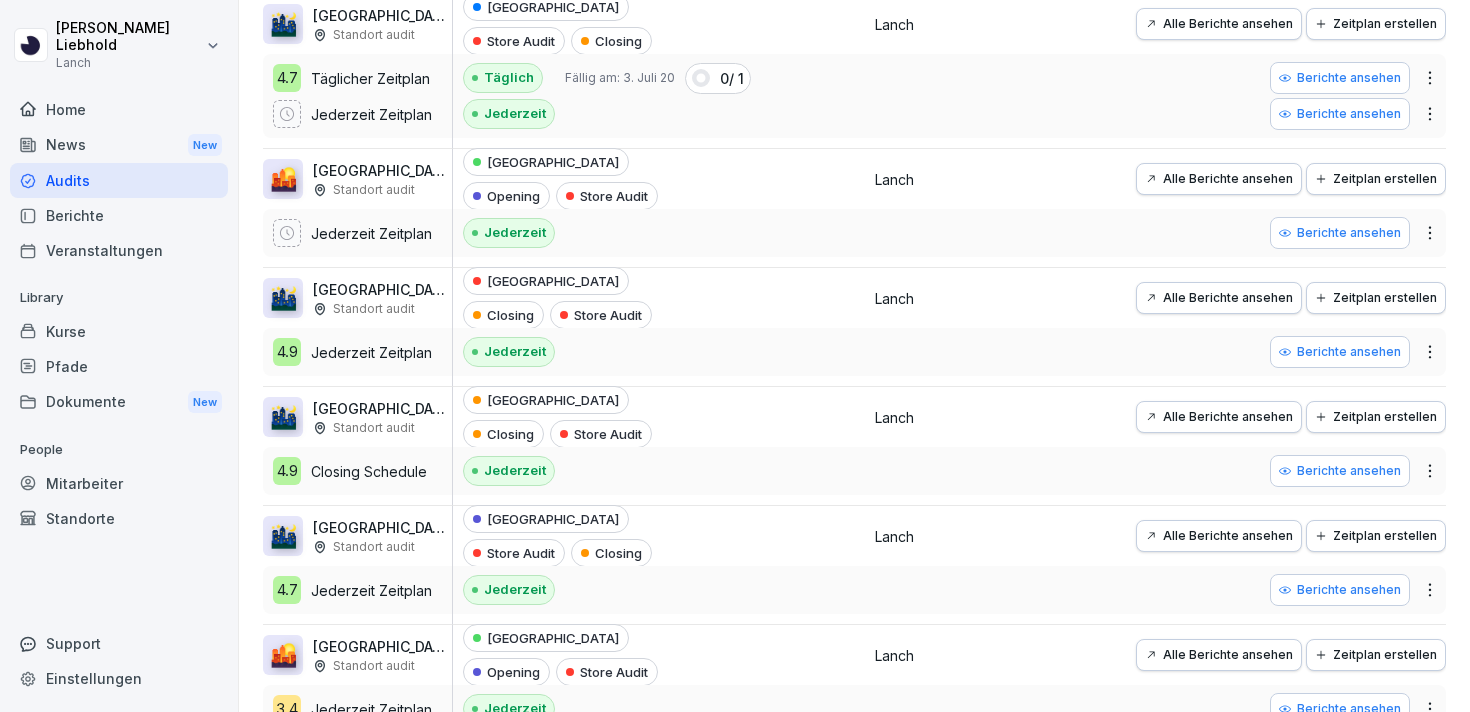 scroll, scrollTop: 428, scrollLeft: 0, axis: vertical 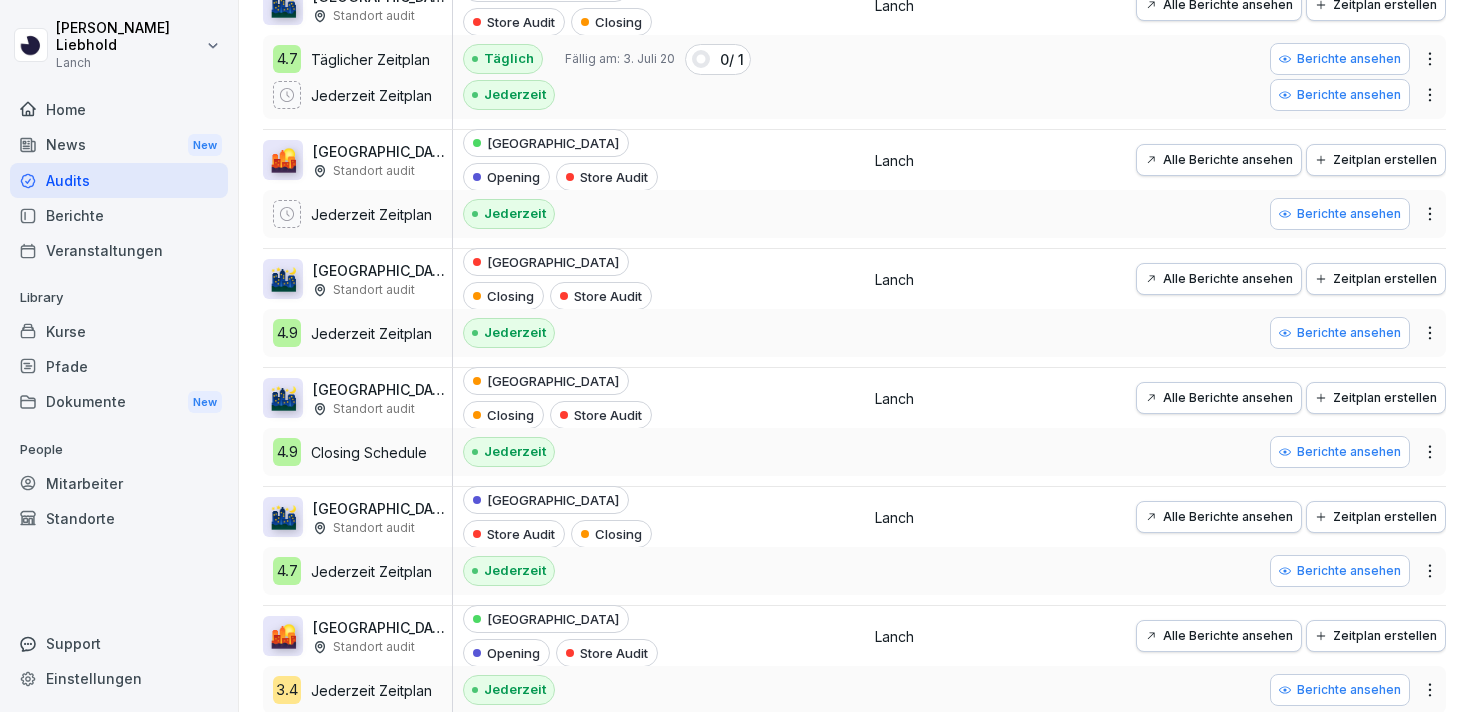 click on "Berichte ansehen" at bounding box center [1340, 333] 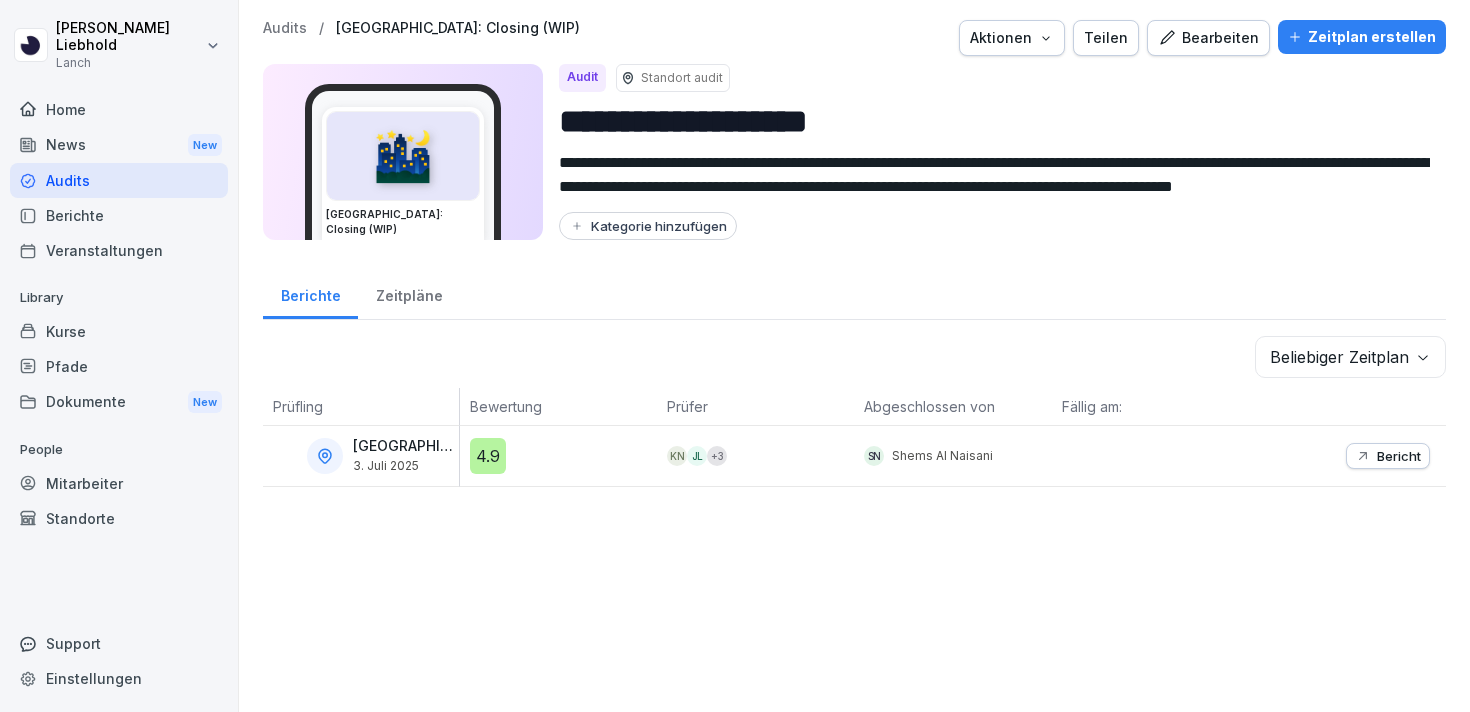 scroll, scrollTop: 0, scrollLeft: 0, axis: both 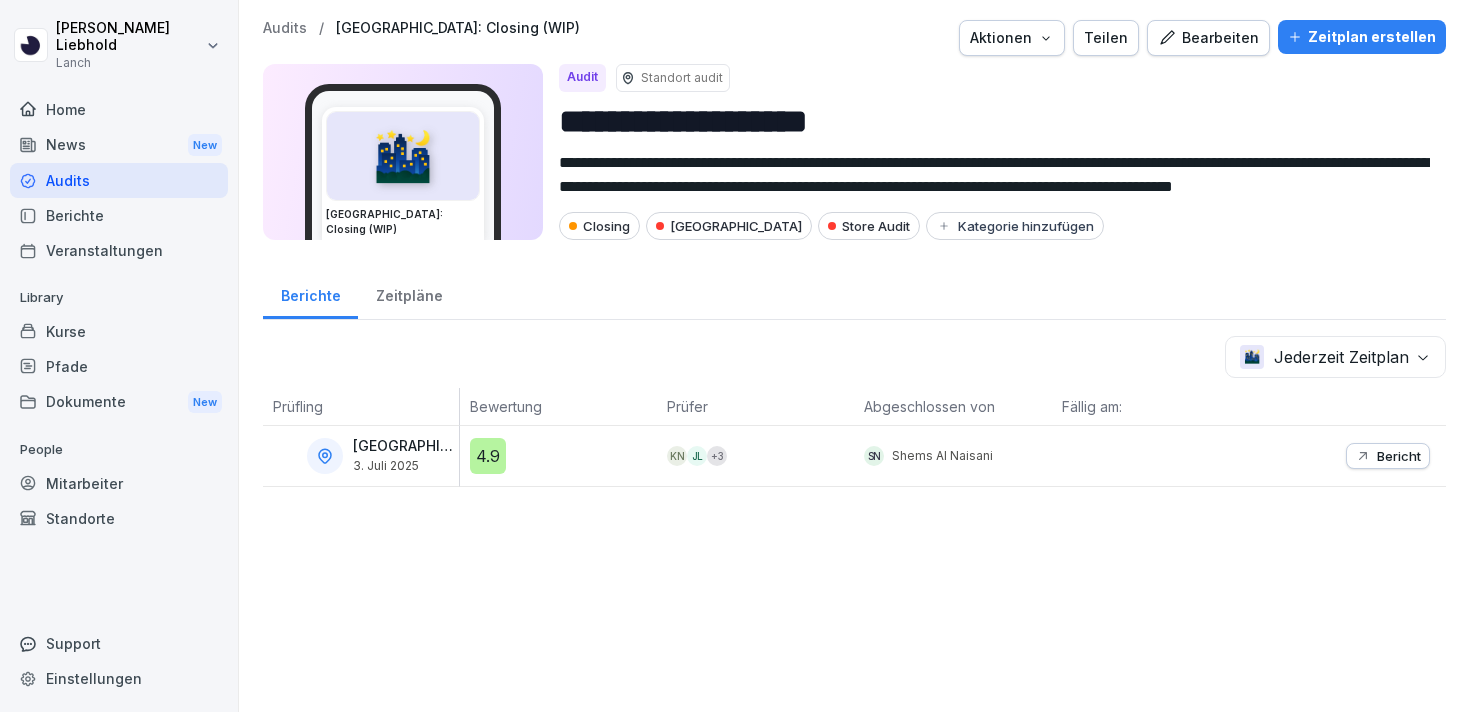 click on "Bearbeiten" at bounding box center [1208, 38] 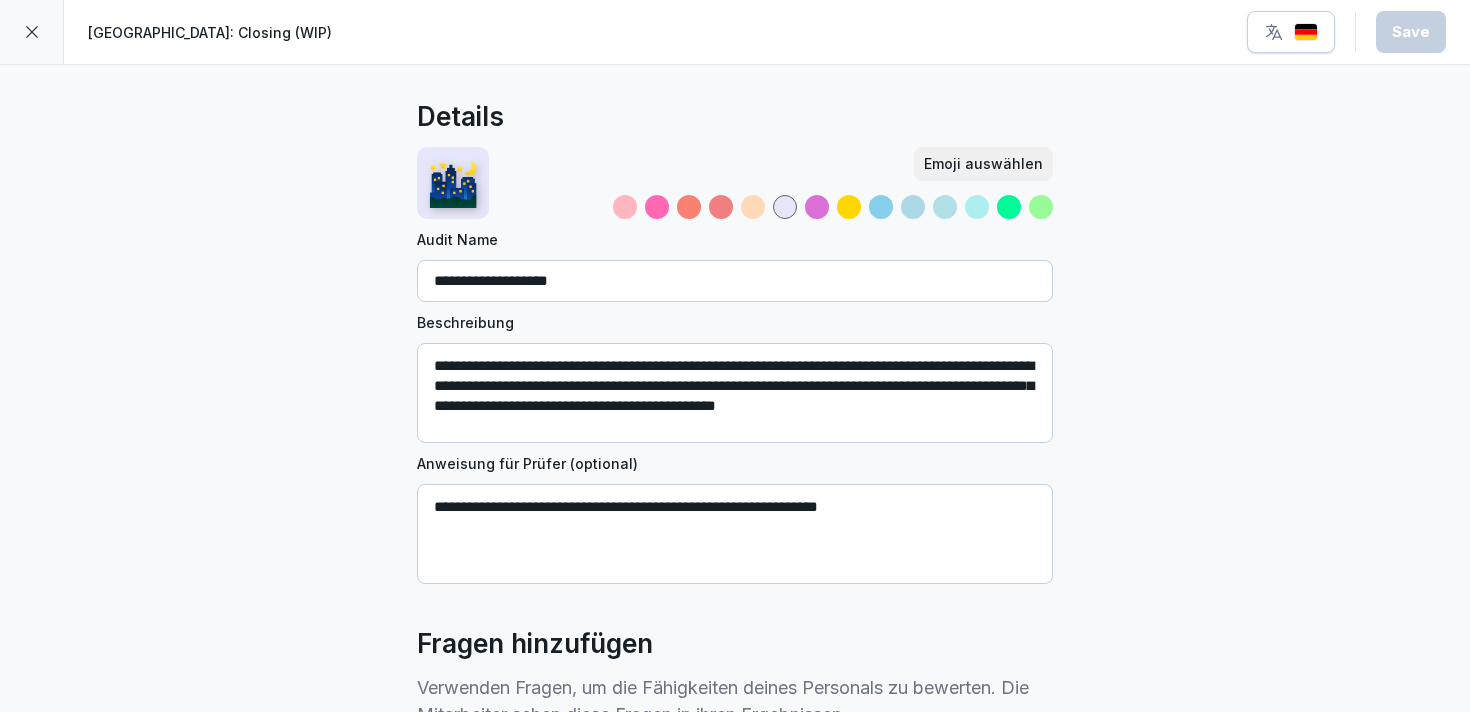 scroll, scrollTop: 6, scrollLeft: 0, axis: vertical 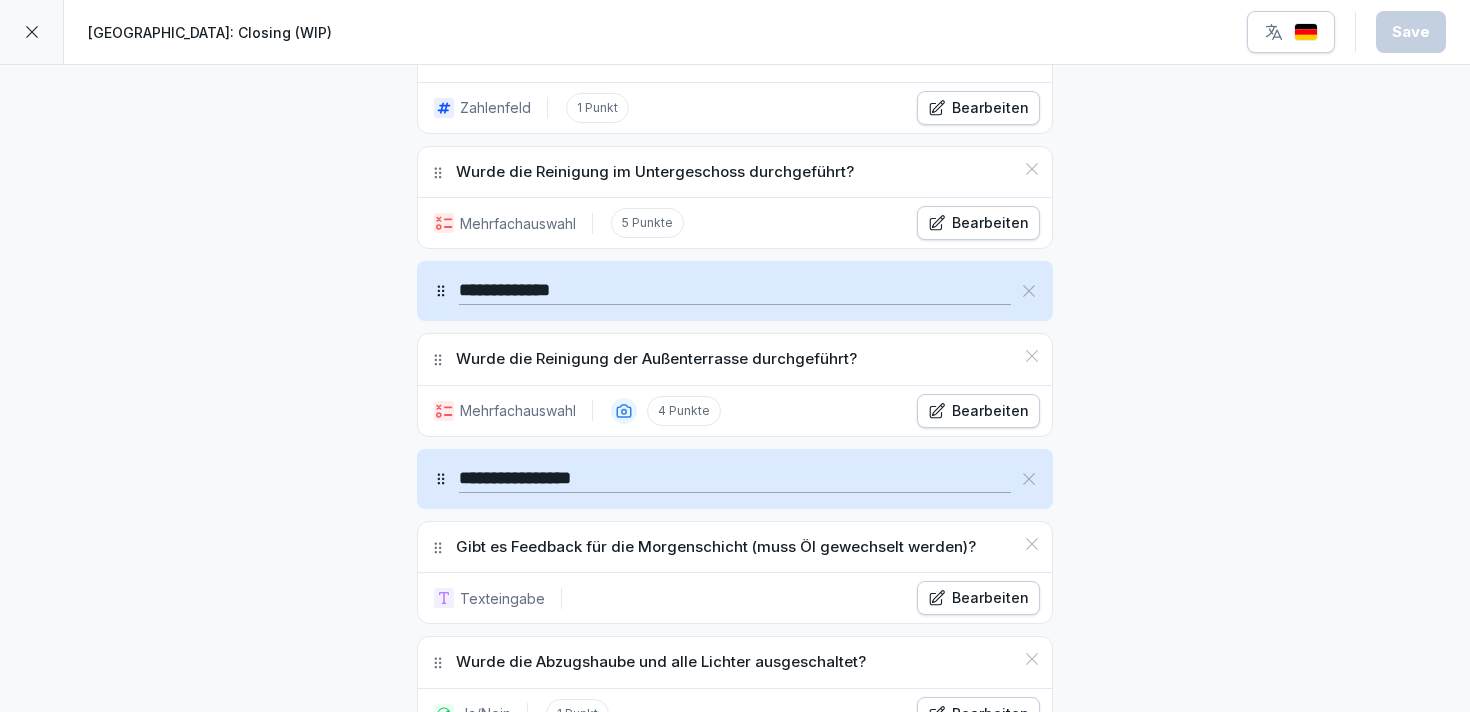 click 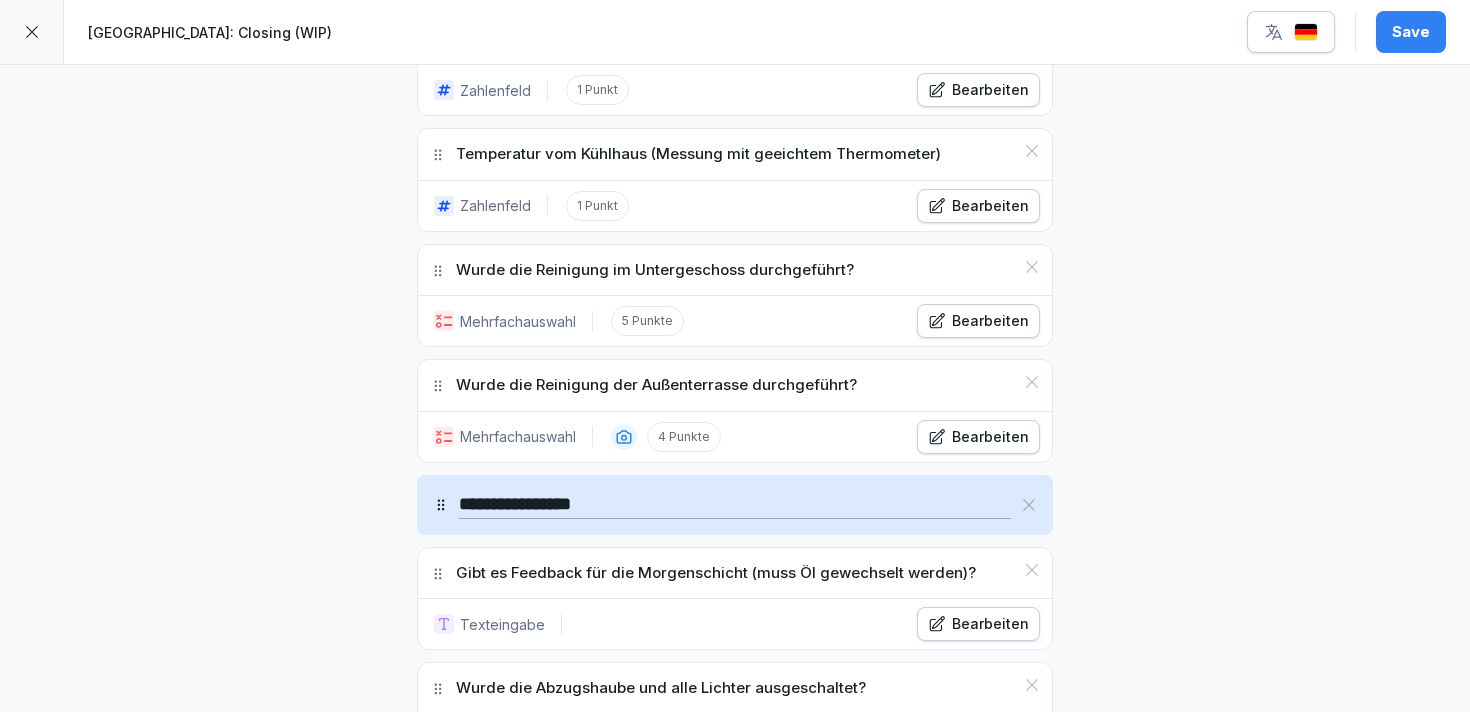 scroll, scrollTop: 3202, scrollLeft: 0, axis: vertical 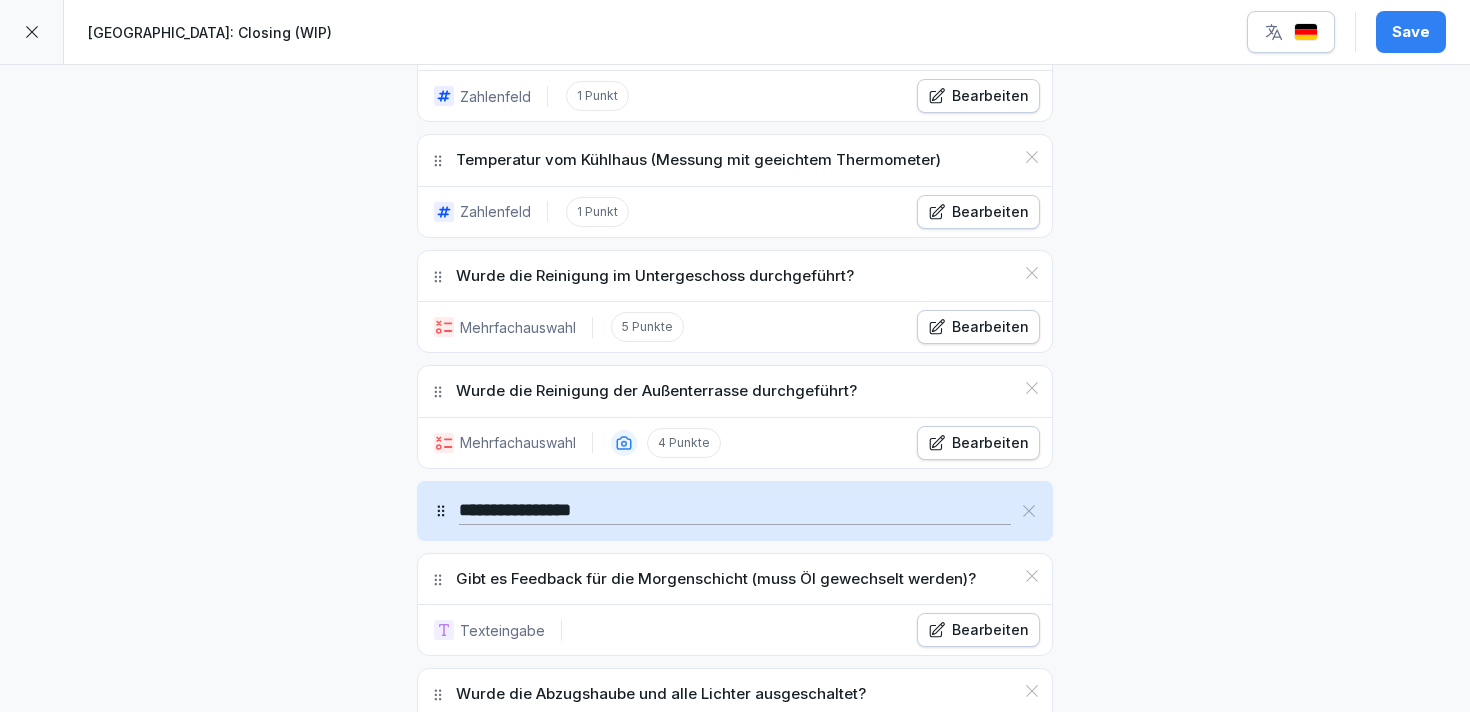 click 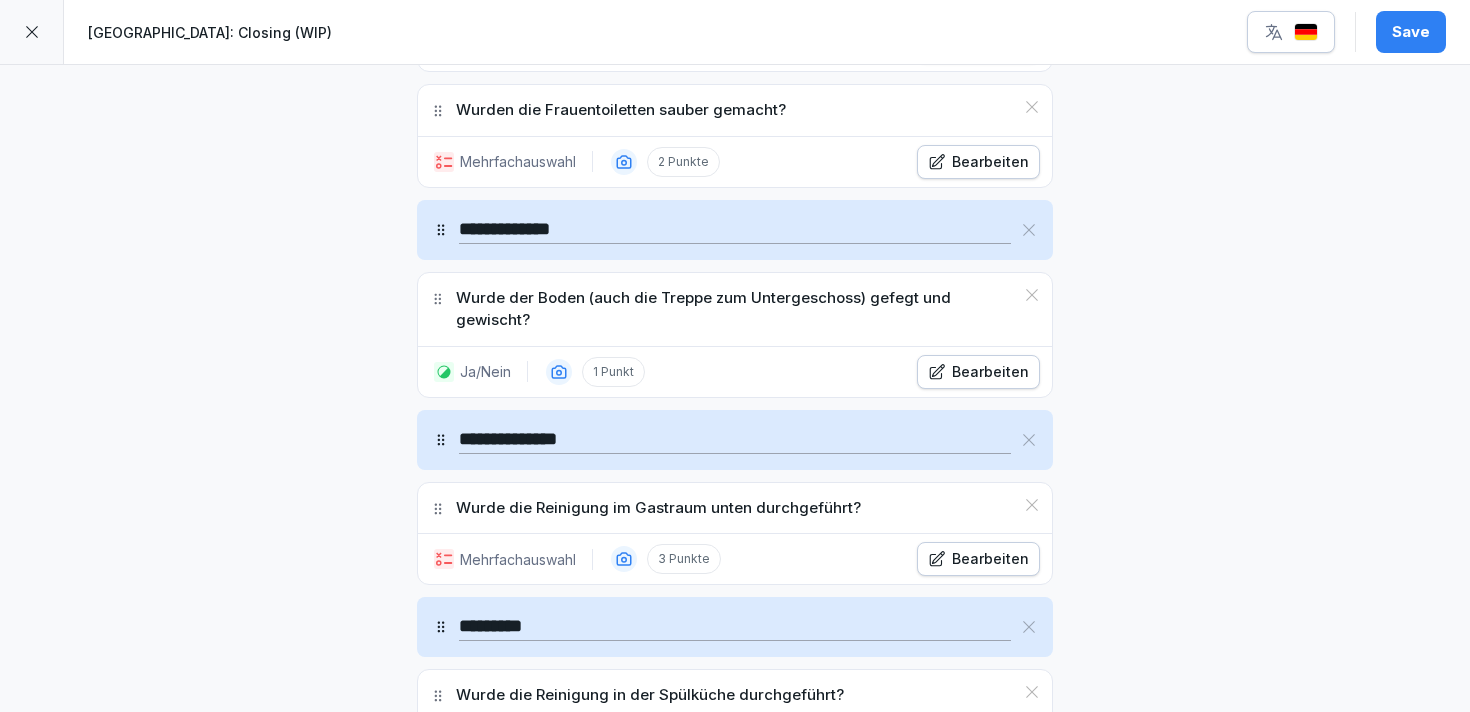 scroll, scrollTop: 2350, scrollLeft: 0, axis: vertical 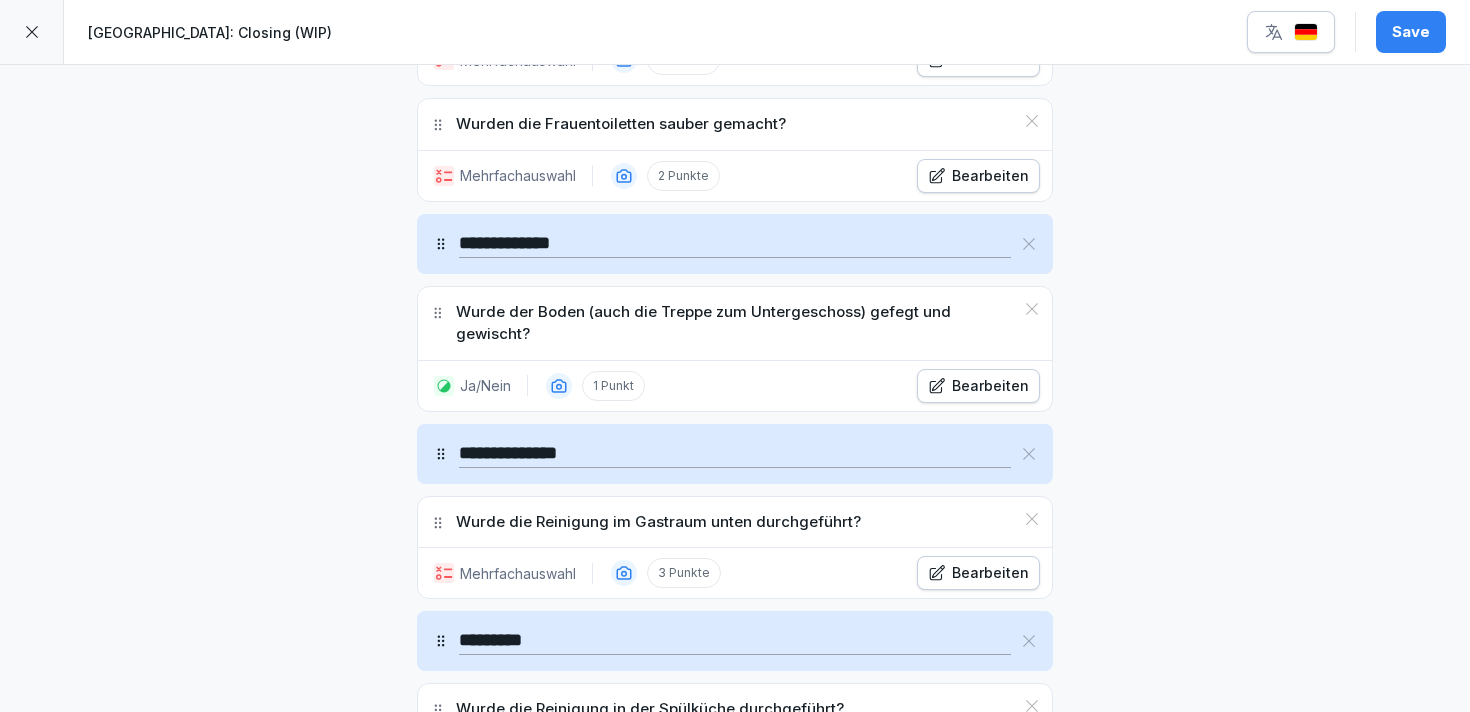 click on "**********" at bounding box center (735, 244) 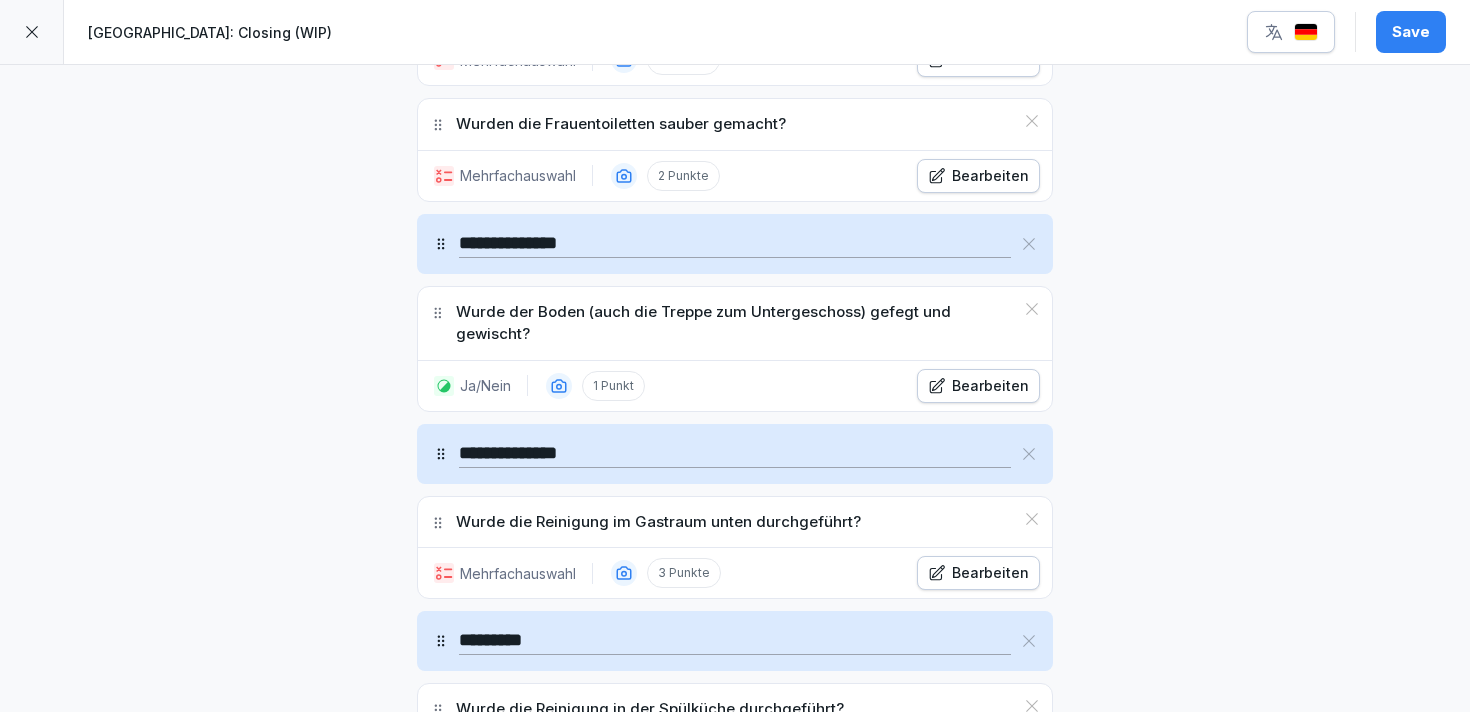 click on "**********" at bounding box center (735, 244) 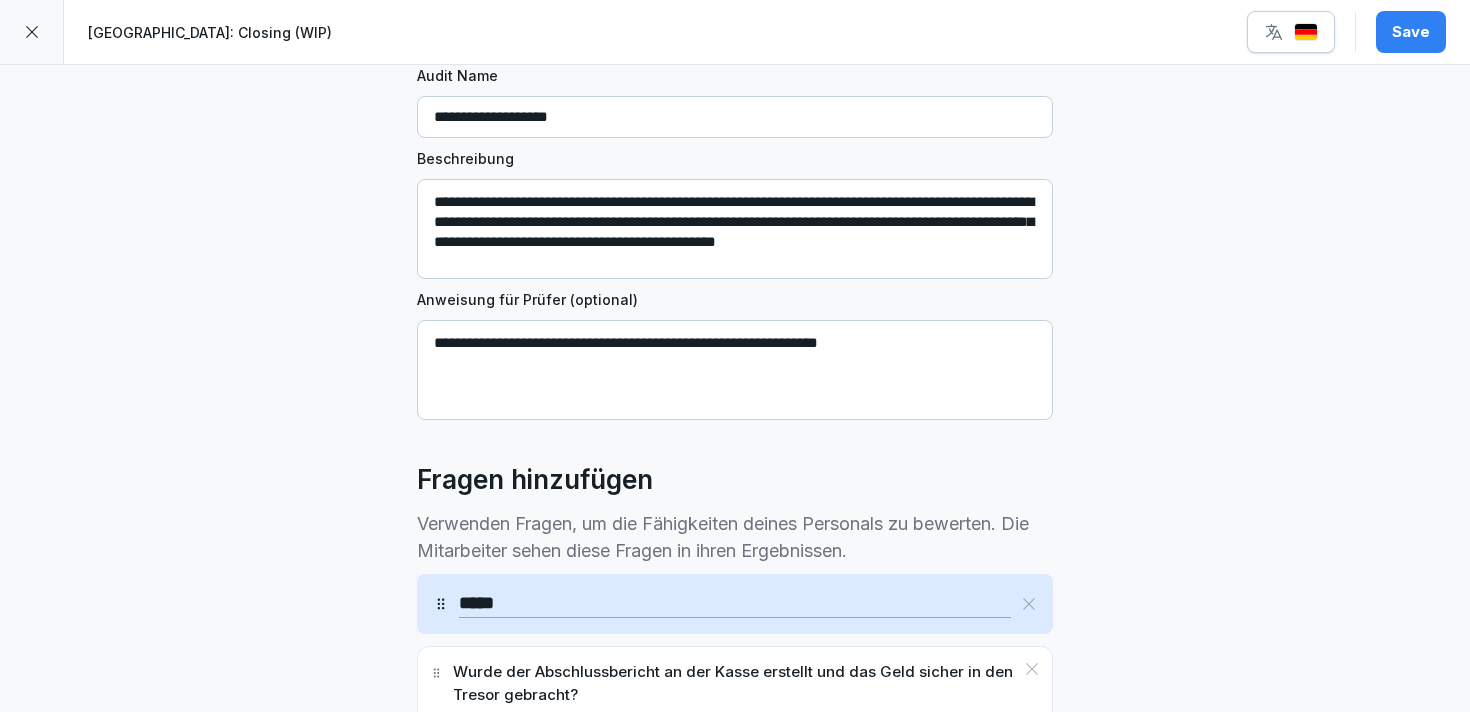scroll, scrollTop: 165, scrollLeft: 0, axis: vertical 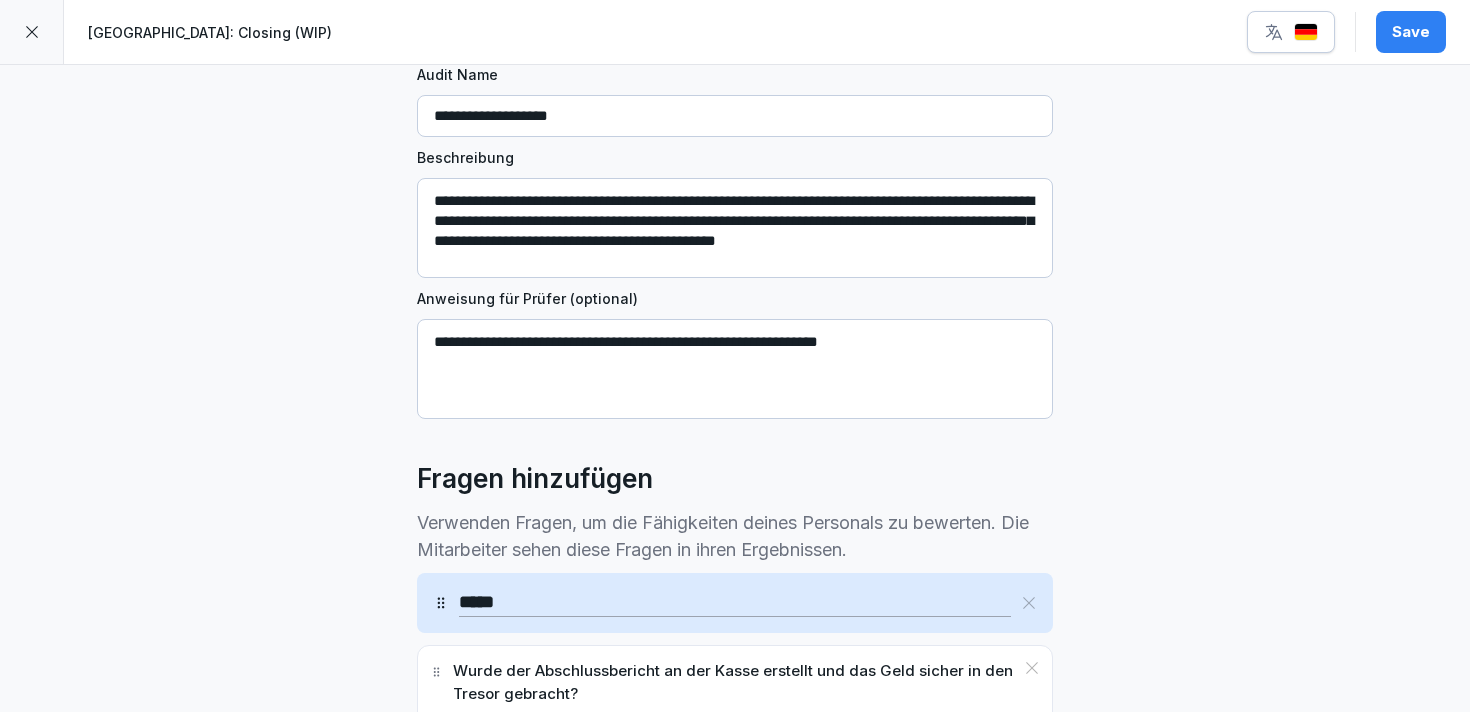 type on "**********" 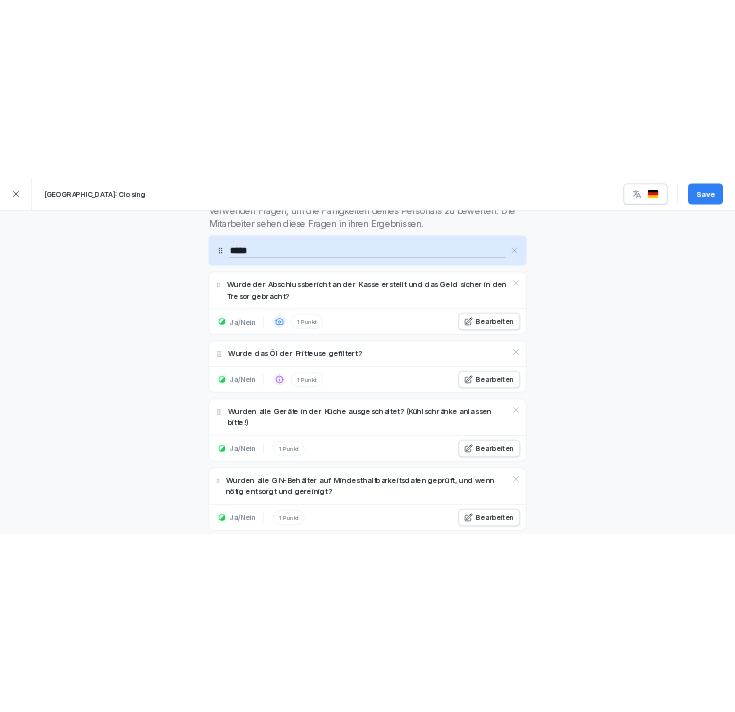 scroll, scrollTop: 634, scrollLeft: 0, axis: vertical 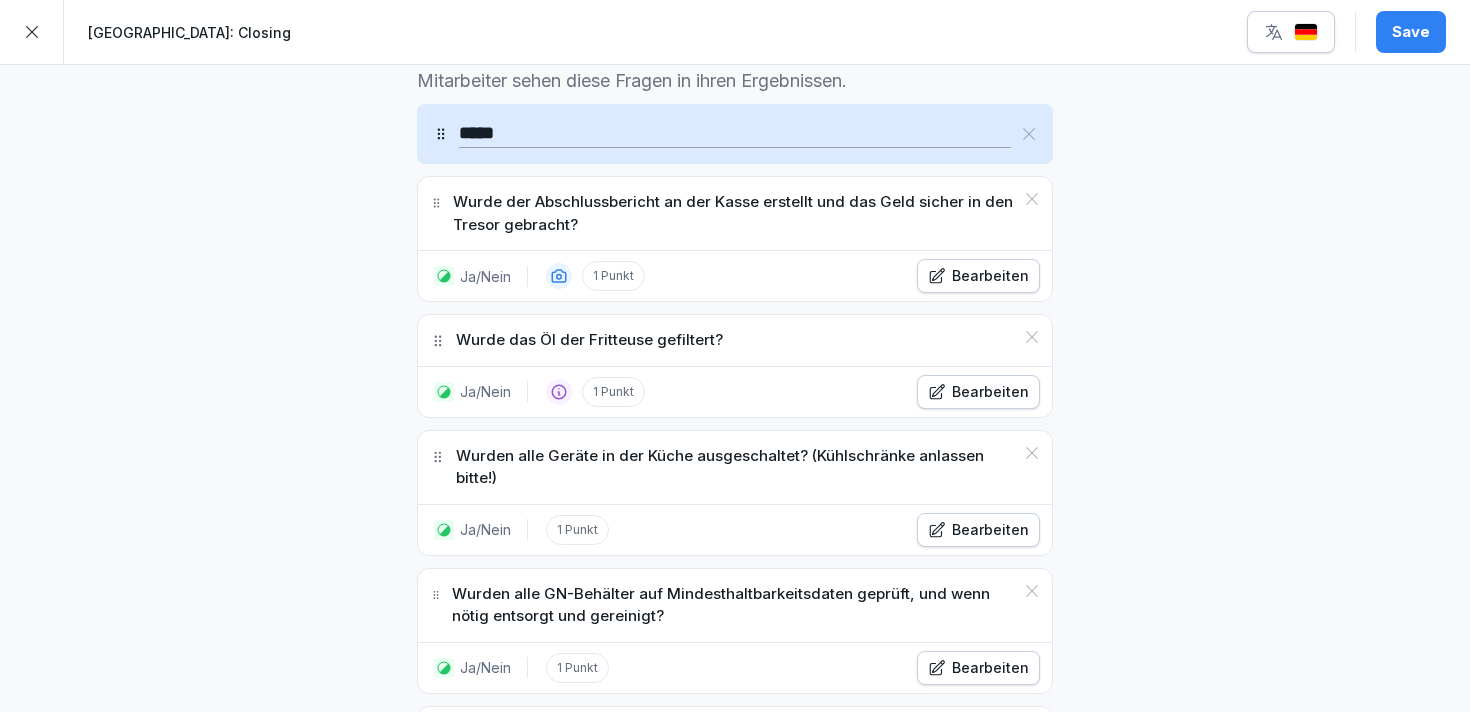 type on "**********" 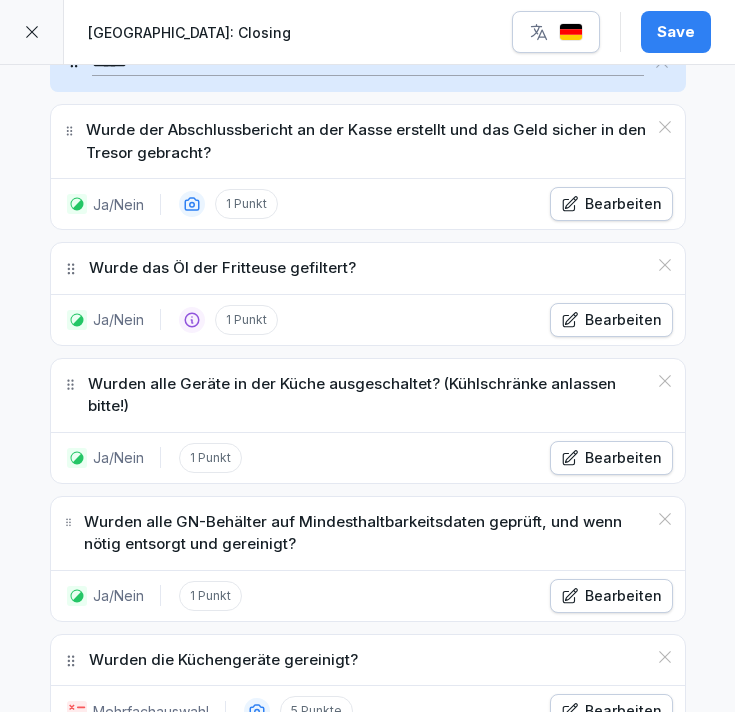 scroll, scrollTop: 718, scrollLeft: 0, axis: vertical 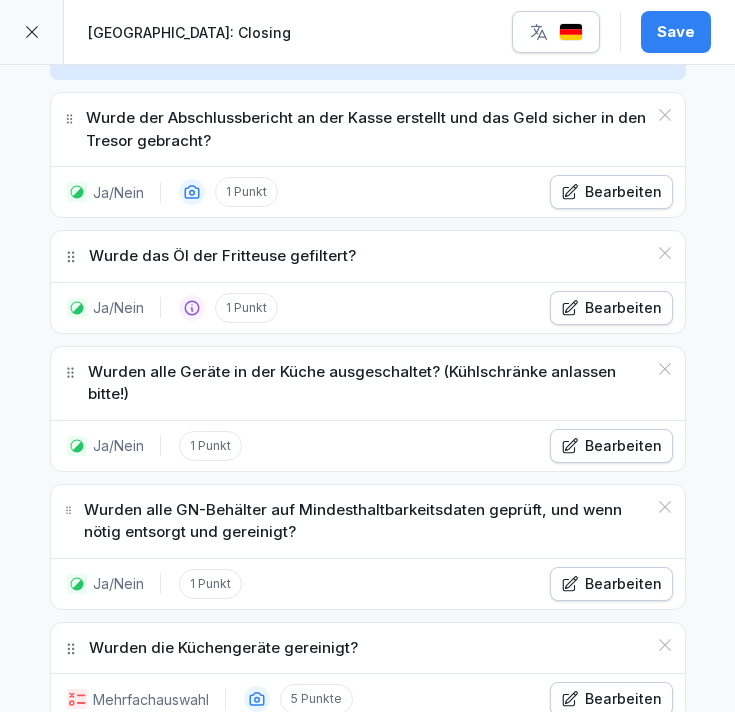 click 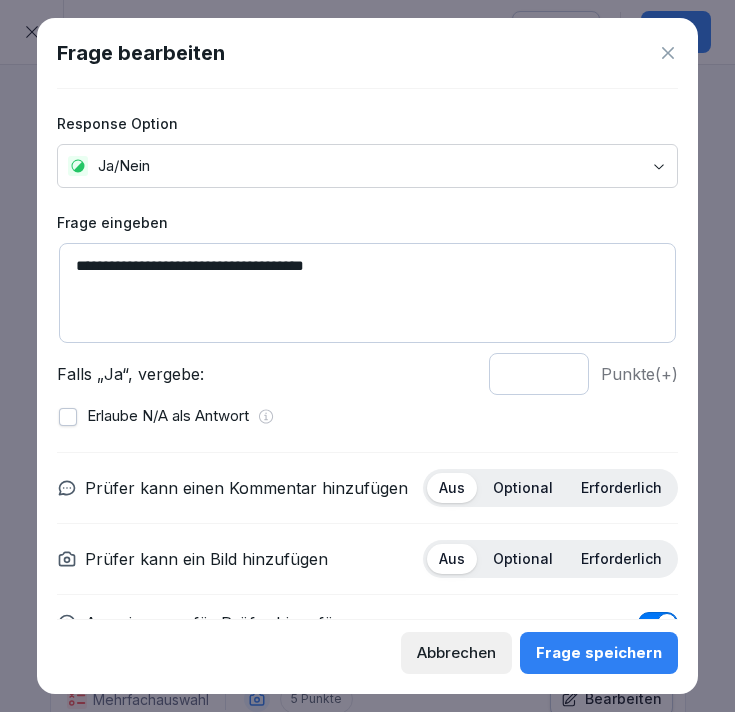 click on "**********" at bounding box center [368, 293] 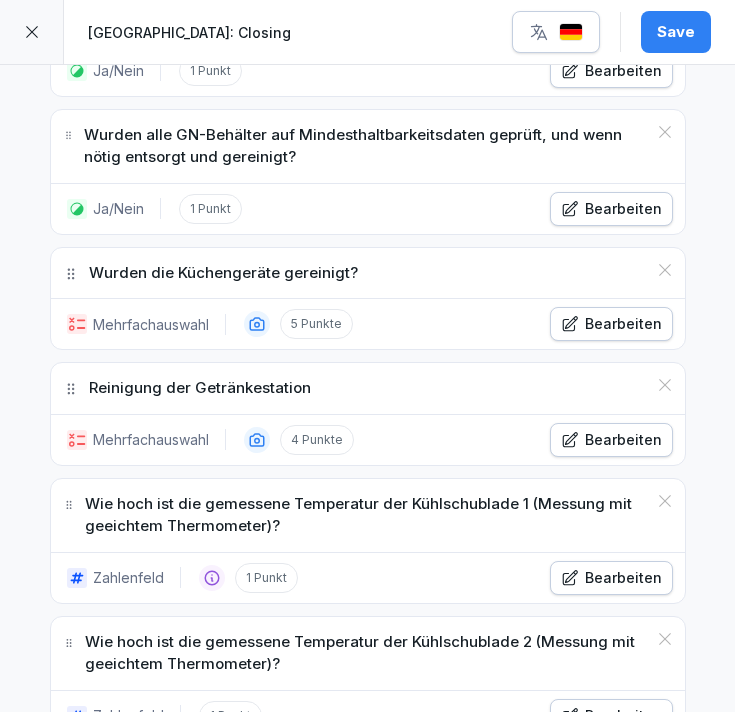 scroll, scrollTop: 1096, scrollLeft: 0, axis: vertical 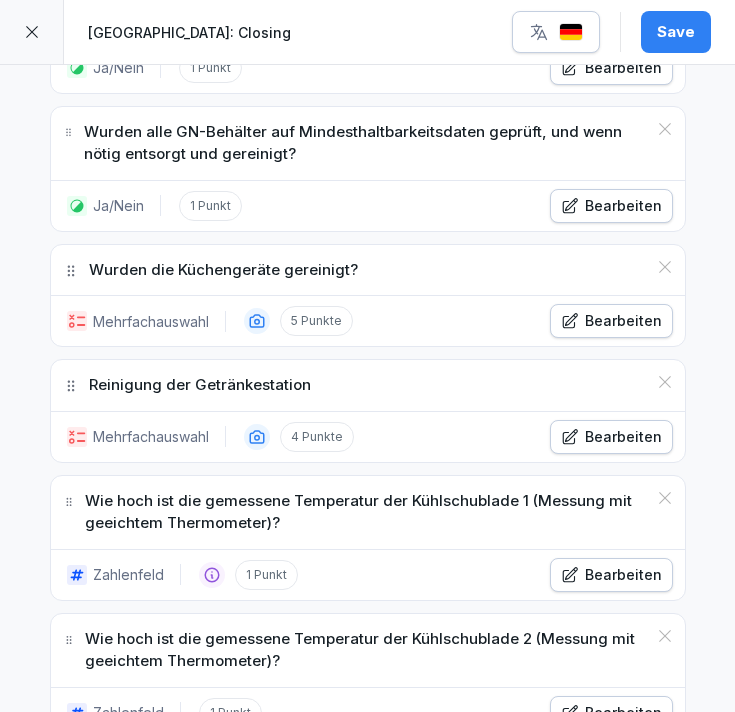 click 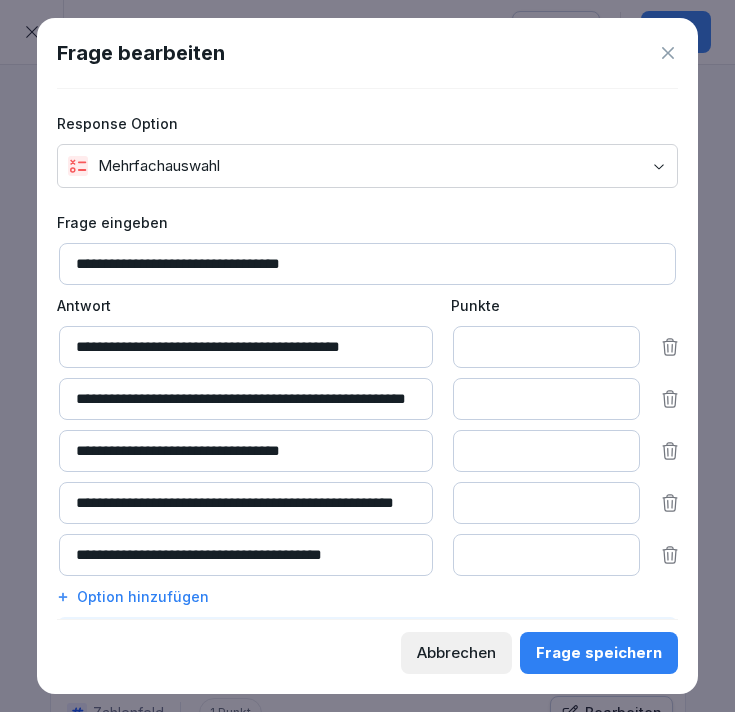 click on "Abbrechen" at bounding box center (456, 653) 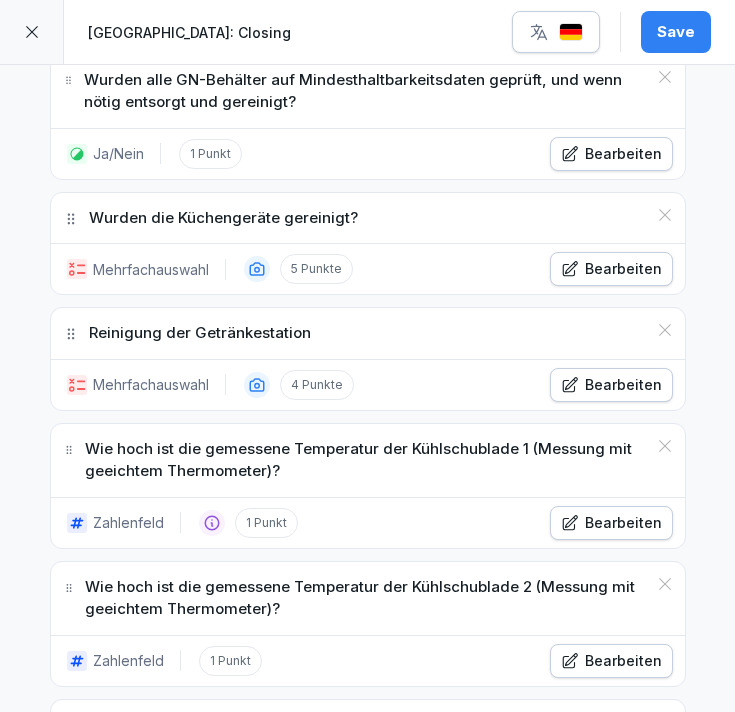 scroll, scrollTop: 1167, scrollLeft: 0, axis: vertical 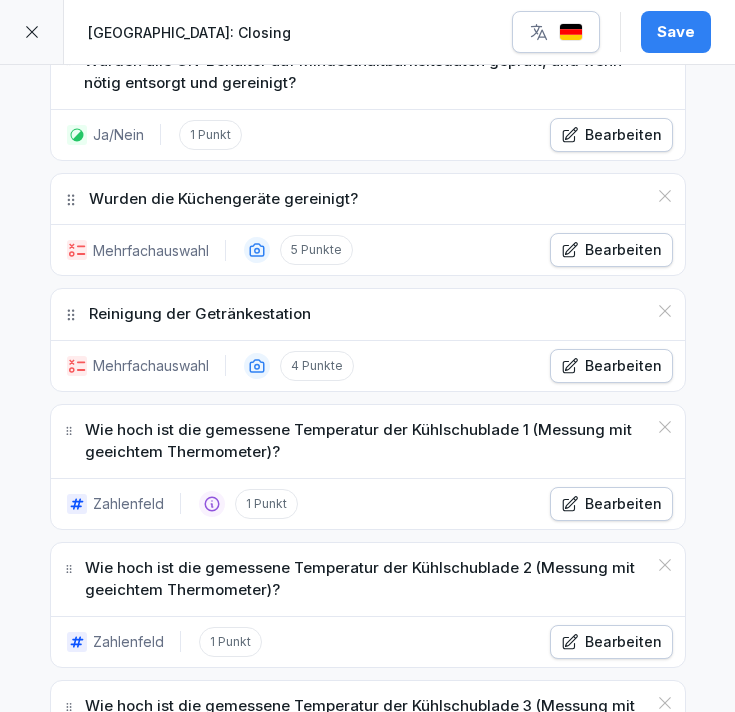 click on "Bearbeiten" at bounding box center [611, 366] 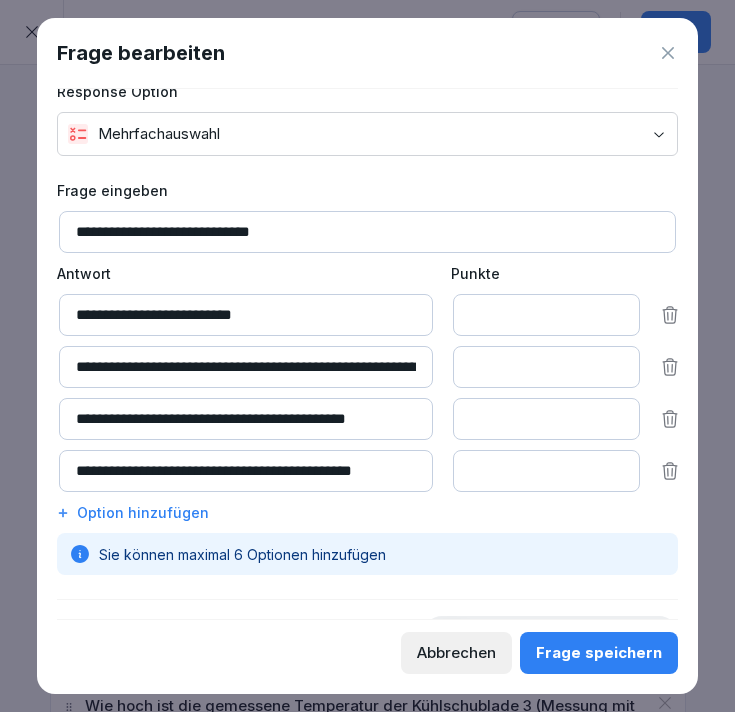 scroll, scrollTop: 36, scrollLeft: 0, axis: vertical 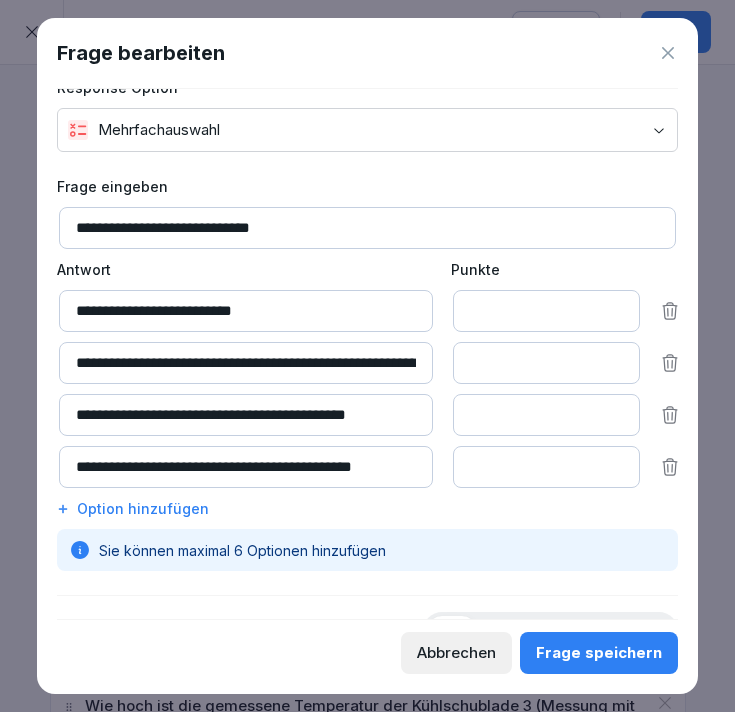 click on "Abbrechen" at bounding box center [456, 653] 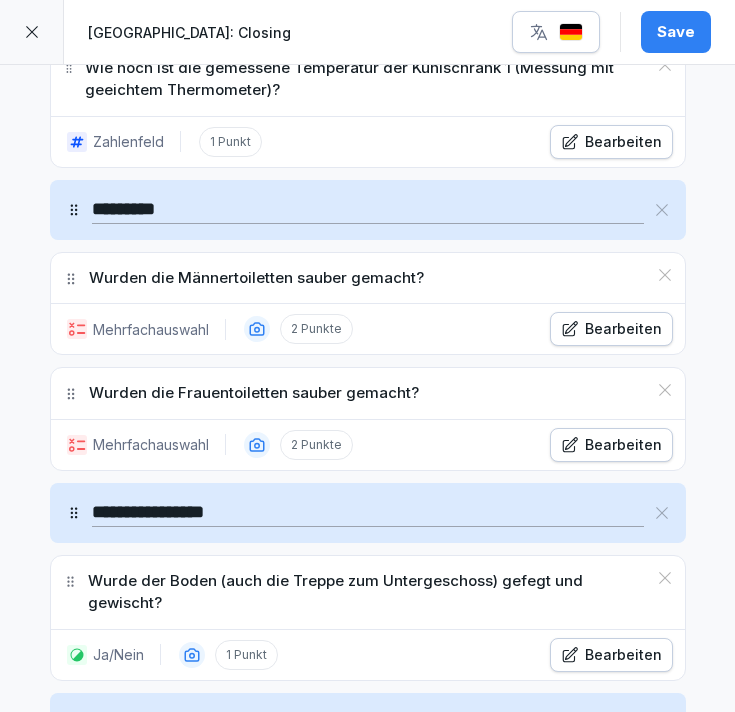 scroll, scrollTop: 2082, scrollLeft: 0, axis: vertical 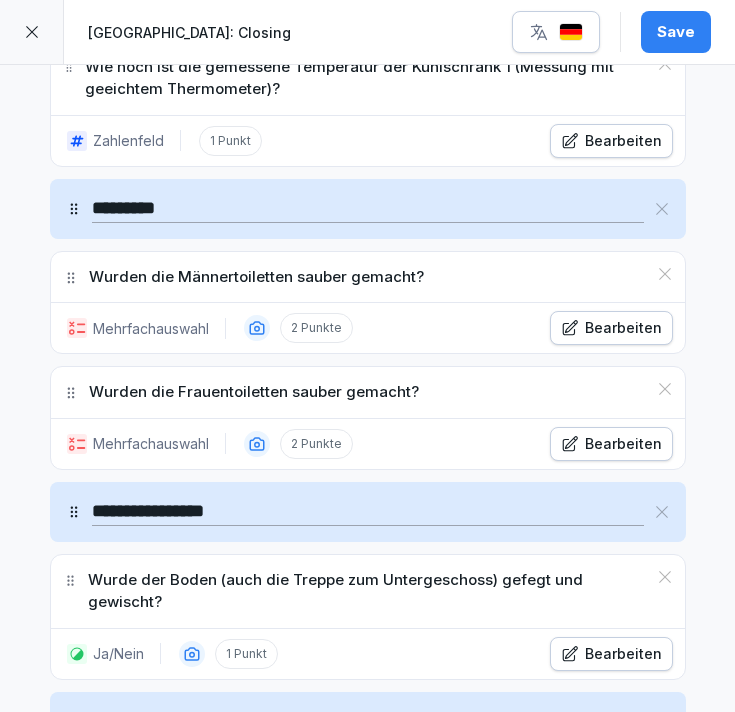 click on "Mehrfachauswahl" at bounding box center (151, 328) 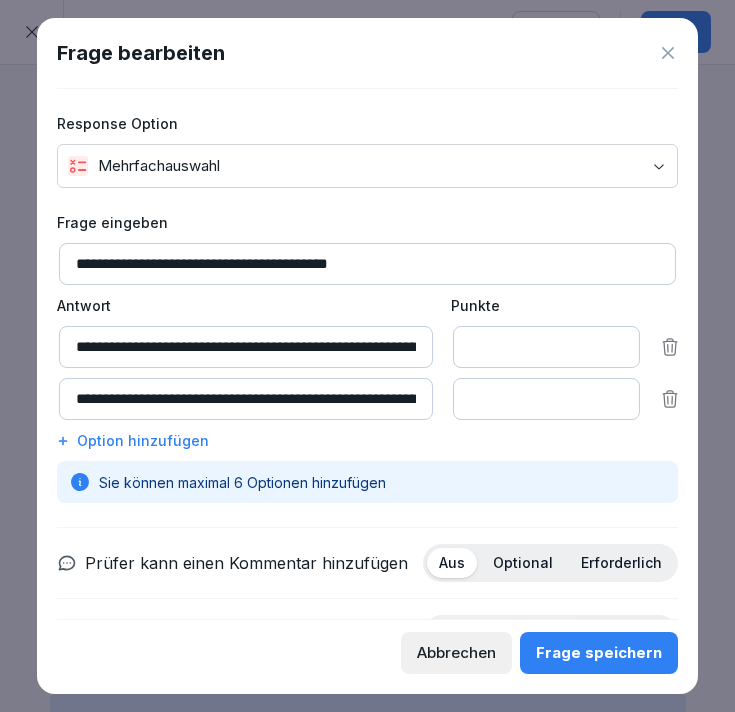 click on "**********" at bounding box center (246, 347) 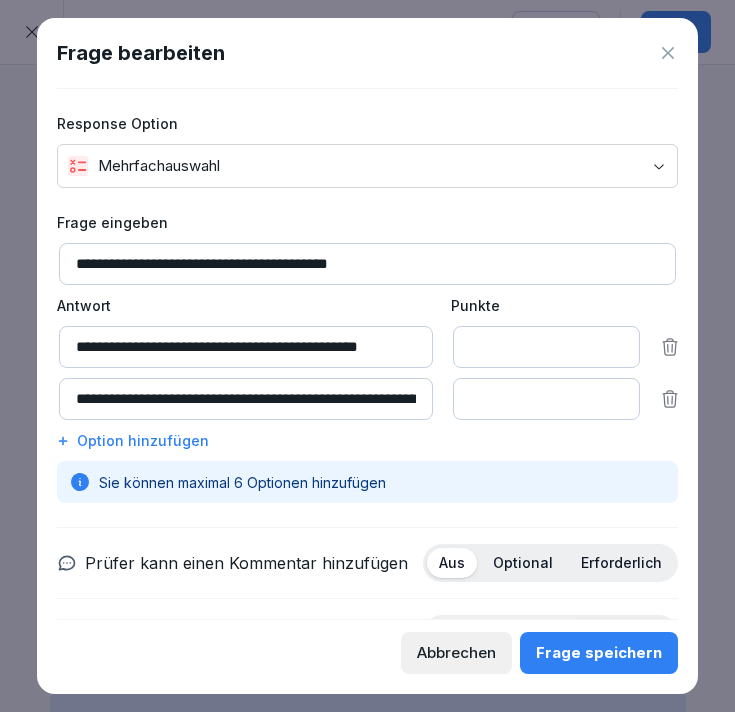 click on "**********" at bounding box center (246, 347) 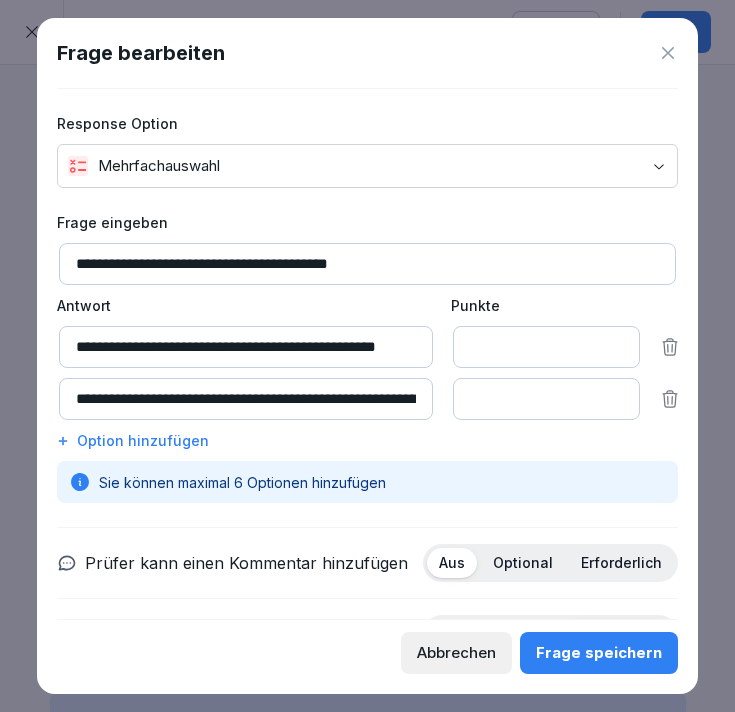 click on "**********" at bounding box center [246, 347] 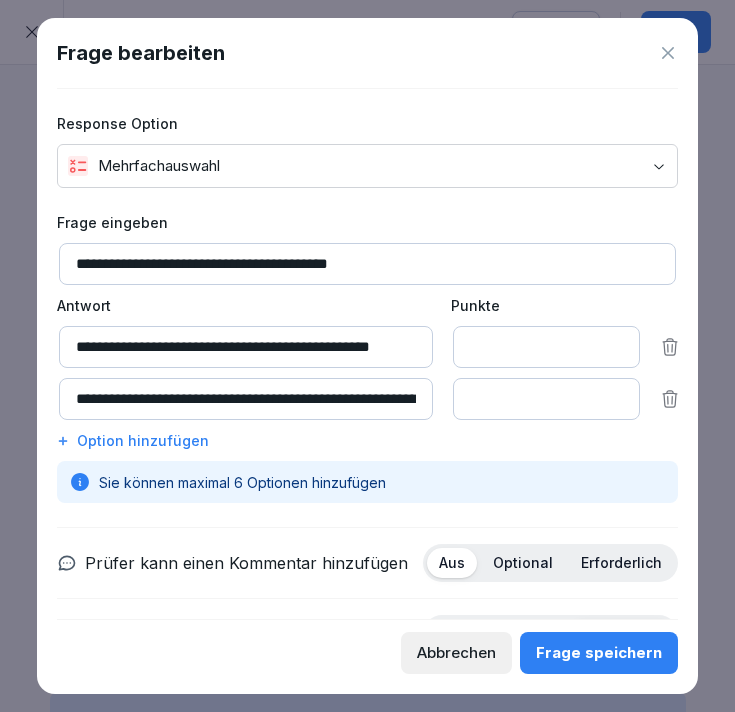type on "**********" 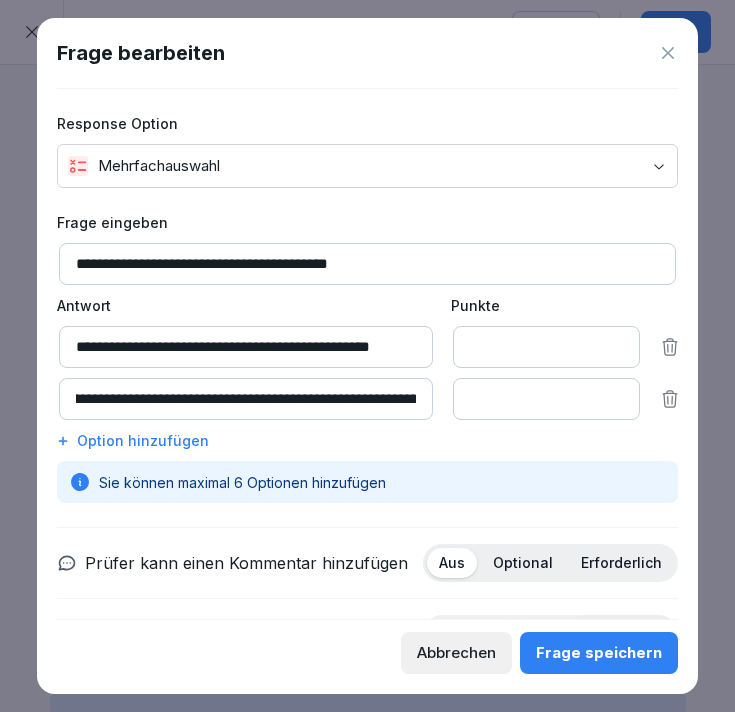 scroll, scrollTop: 0, scrollLeft: 260, axis: horizontal 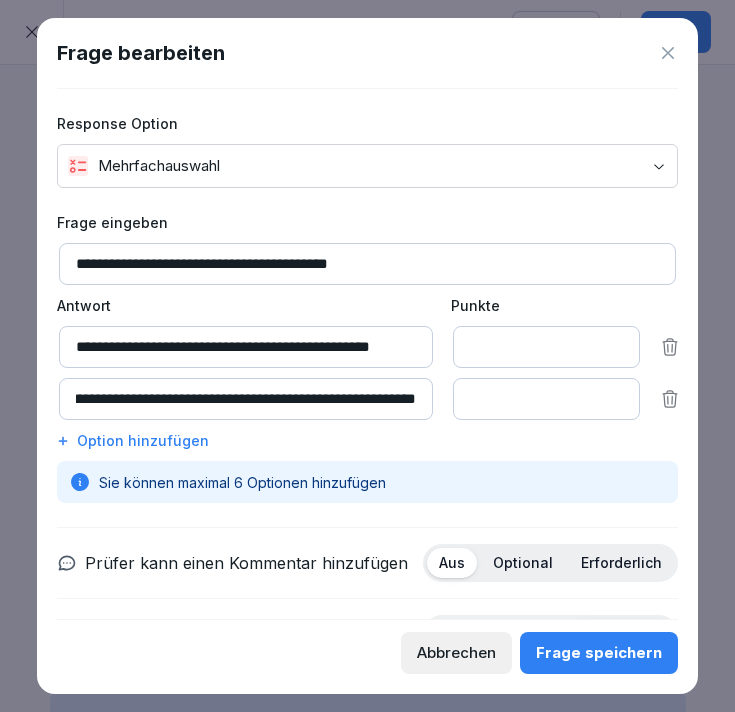 drag, startPoint x: 372, startPoint y: 390, endPoint x: 460, endPoint y: 397, distance: 88.27797 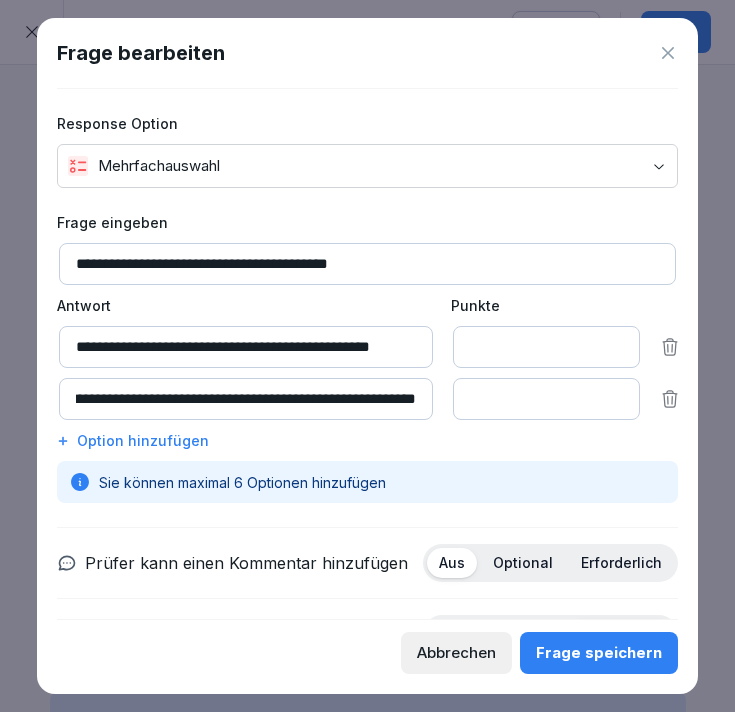 scroll, scrollTop: 0, scrollLeft: 0, axis: both 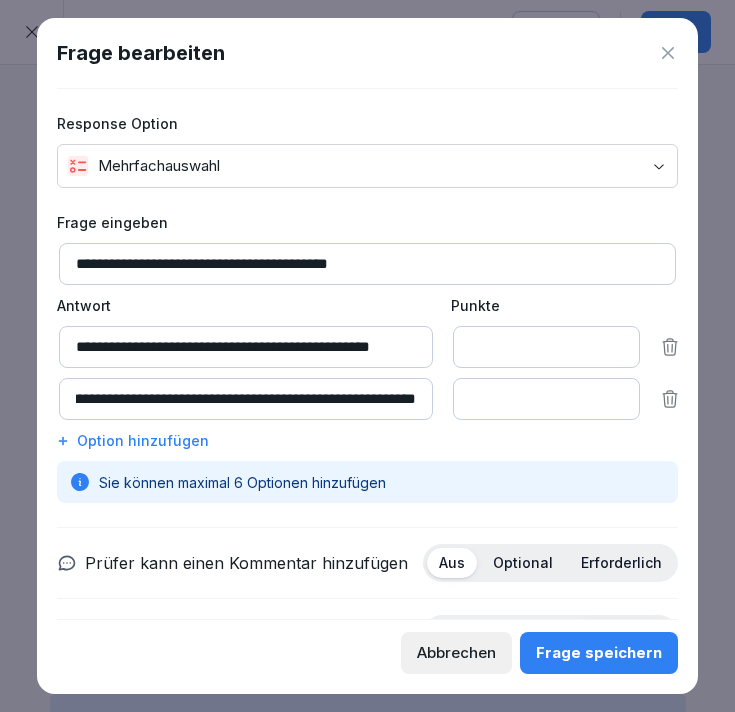 drag, startPoint x: 140, startPoint y: 402, endPoint x: 363, endPoint y: 405, distance: 223.02017 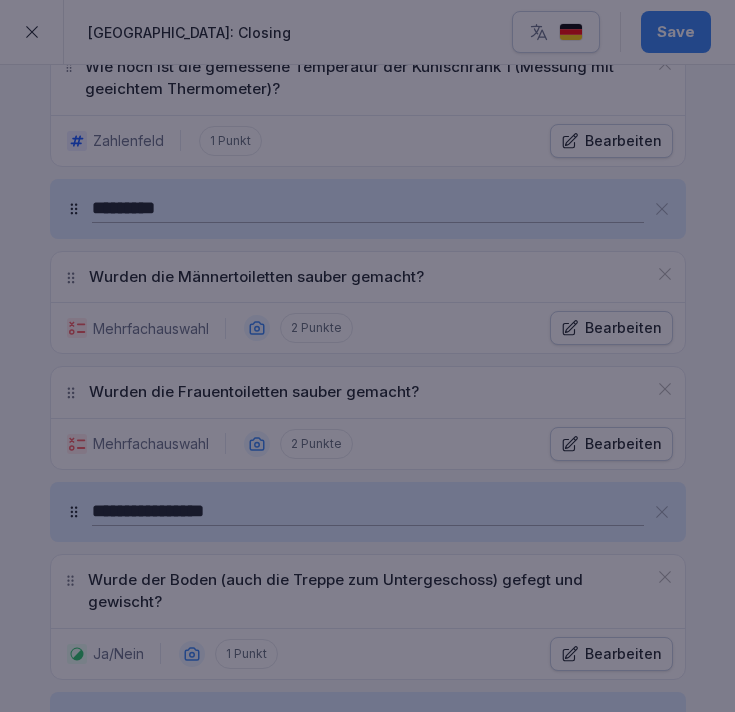 scroll, scrollTop: 0, scrollLeft: 0, axis: both 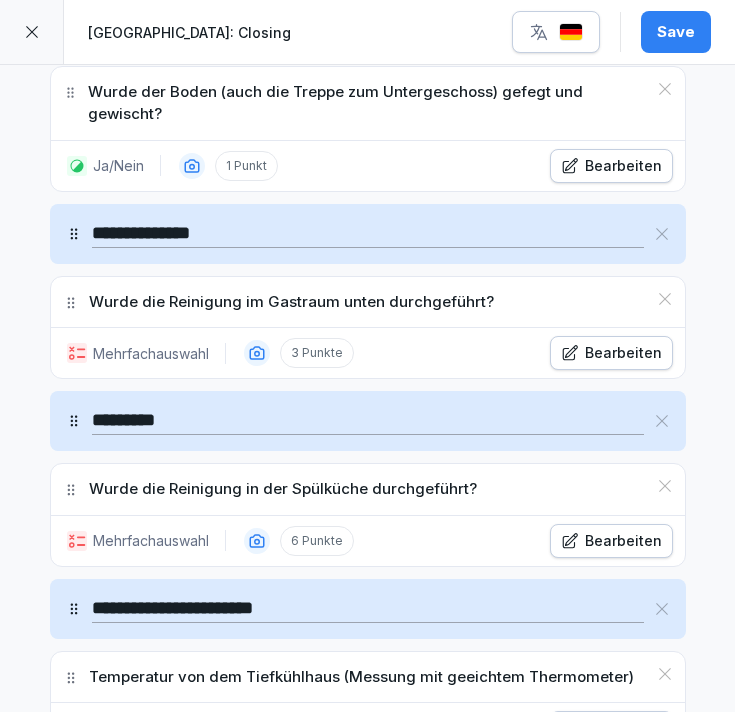 click on "**********" at bounding box center [368, 234] 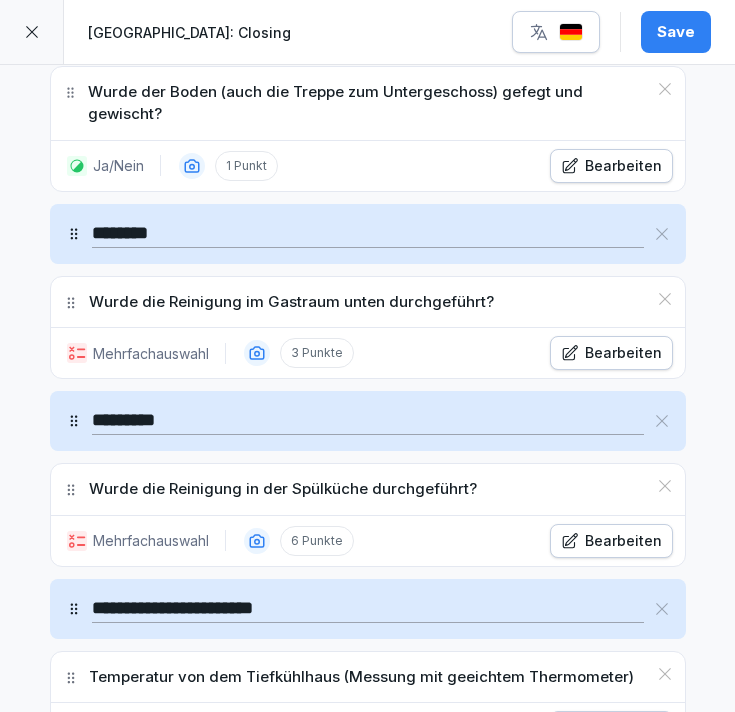 type on "********" 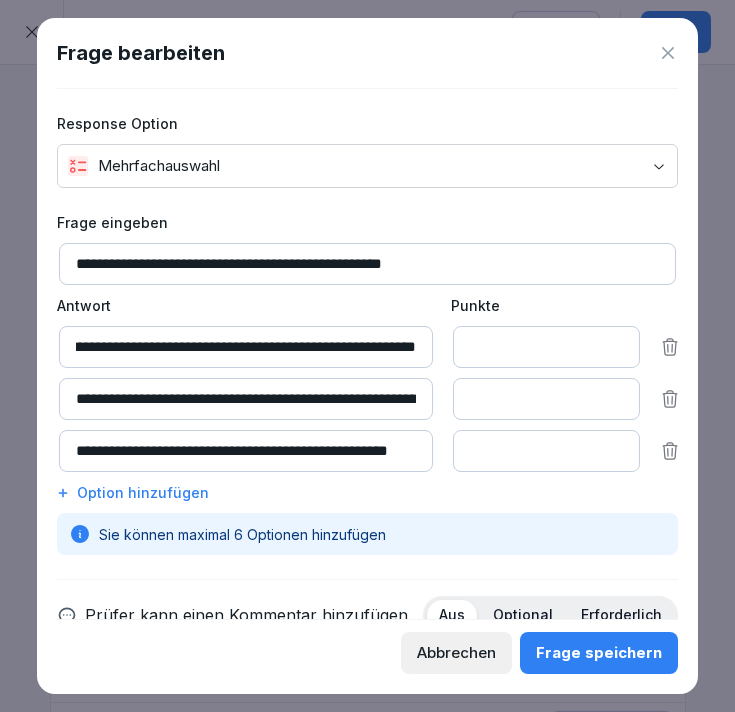 scroll, scrollTop: 0, scrollLeft: 288, axis: horizontal 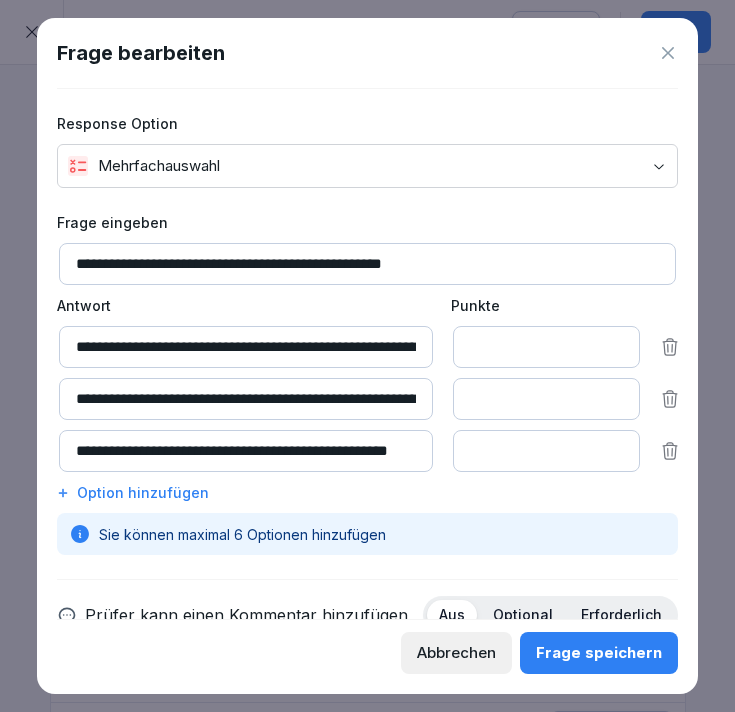 drag, startPoint x: 166, startPoint y: 392, endPoint x: 78, endPoint y: 384, distance: 88.362885 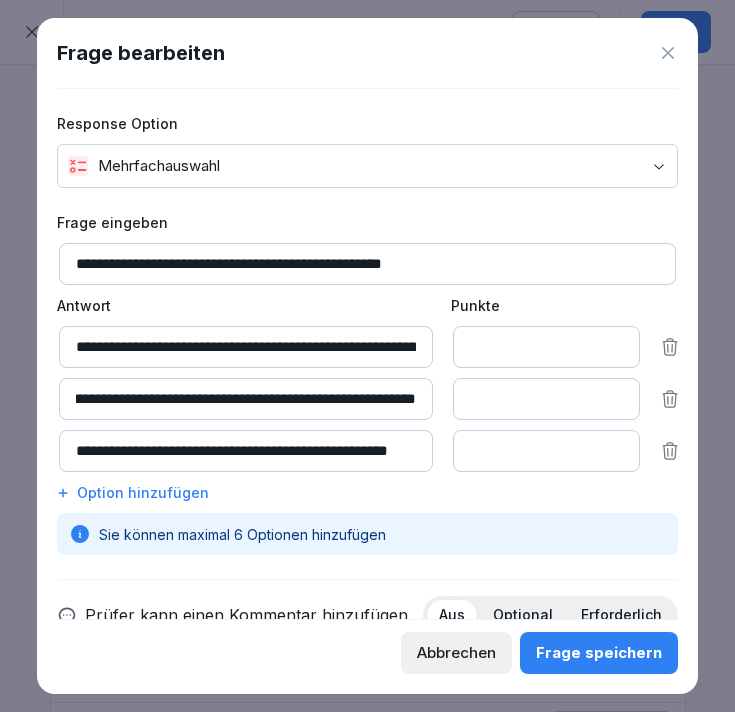 scroll, scrollTop: 0, scrollLeft: 0, axis: both 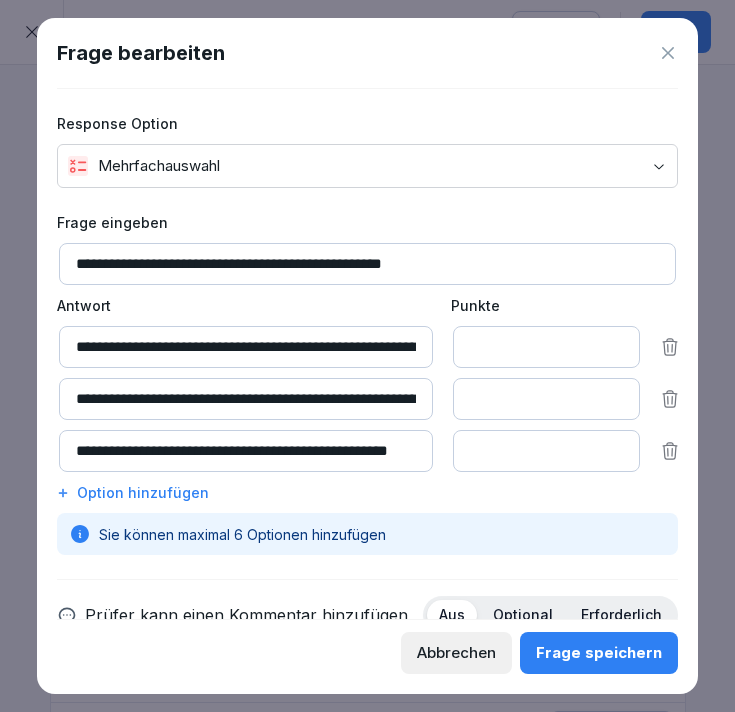 drag, startPoint x: 216, startPoint y: 399, endPoint x: 25, endPoint y: 391, distance: 191.16747 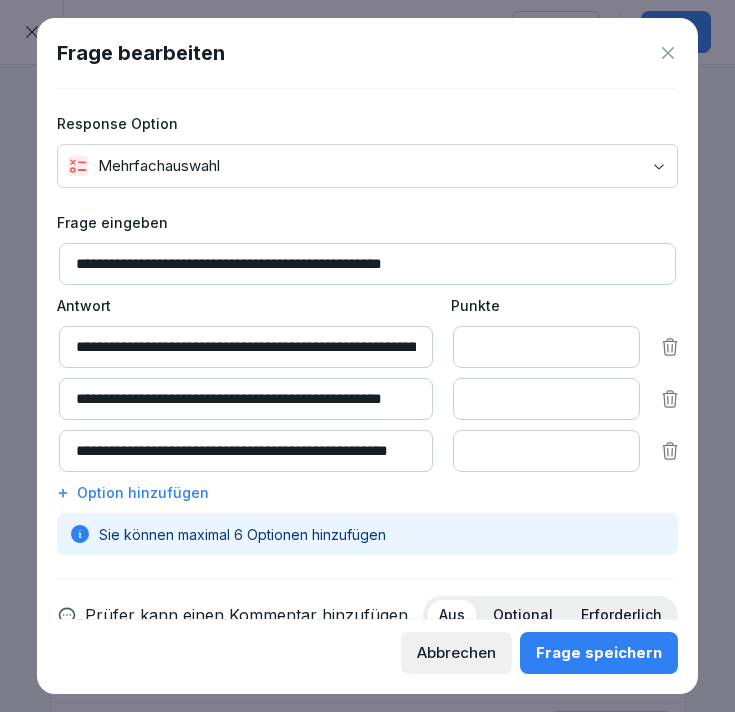 scroll, scrollTop: 0, scrollLeft: 36, axis: horizontal 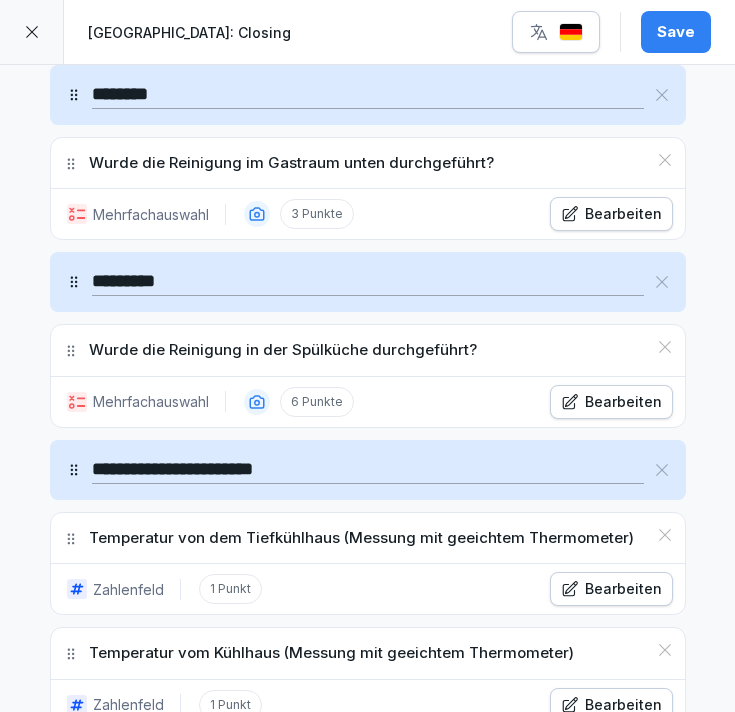 click on "Bearbeiten" at bounding box center (611, 402) 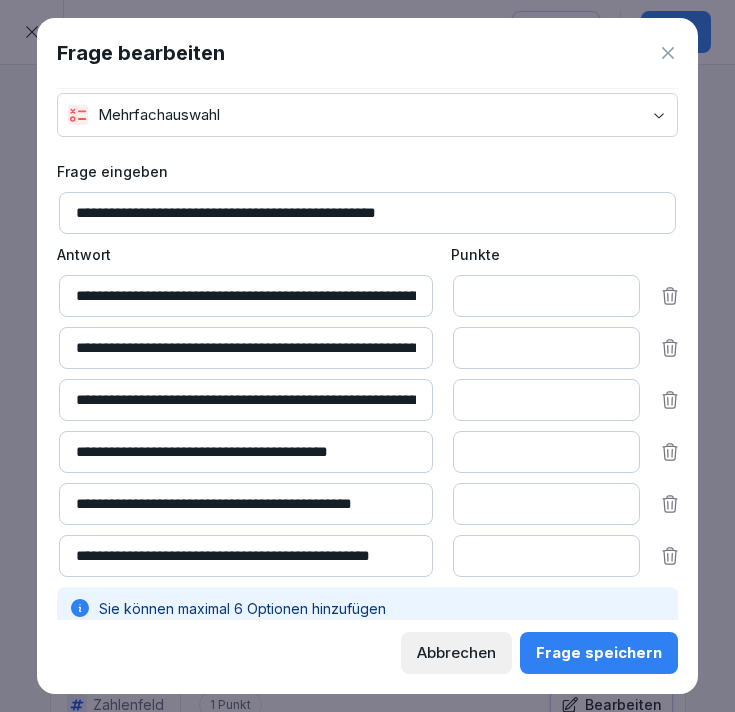 scroll, scrollTop: 58, scrollLeft: 0, axis: vertical 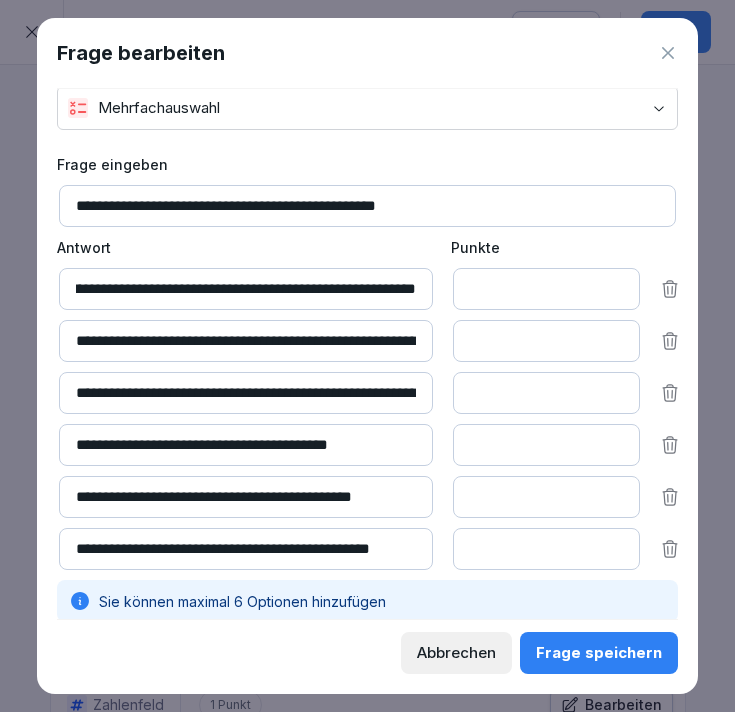 drag, startPoint x: 279, startPoint y: 283, endPoint x: 423, endPoint y: 290, distance: 144.17004 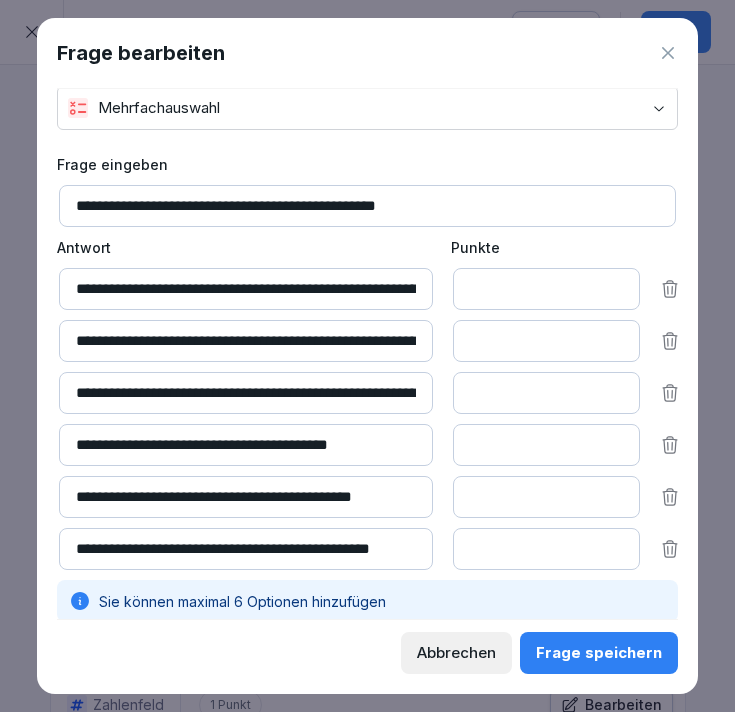 scroll, scrollTop: 0, scrollLeft: 129, axis: horizontal 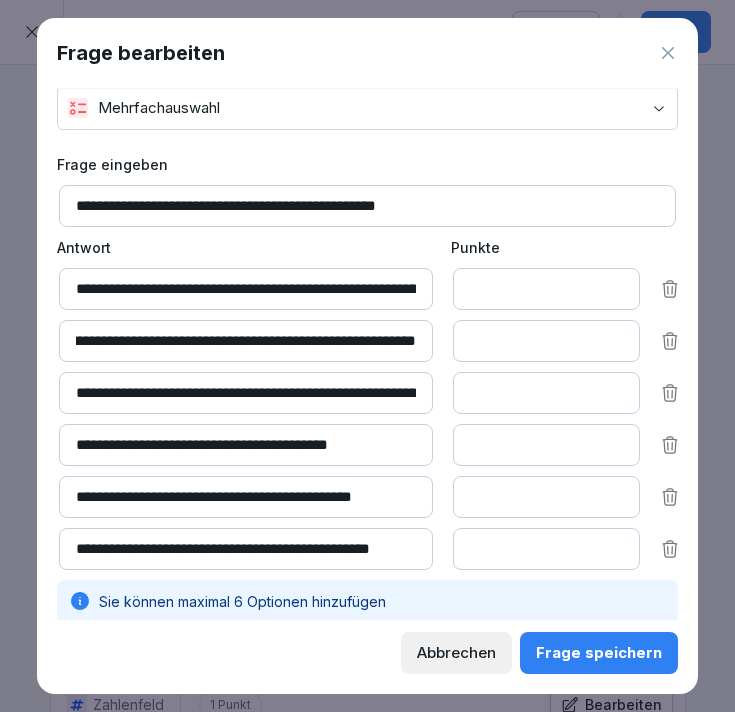 drag, startPoint x: 127, startPoint y: 340, endPoint x: 461, endPoint y: 370, distance: 335.3446 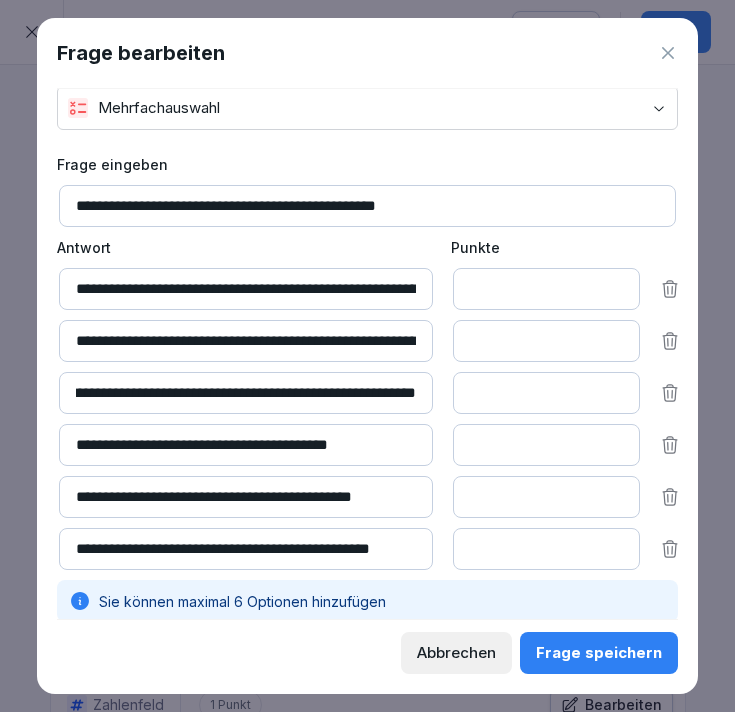 scroll, scrollTop: 0, scrollLeft: 279, axis: horizontal 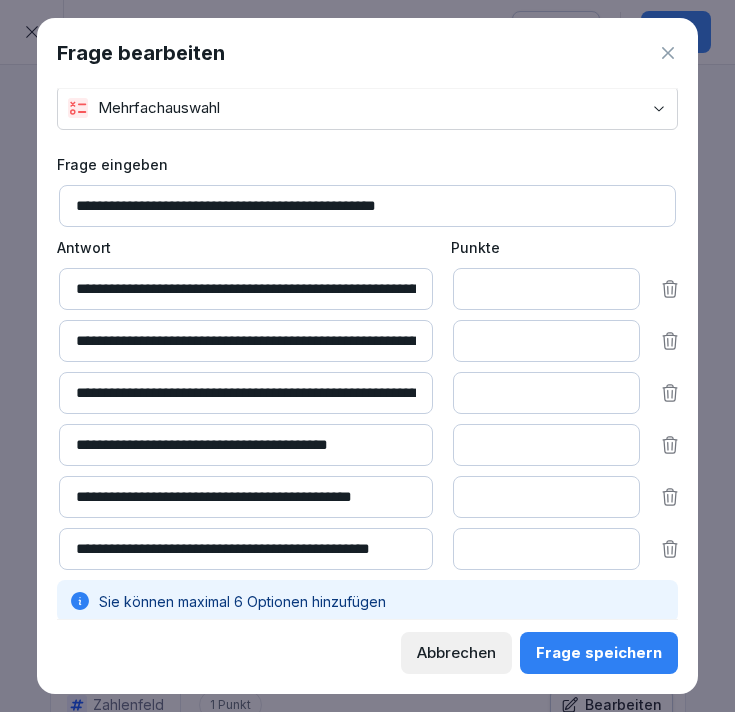 drag, startPoint x: 102, startPoint y: 437, endPoint x: 260, endPoint y: 454, distance: 158.91193 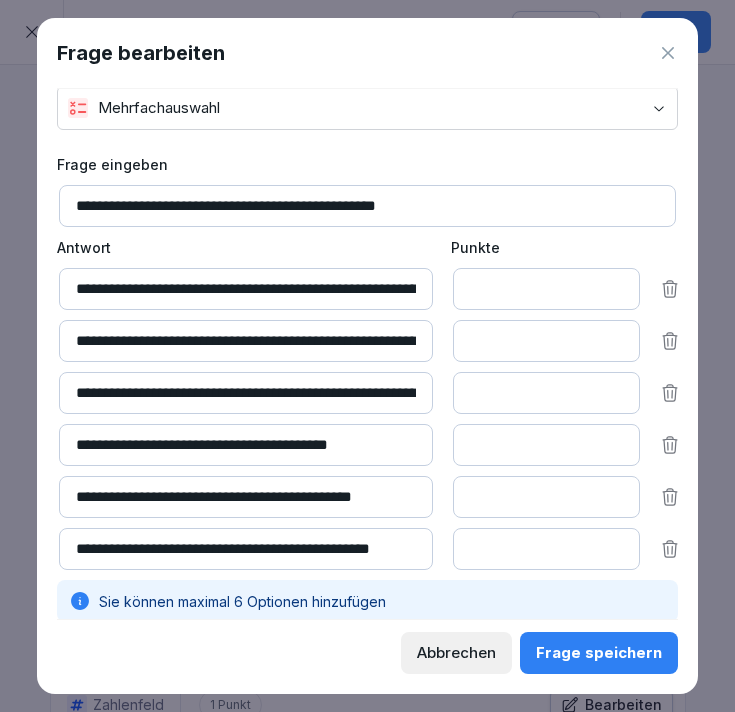 click on "**********" at bounding box center [246, 445] 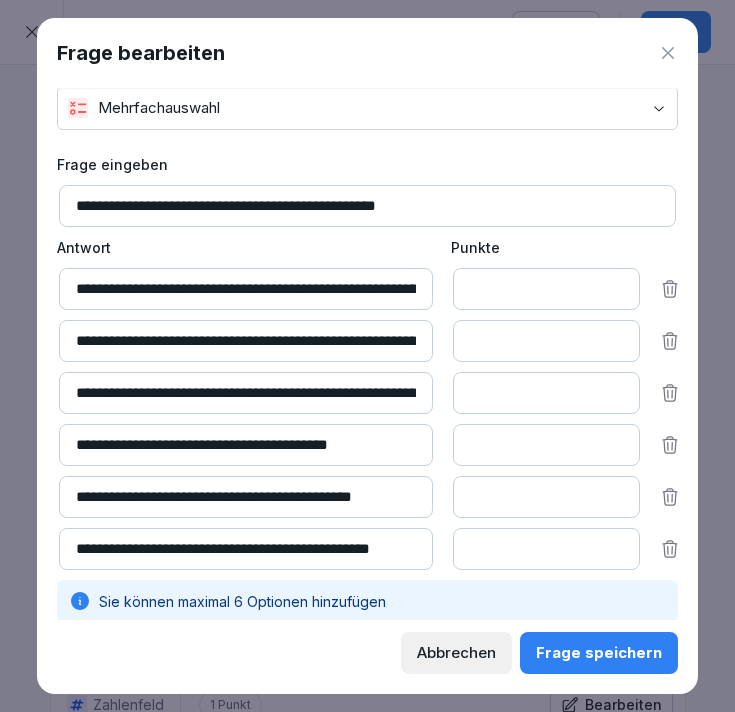 drag, startPoint x: 169, startPoint y: 498, endPoint x: 514, endPoint y: 526, distance: 346.13437 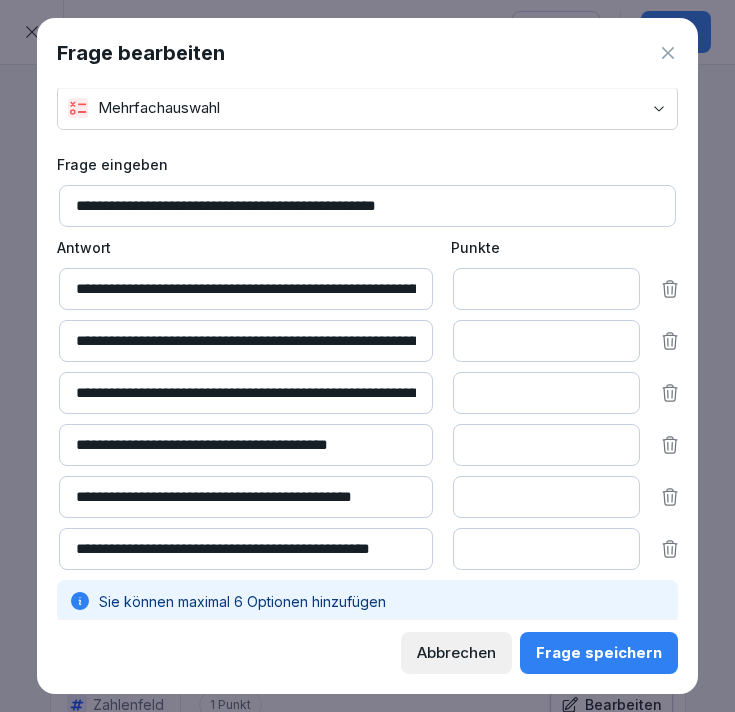 click on "**********" at bounding box center (368, 388) 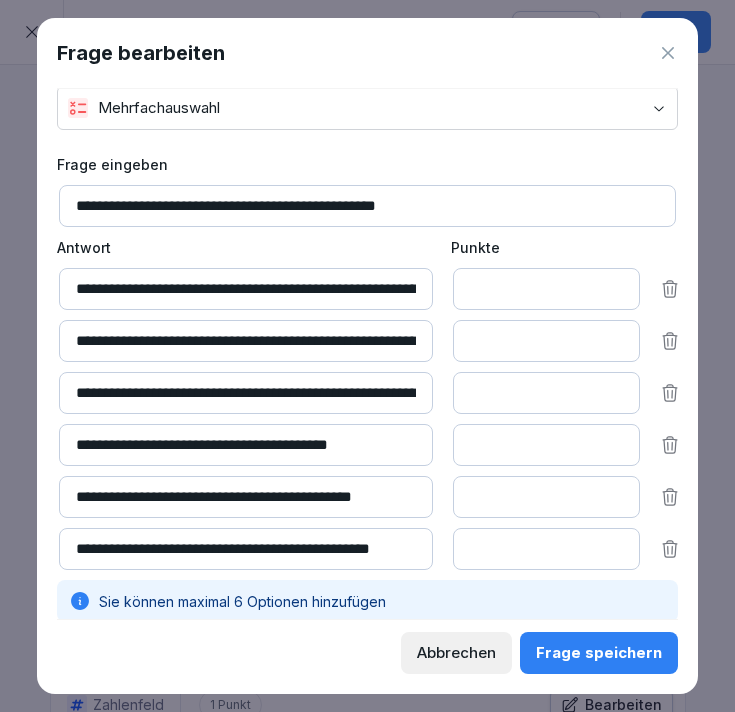 scroll, scrollTop: 0, scrollLeft: 40, axis: horizontal 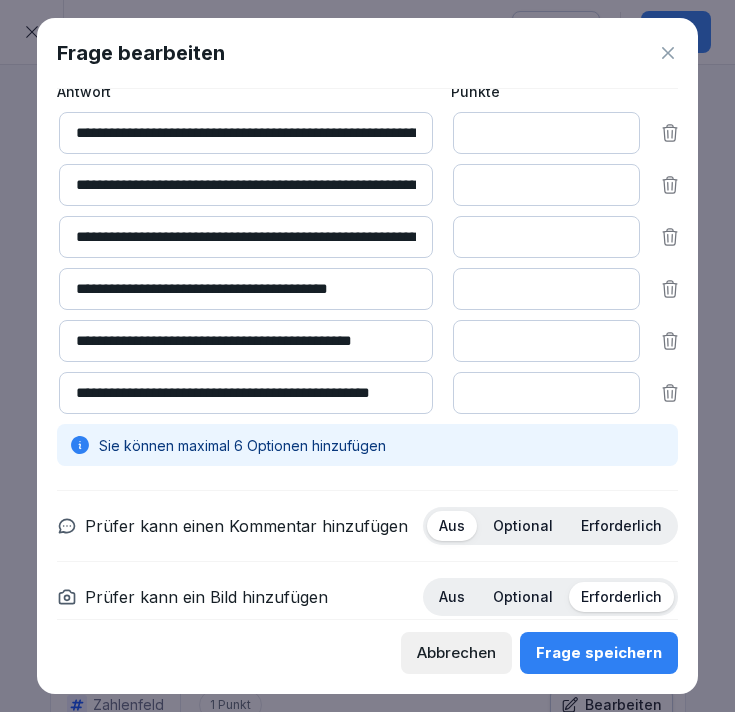 click on "**********" at bounding box center [246, 393] 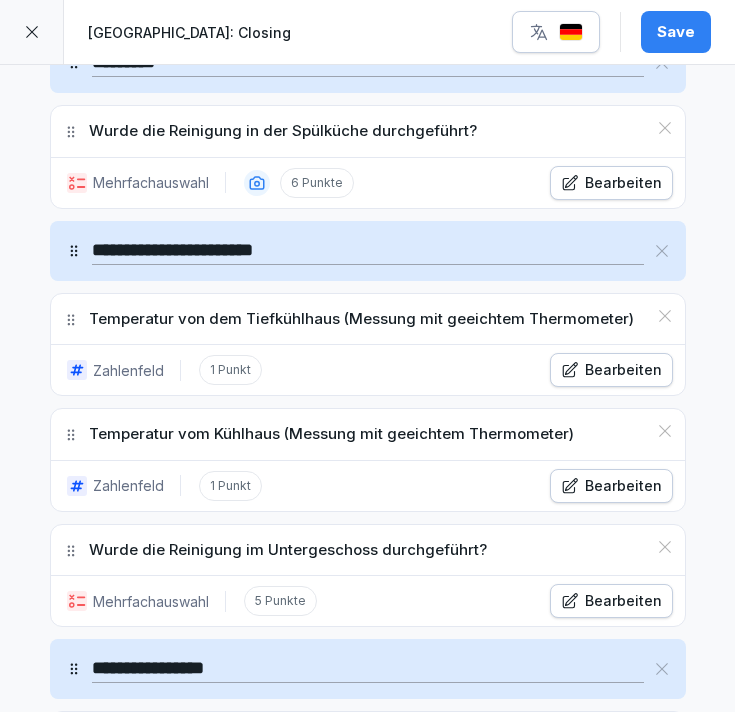 scroll, scrollTop: 2937, scrollLeft: 0, axis: vertical 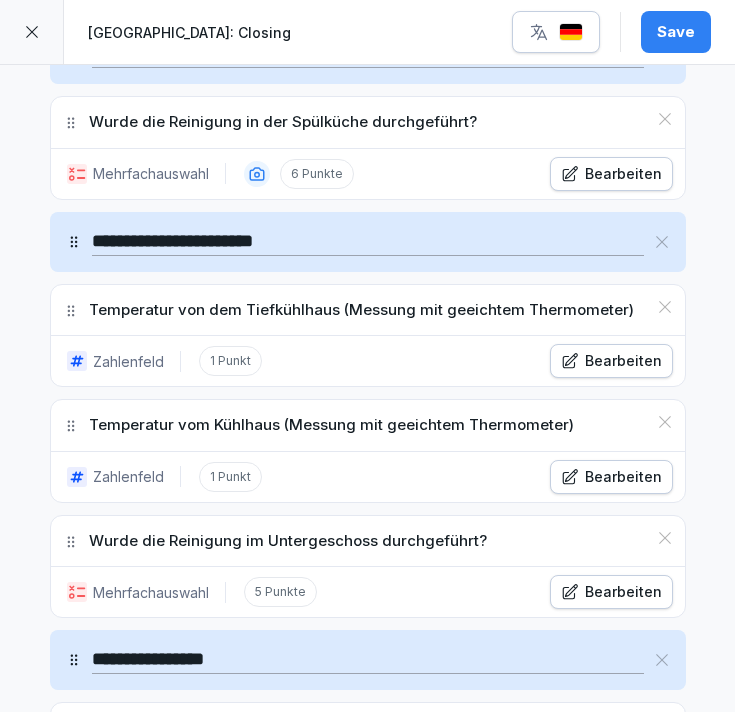 click 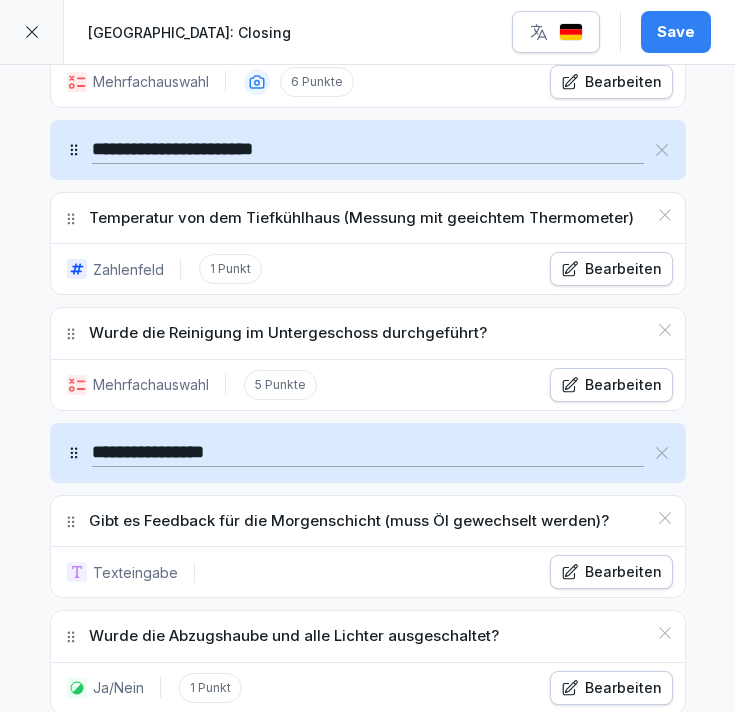 scroll, scrollTop: 3033, scrollLeft: 0, axis: vertical 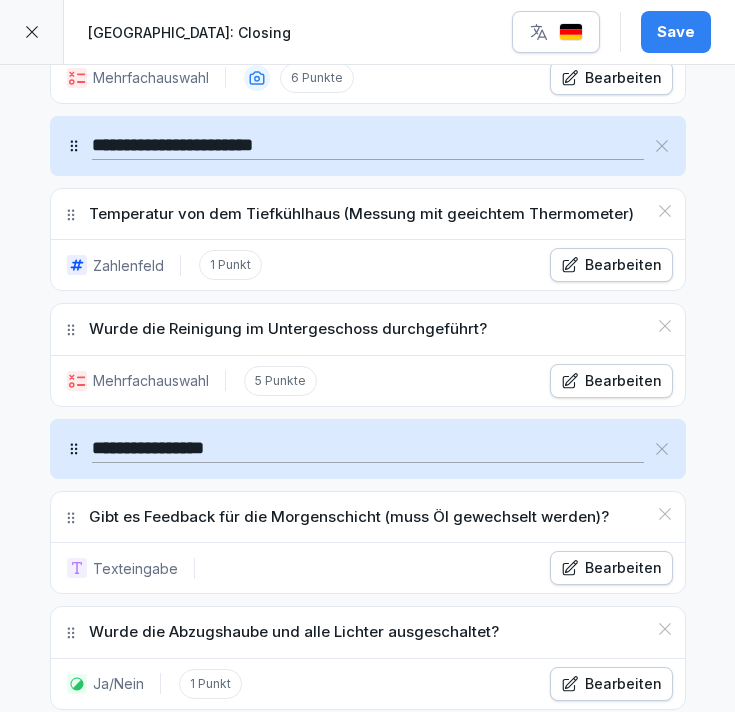 click on "Bearbeiten" at bounding box center (611, 381) 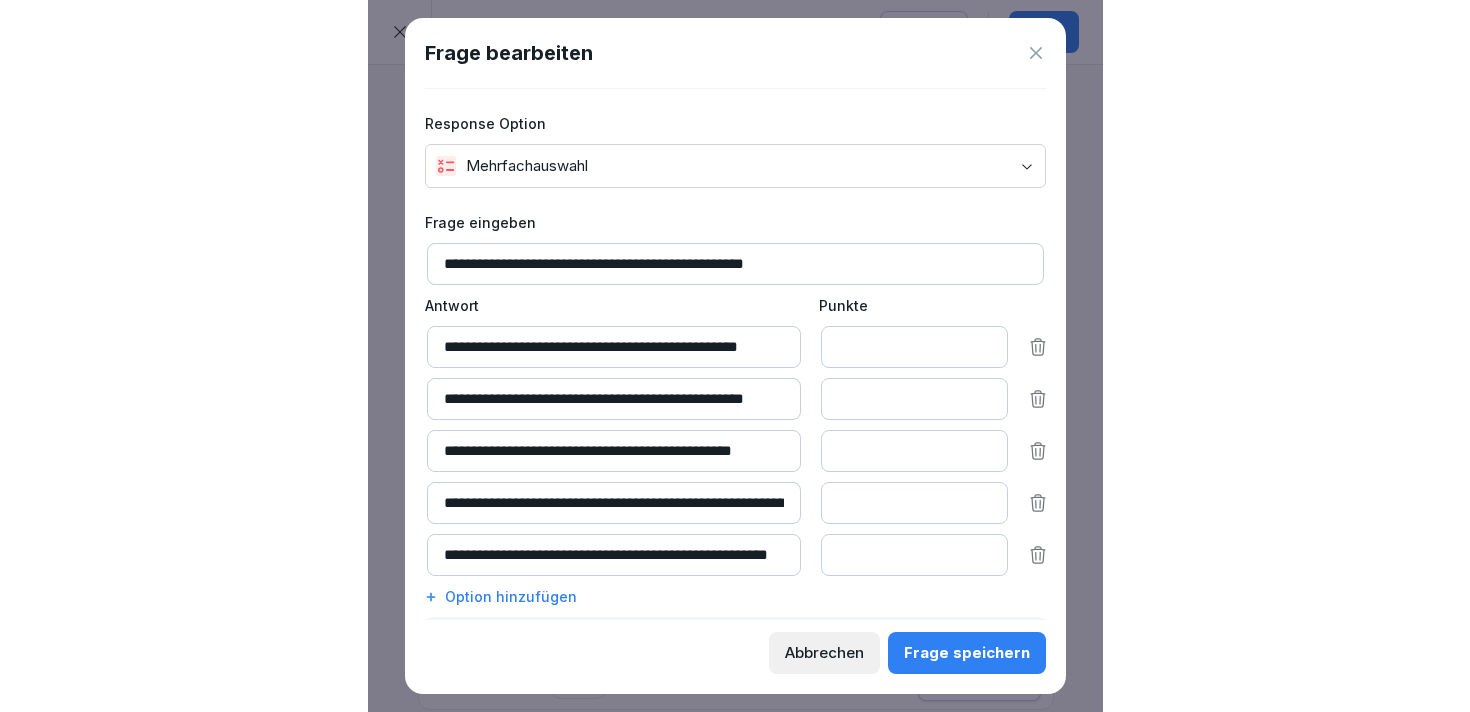 scroll, scrollTop: 29, scrollLeft: 0, axis: vertical 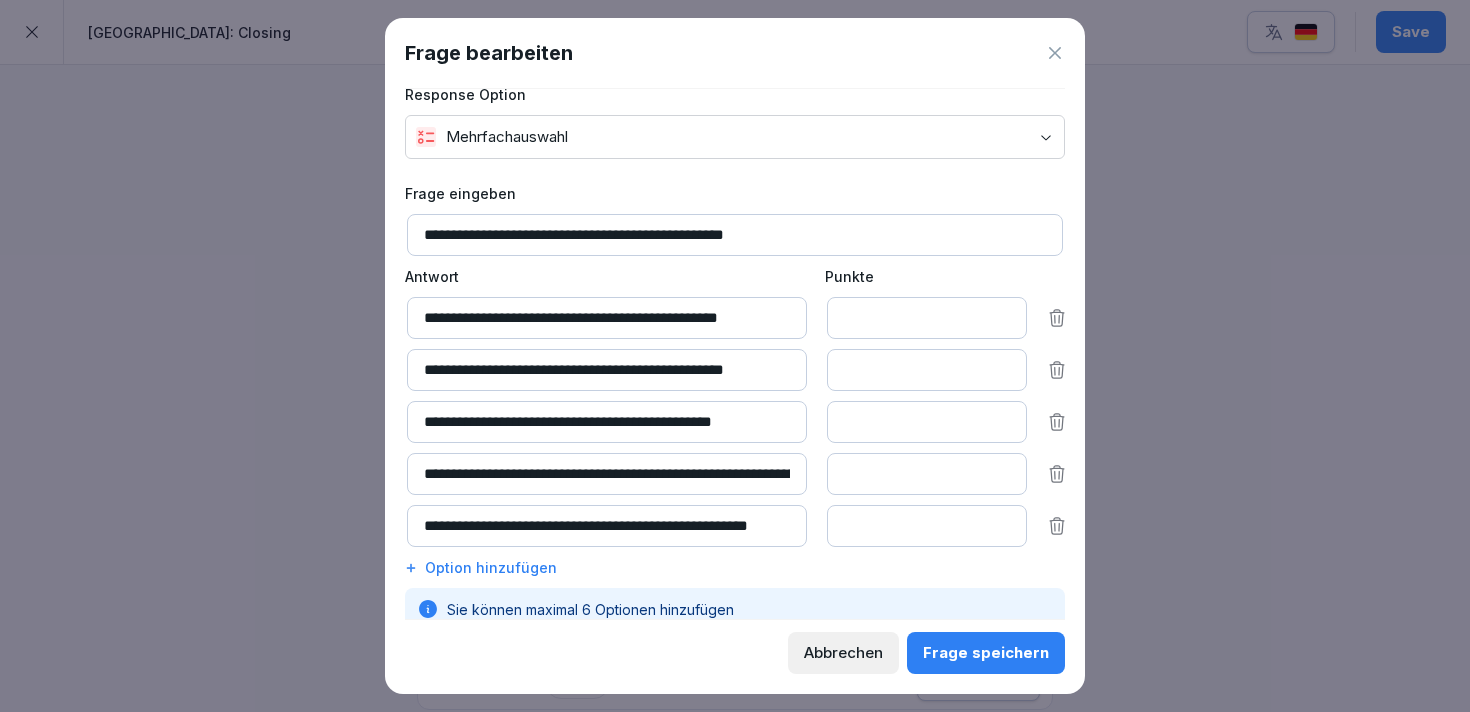 type 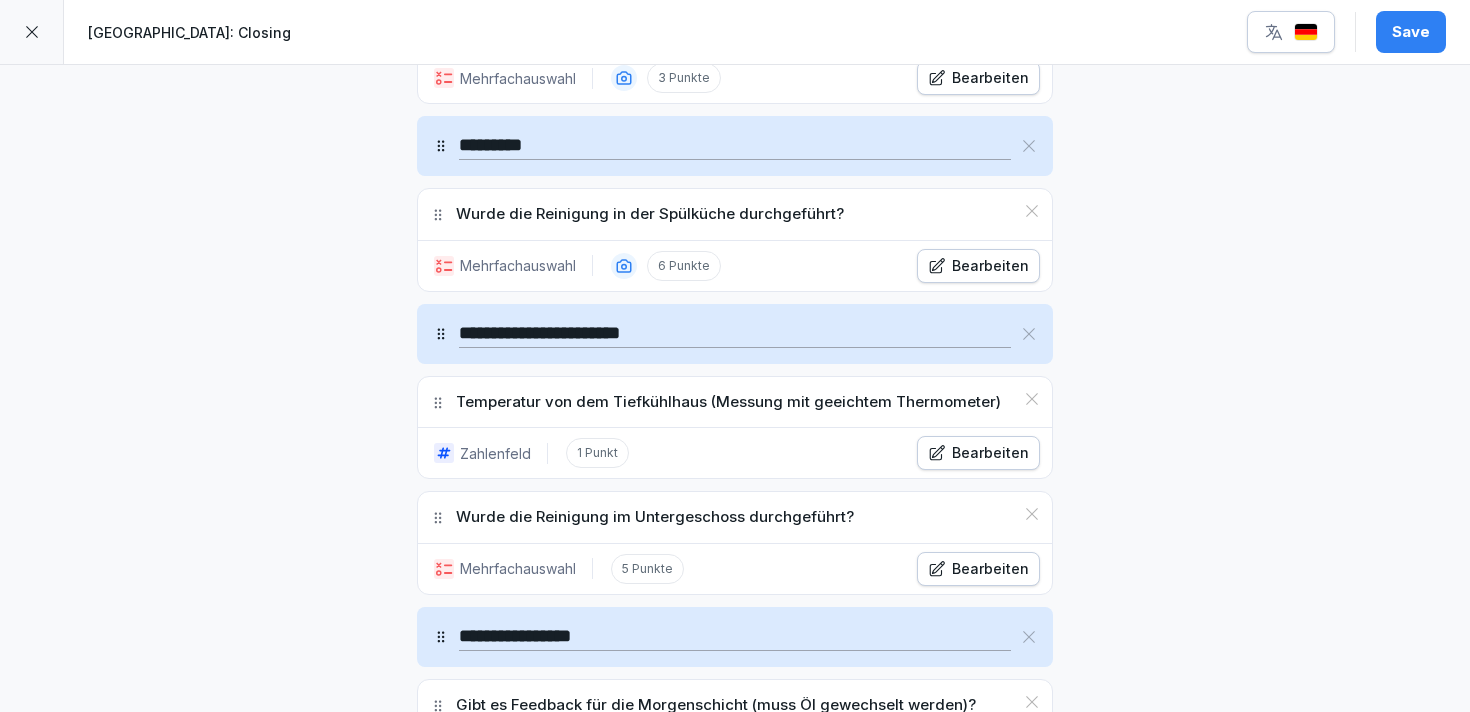 scroll, scrollTop: 2875, scrollLeft: 0, axis: vertical 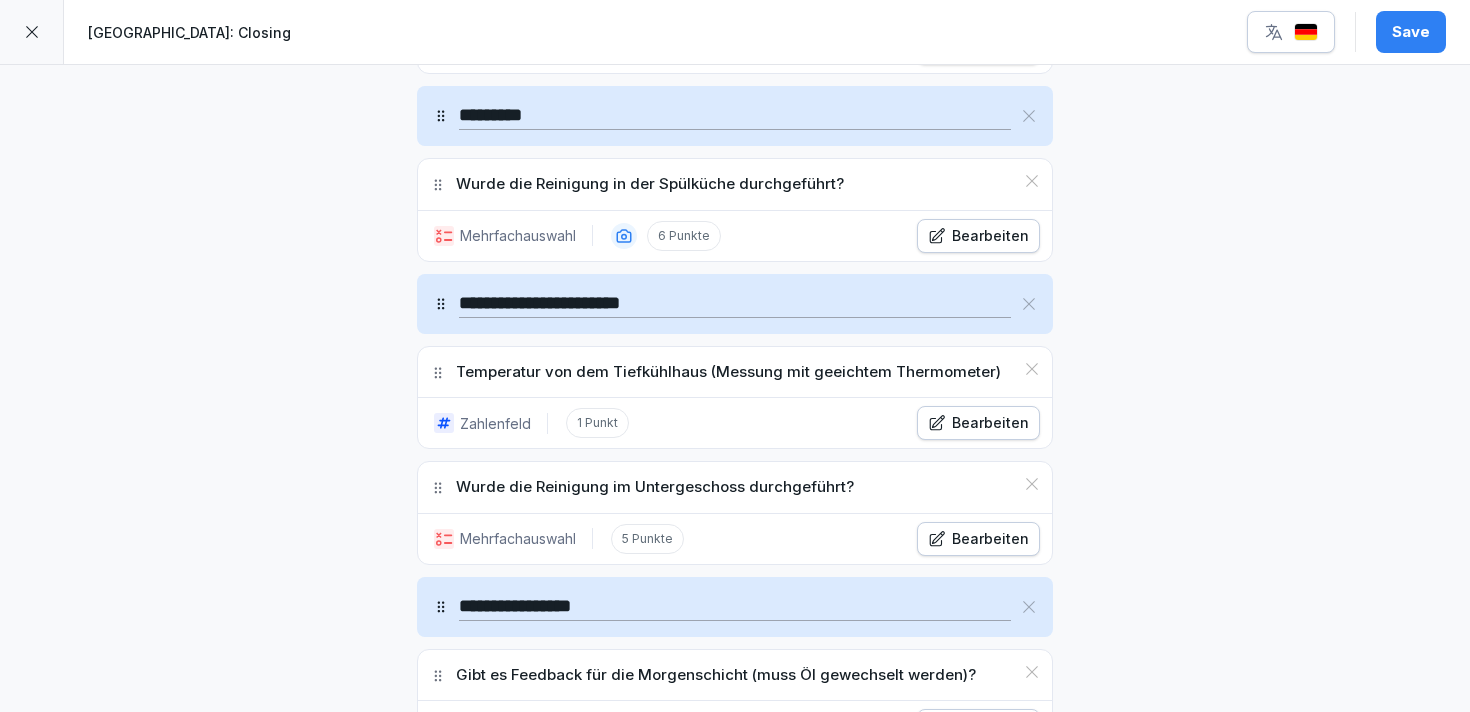 click on "Bearbeiten" at bounding box center [978, 539] 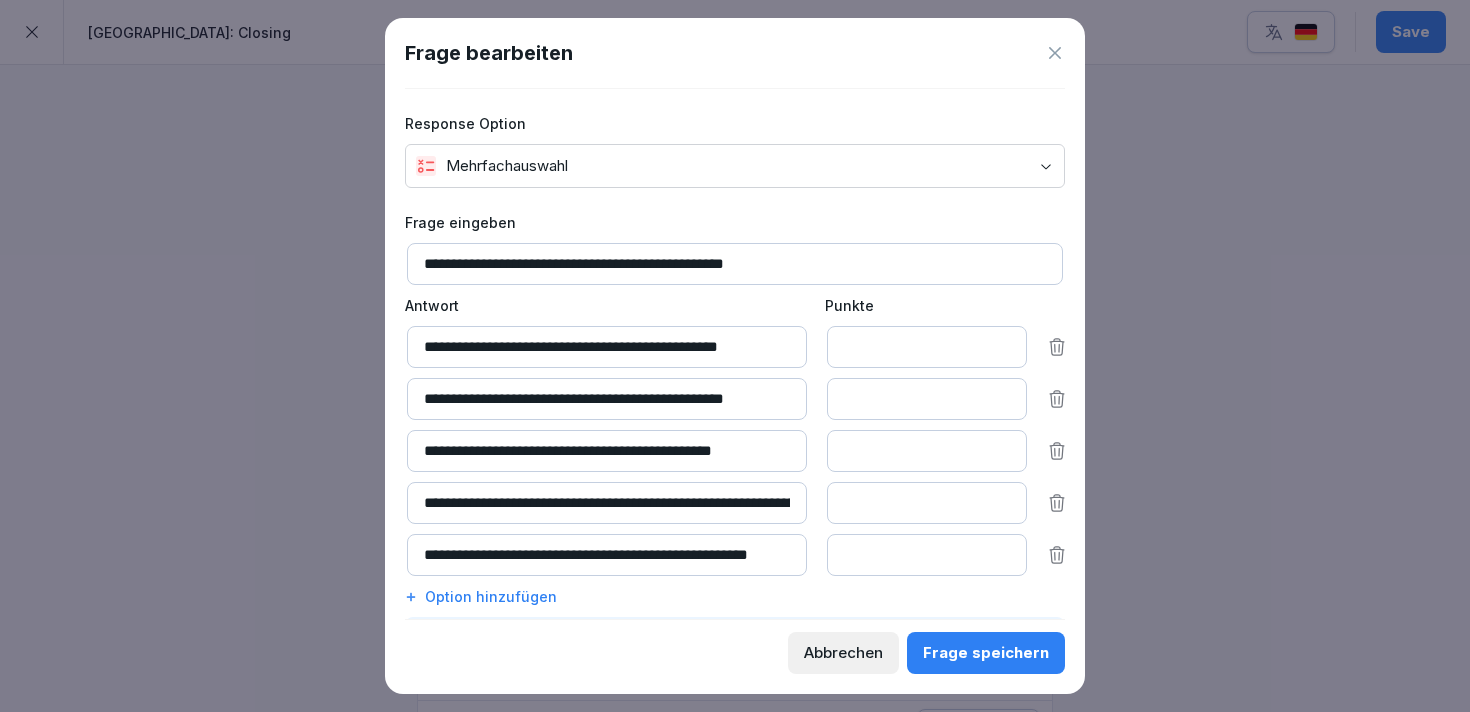 click on "Abbrechen" at bounding box center (843, 653) 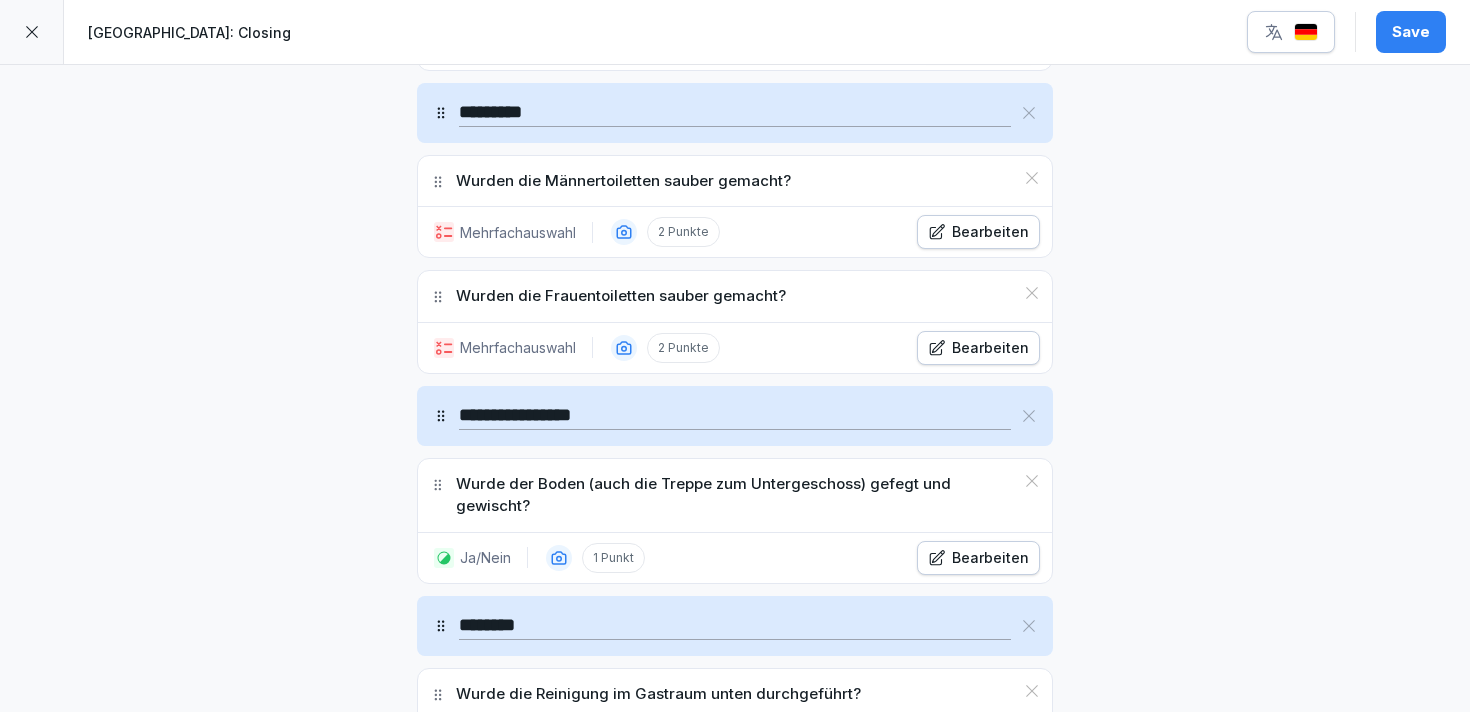 scroll, scrollTop: 1799, scrollLeft: 0, axis: vertical 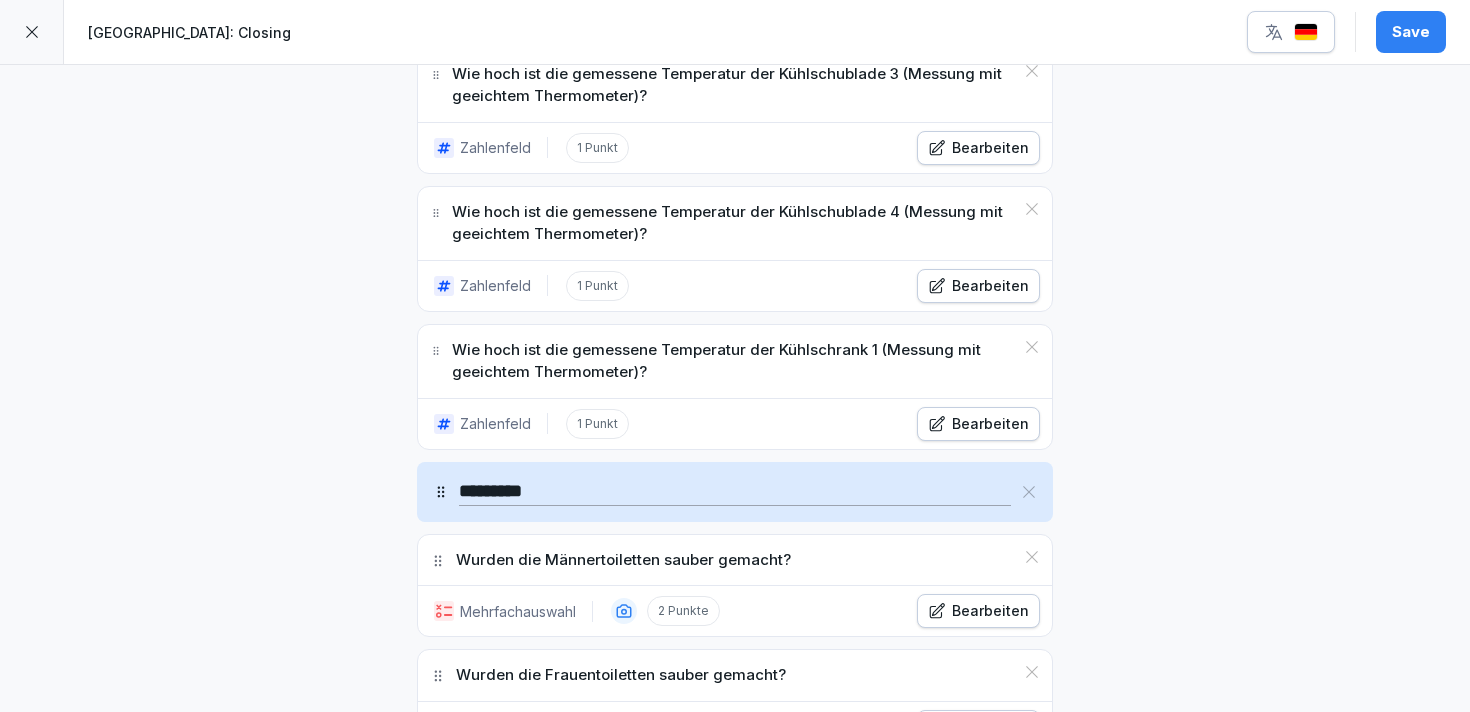 click 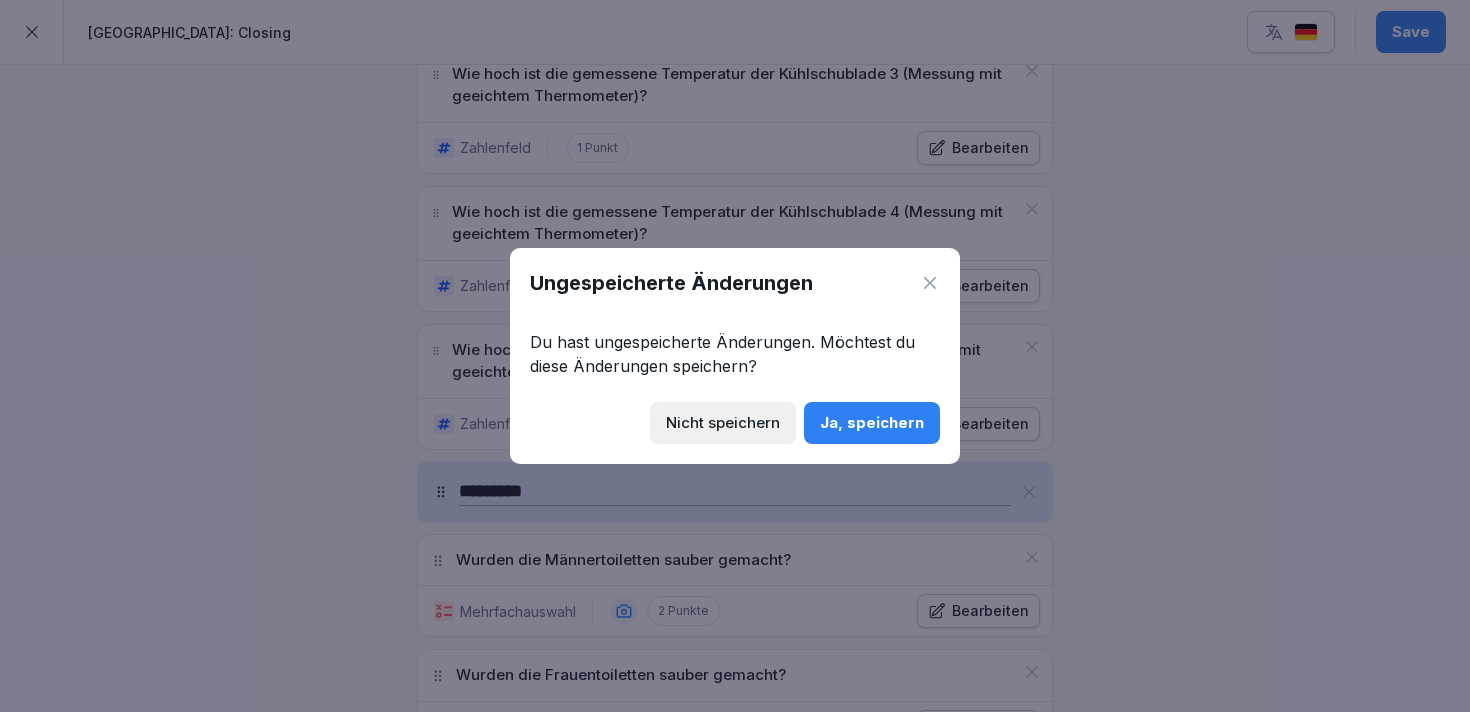 click on "Nicht speichern" at bounding box center (723, 423) 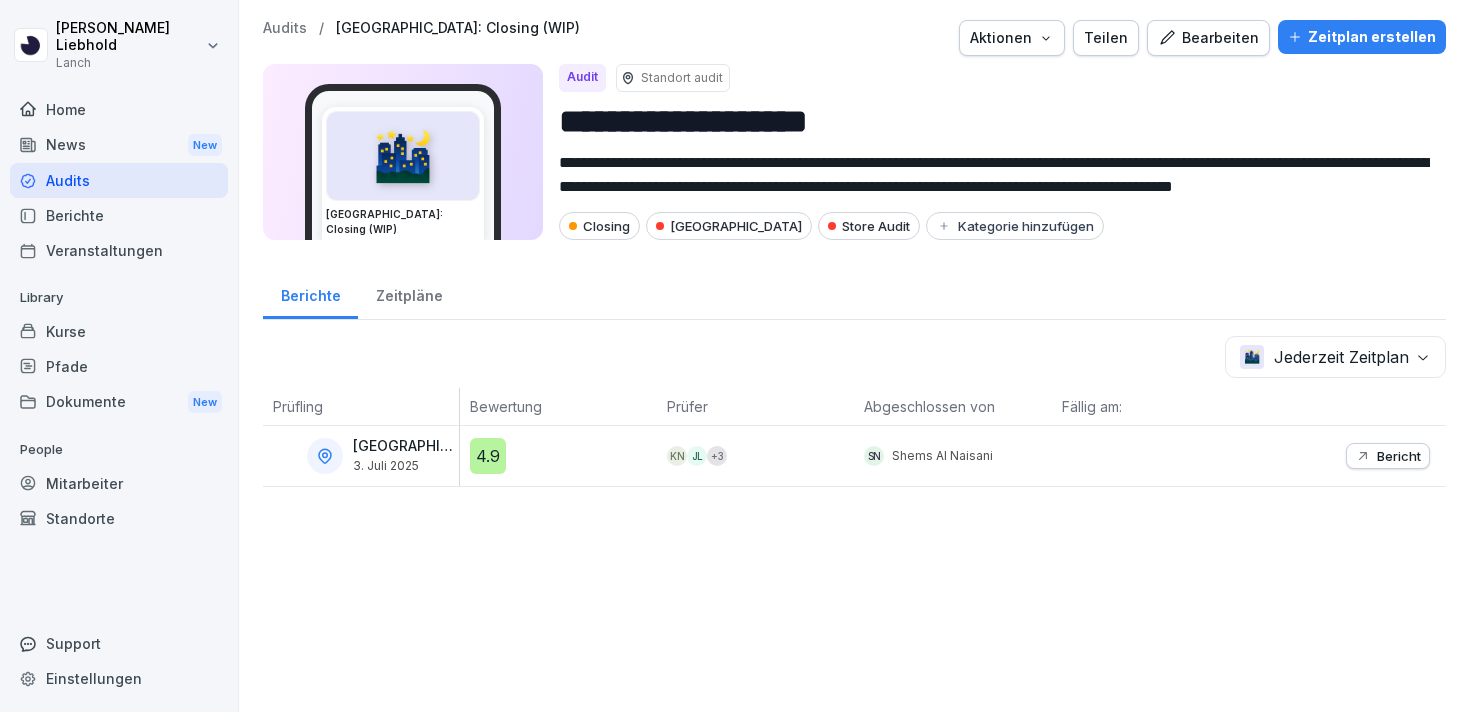 scroll, scrollTop: 0, scrollLeft: 0, axis: both 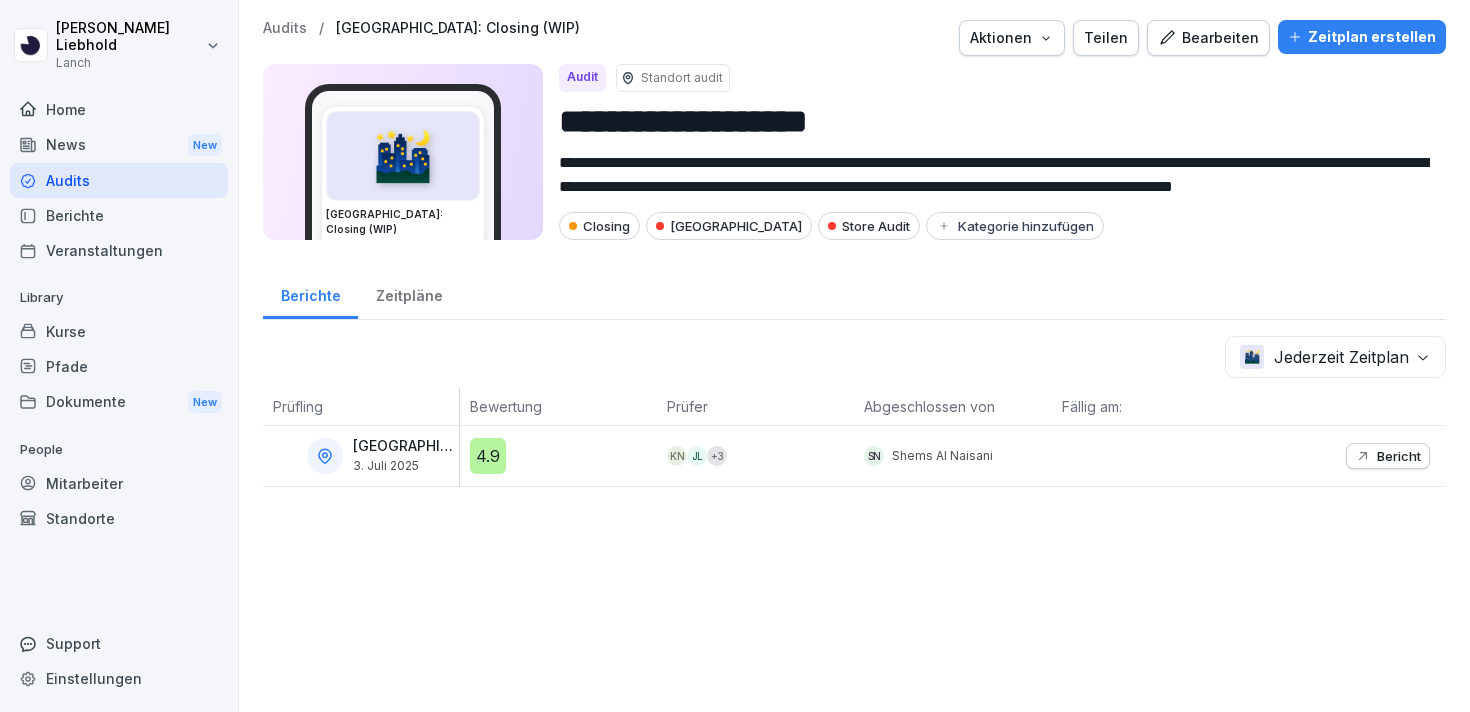 click on "Bericht" at bounding box center [1399, 456] 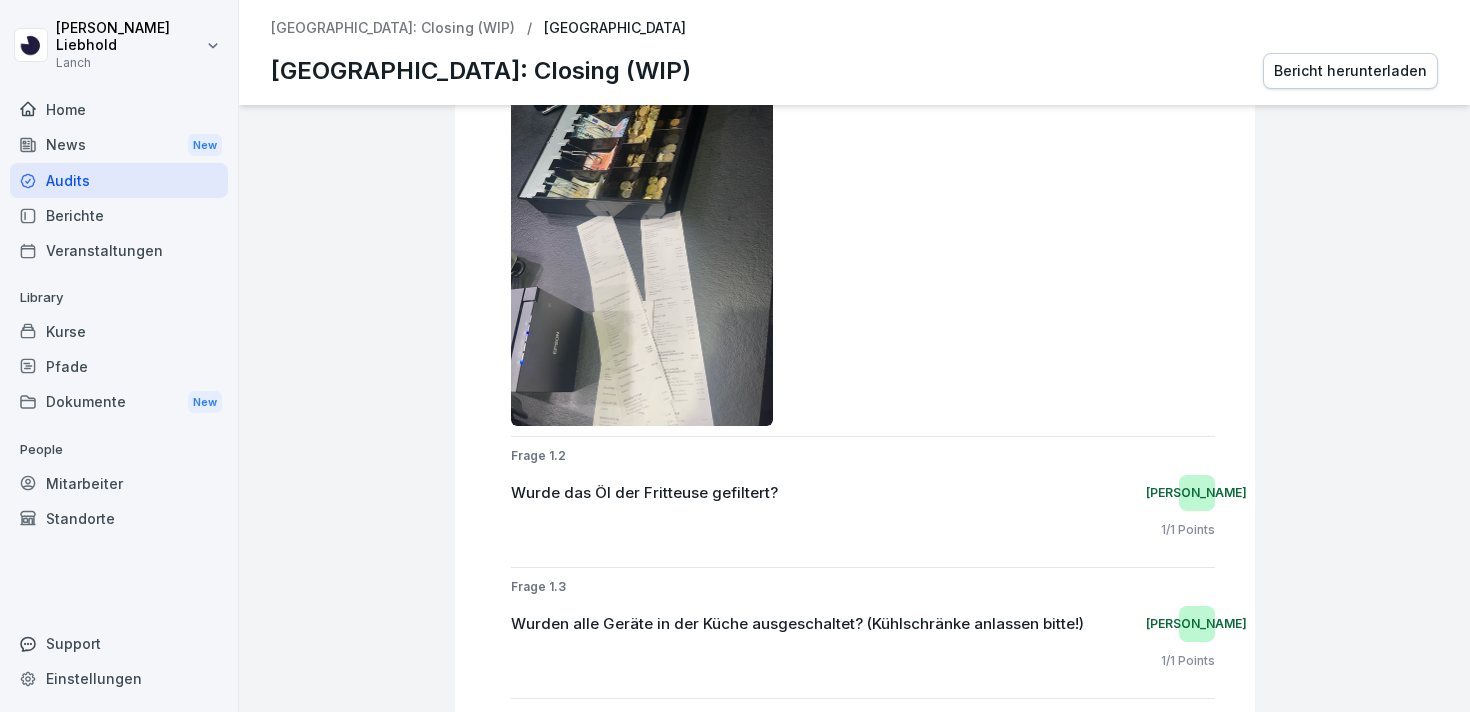 scroll, scrollTop: 969, scrollLeft: 0, axis: vertical 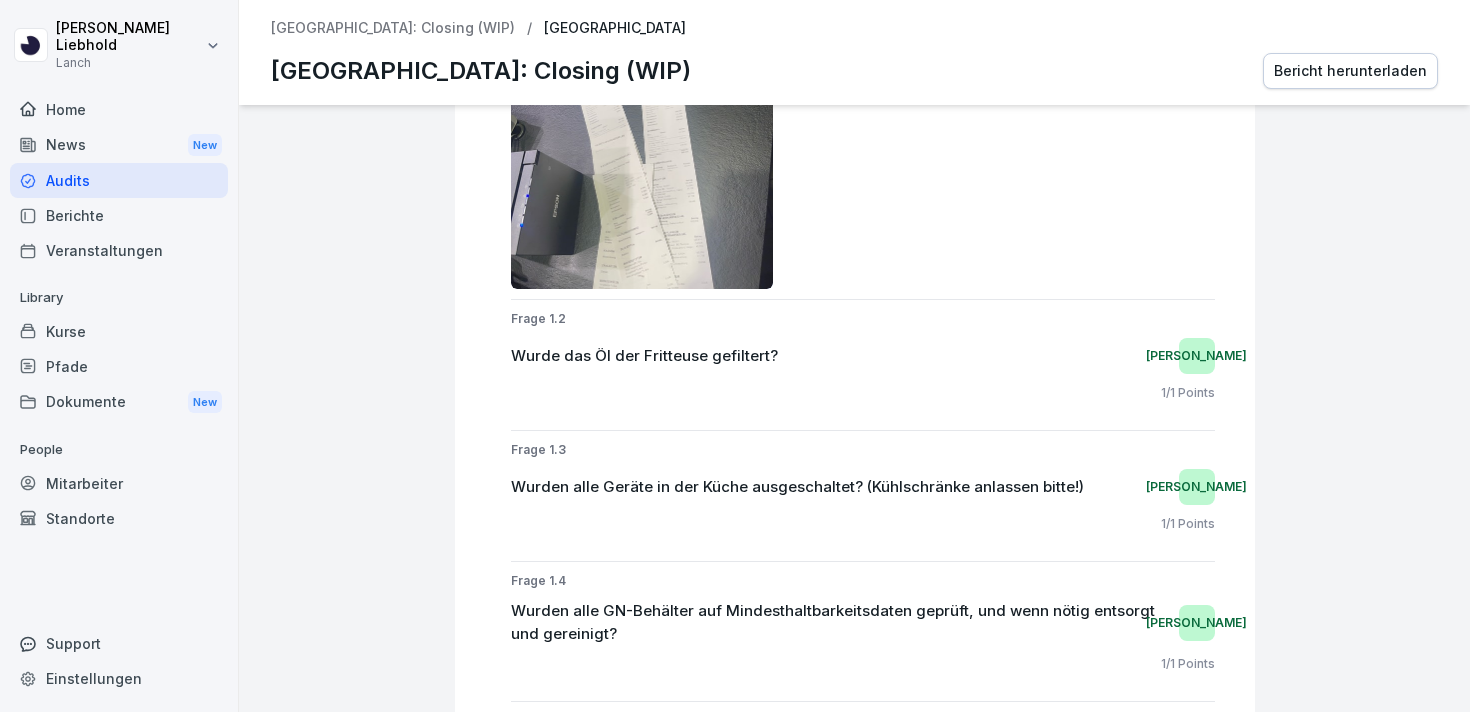 click on "Audits" at bounding box center [119, 180] 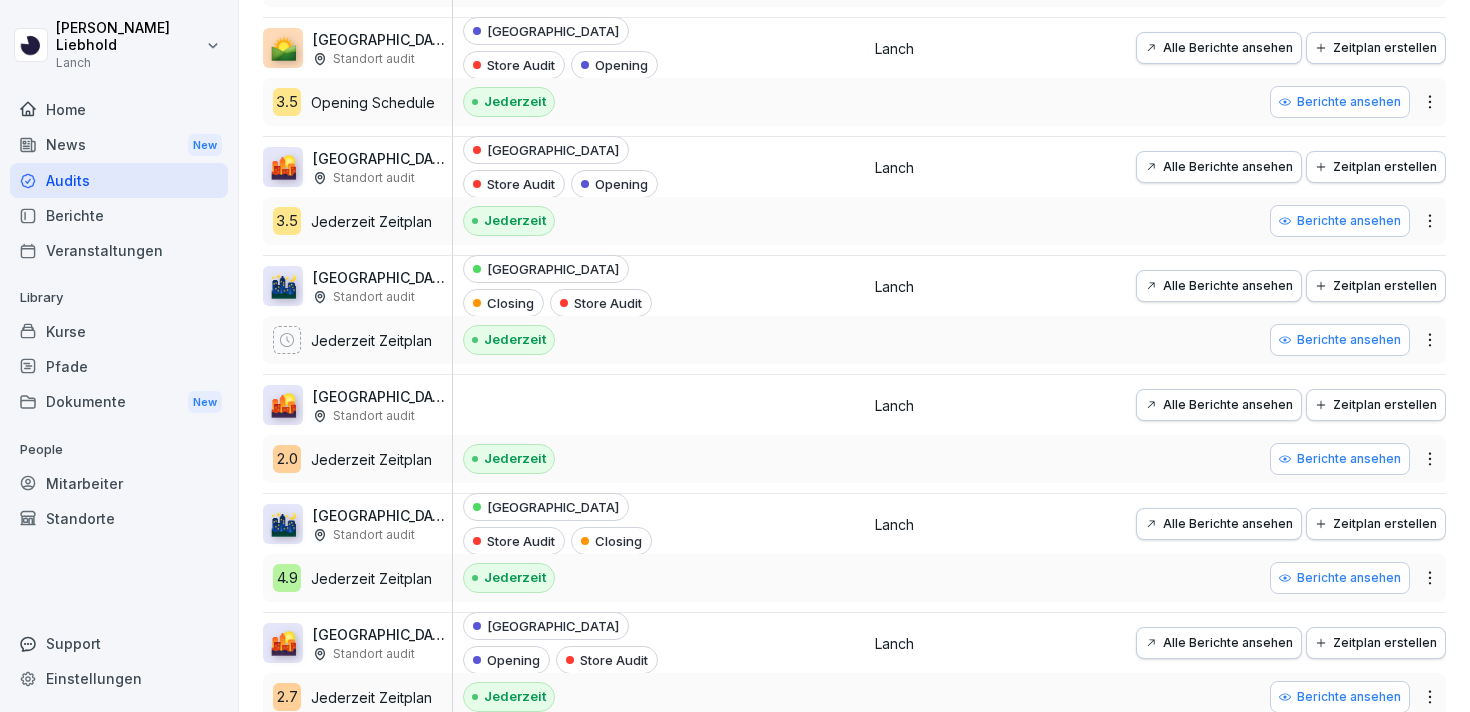scroll, scrollTop: 1422, scrollLeft: 0, axis: vertical 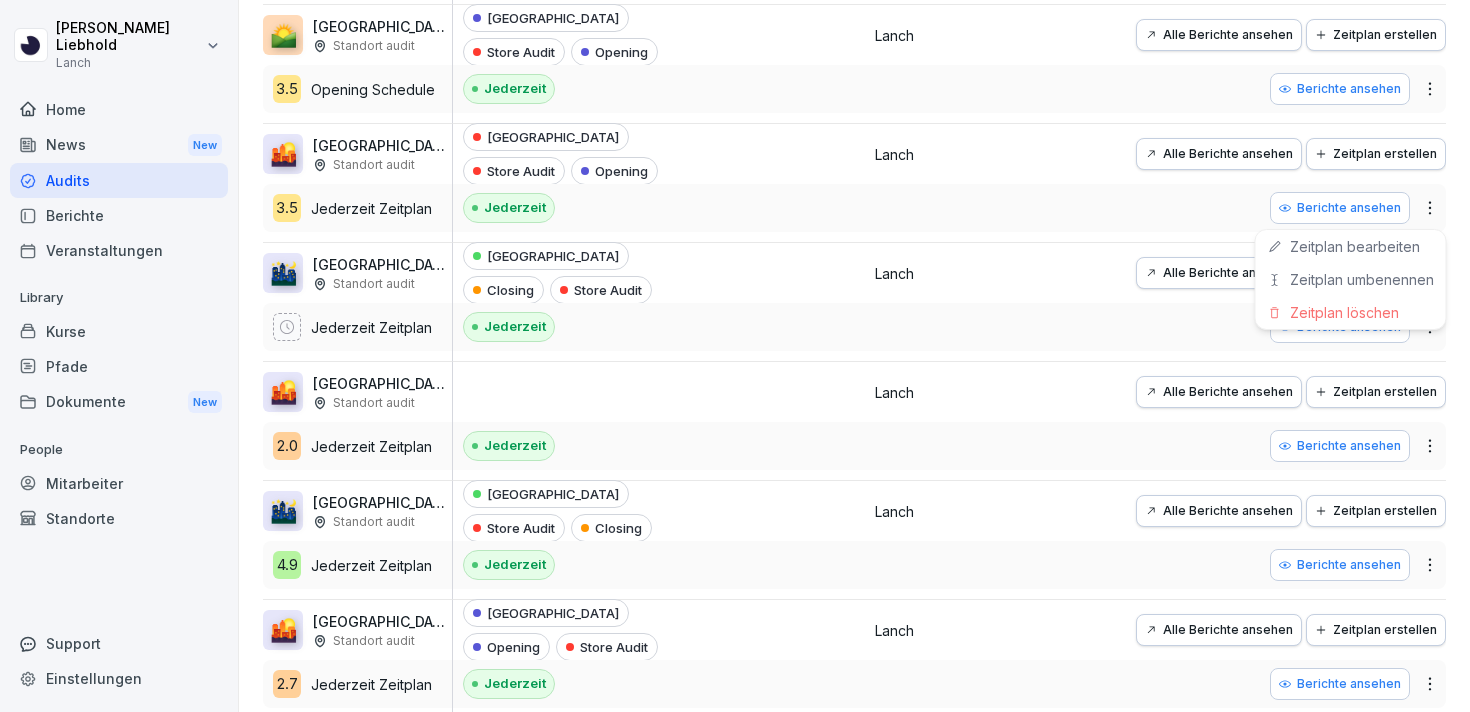 click on "[PERSON_NAME] Lanch Home News New Audits Berichte Veranstaltungen Library Kurse Pfade Dokumente New People Mitarbeiter Standorte Support Einstellungen Audits Audit erstellen Audits Berichte So erstellst du ein Audit Eine kurze Anleitung zum Einstieg So veröffentlichst du dein Audit Wie du einen Zeitplan erstellst Kategorien Name Zeitplan Einstellungen Status Gruppe 🌃 [GEOGRAPHIC_DATA]: Closing (WIP) Standort audit 4.7 Täglicher Zeitplan Jederzeit Zeitplan Wuppertal Store Audit Closing Täglich Fällig am:   [DATE] Jederzeit 0  /   1 Lanch Alle Berichte ansehen Zeitplan erstellen Berichte ansehen Berichte ansehen 🌇 [GEOGRAPHIC_DATA]: Opening (WIP) Standort audit Täglicher Zeitplan Jederzeit Zeitplan [GEOGRAPHIC_DATA] Audit Opening Täglich Fällig am:   [DATE] Jederzeit 0  /   1 Lanch Alle Berichte ansehen Zeitplan erstellen Berichte ansehen Berichte ansehen 🌇 [GEOGRAPHIC_DATA]: Opening Standort audit Jederzeit Zeitplan [GEOGRAPHIC_DATA] Opening Store Audit Jederzeit Lanch Alle Berichte ansehen Zeitplan erstellen" at bounding box center (735, 356) 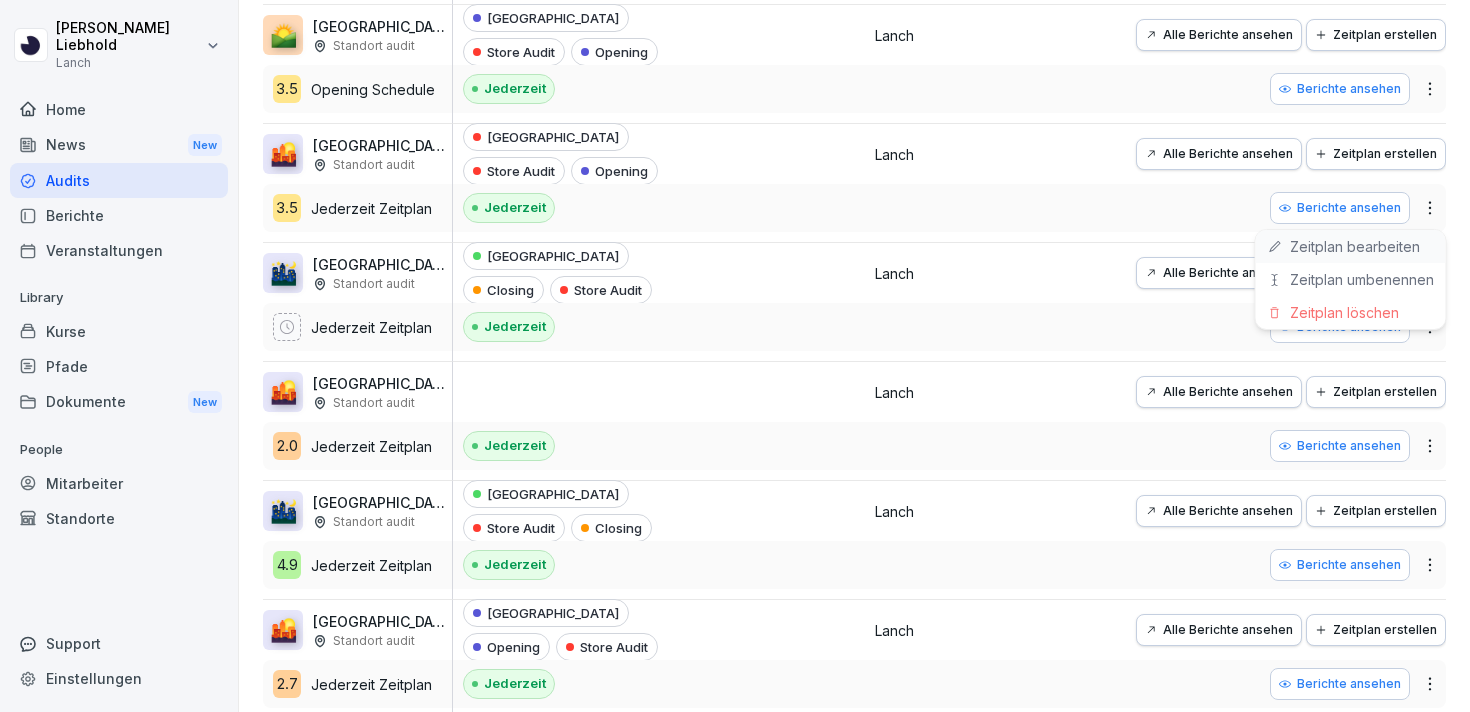 click on "Zeitplan bearbeiten" at bounding box center [1351, 246] 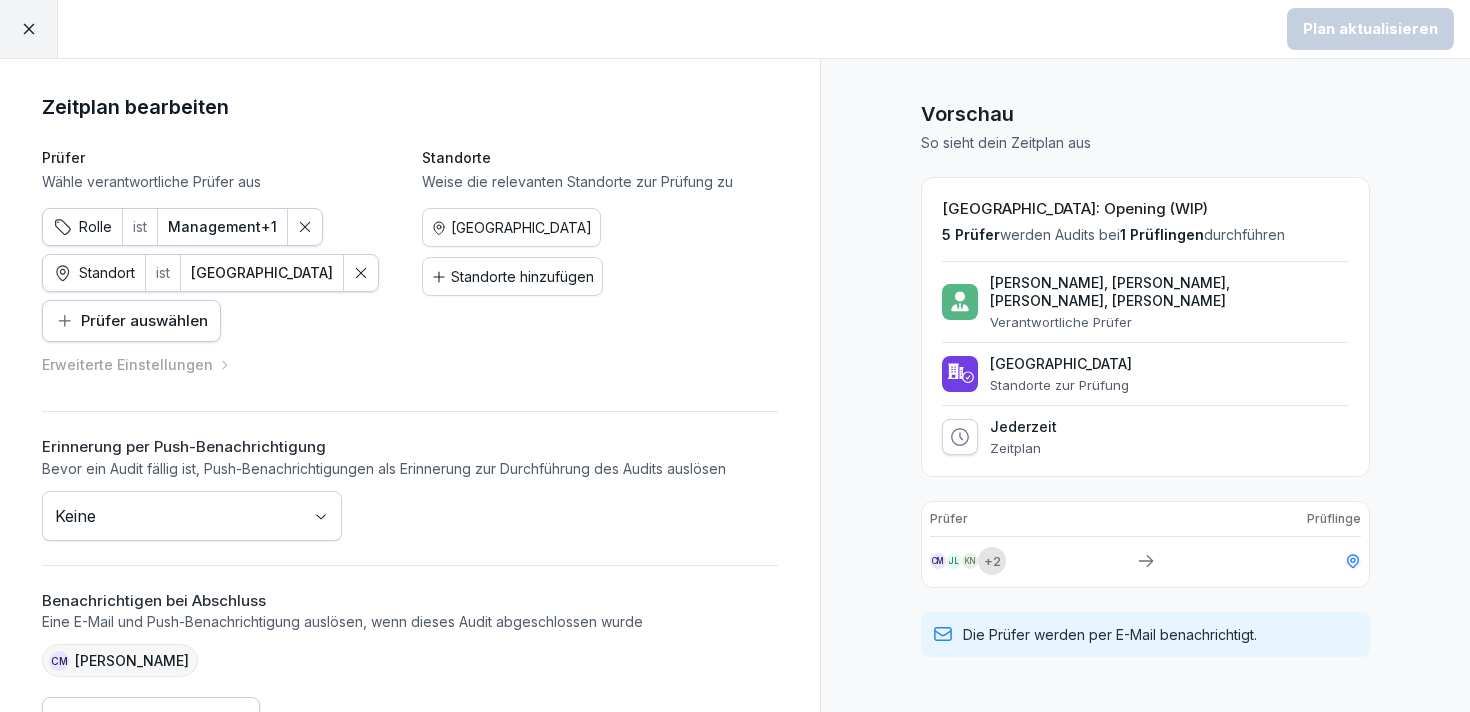 click 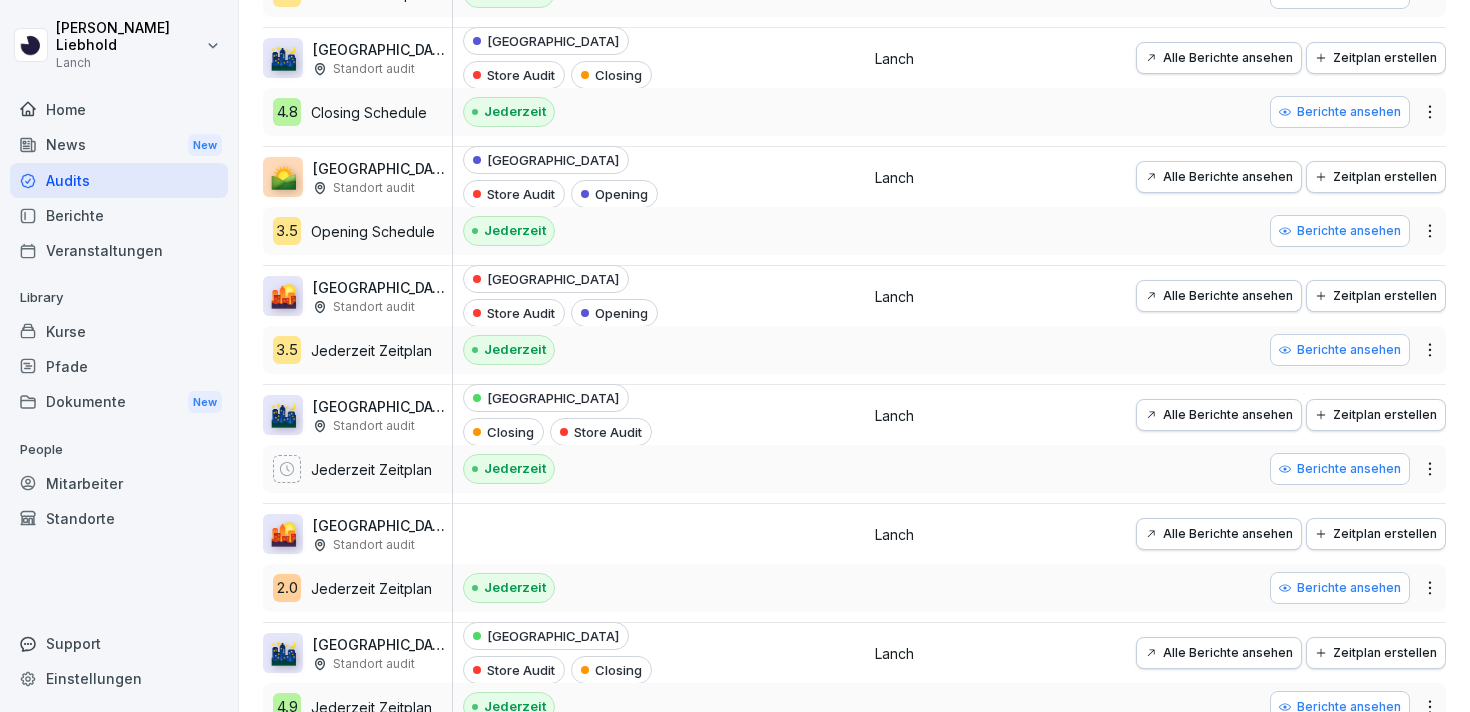 scroll, scrollTop: 1287, scrollLeft: 0, axis: vertical 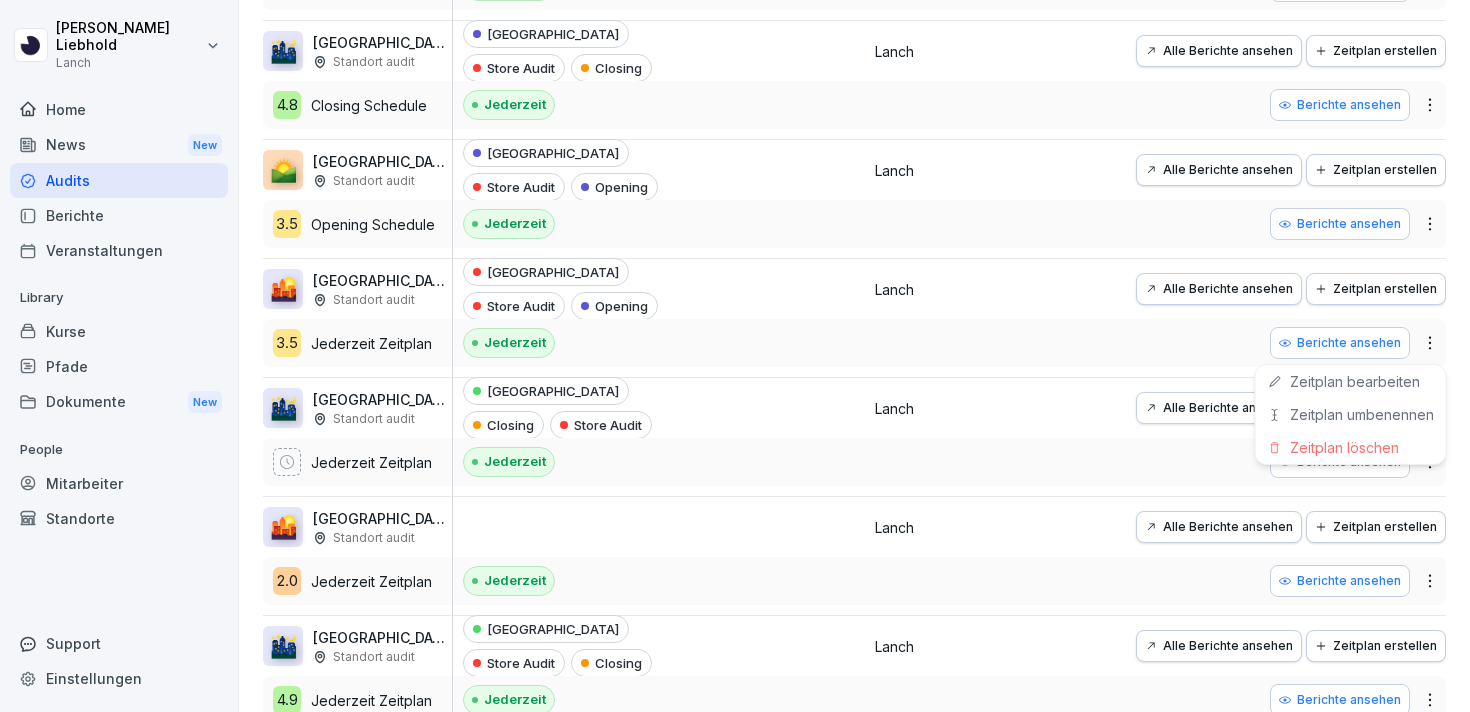 click on "[PERSON_NAME] Lanch Home News New Audits Berichte Veranstaltungen Library Kurse Pfade Dokumente New People Mitarbeiter Standorte Support Einstellungen Audits Audit erstellen Audits Berichte So erstellst du ein Audit Eine kurze Anleitung zum Einstieg So veröffentlichst du dein Audit Wie du einen Zeitplan erstellst Kategorien Name Zeitplan Einstellungen Status Gruppe 🌃 [GEOGRAPHIC_DATA]: Closing (WIP) Standort audit 4.7 Täglicher Zeitplan Jederzeit Zeitplan Wuppertal Store Audit Closing Täglich Fällig am:   [DATE] Jederzeit 0  /   1 Lanch Alle Berichte ansehen Zeitplan erstellen Berichte ansehen Berichte ansehen 🌇 [GEOGRAPHIC_DATA]: Opening (WIP) Standort audit Täglicher Zeitplan Jederzeit Zeitplan [GEOGRAPHIC_DATA] Audit Opening Täglich Fällig am:   [DATE] Jederzeit 0  /   1 Lanch Alle Berichte ansehen Zeitplan erstellen Berichte ansehen Berichte ansehen 🌇 [GEOGRAPHIC_DATA]: Opening Standort audit Jederzeit Zeitplan [GEOGRAPHIC_DATA] Opening Store Audit Jederzeit Lanch Alle Berichte ansehen Zeitplan erstellen" at bounding box center [735, 356] 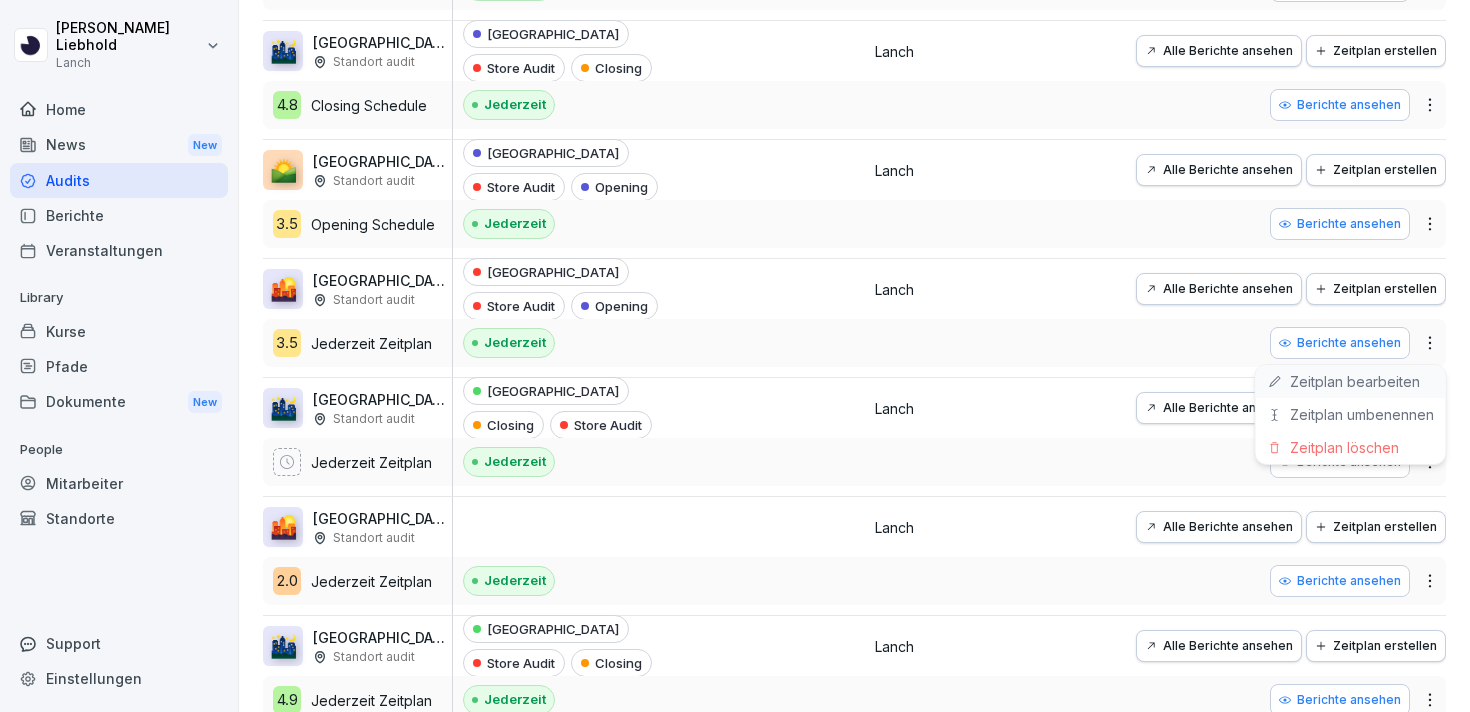click on "Zeitplan bearbeiten" at bounding box center (1351, 381) 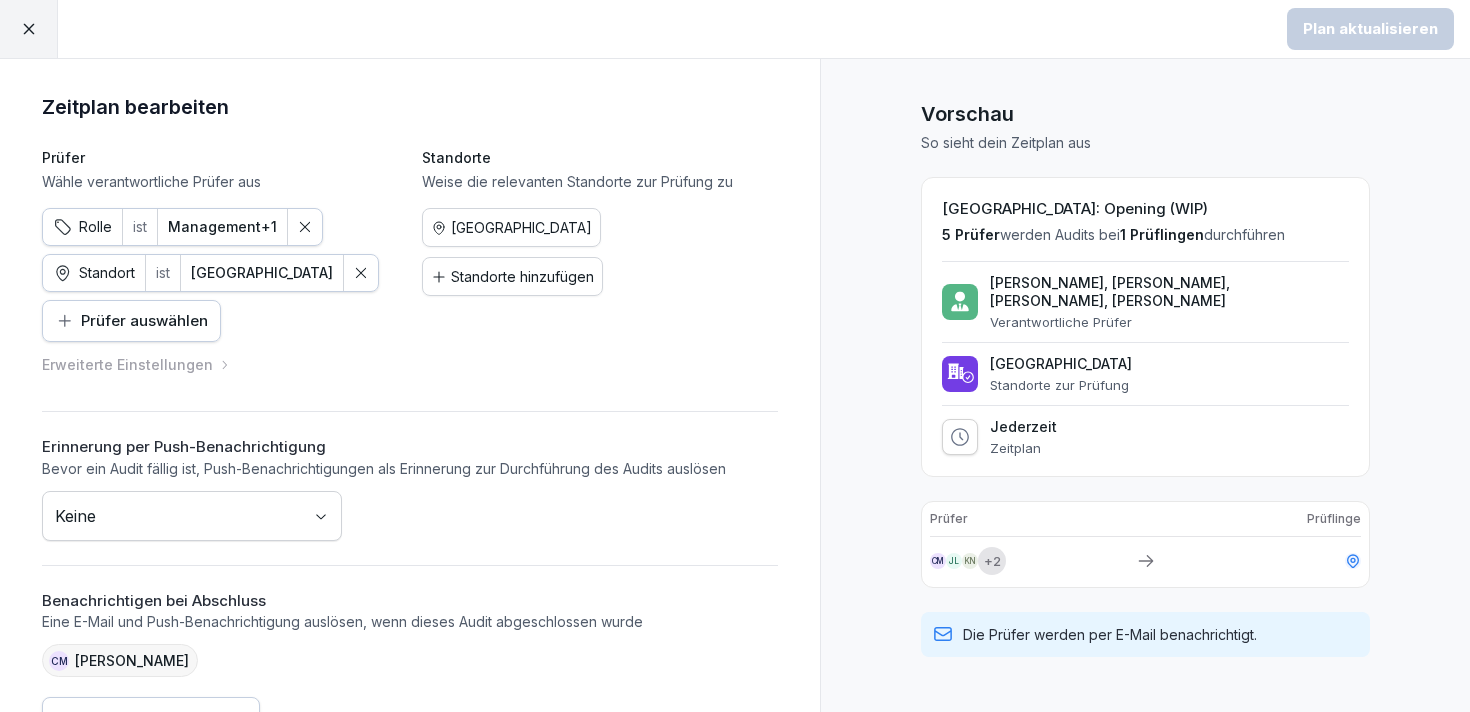 scroll, scrollTop: 61, scrollLeft: 0, axis: vertical 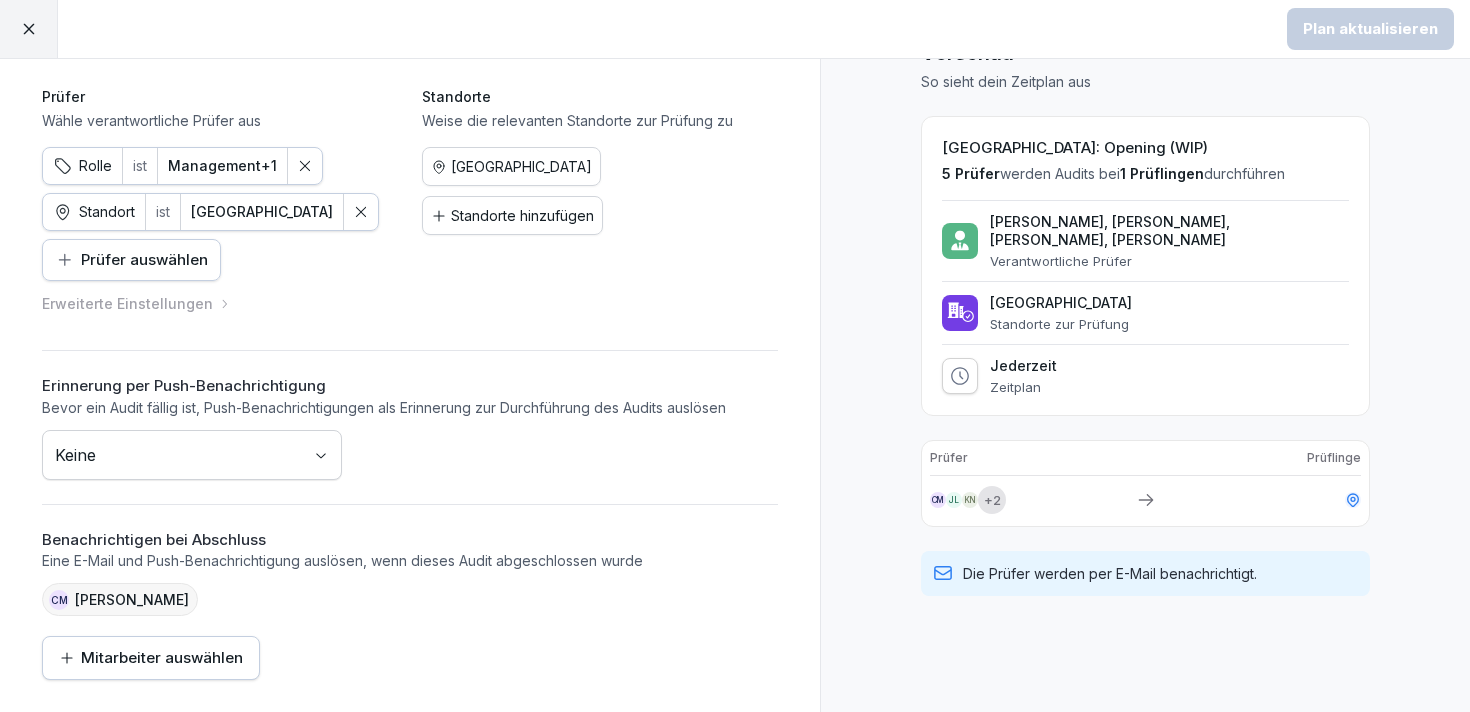 click 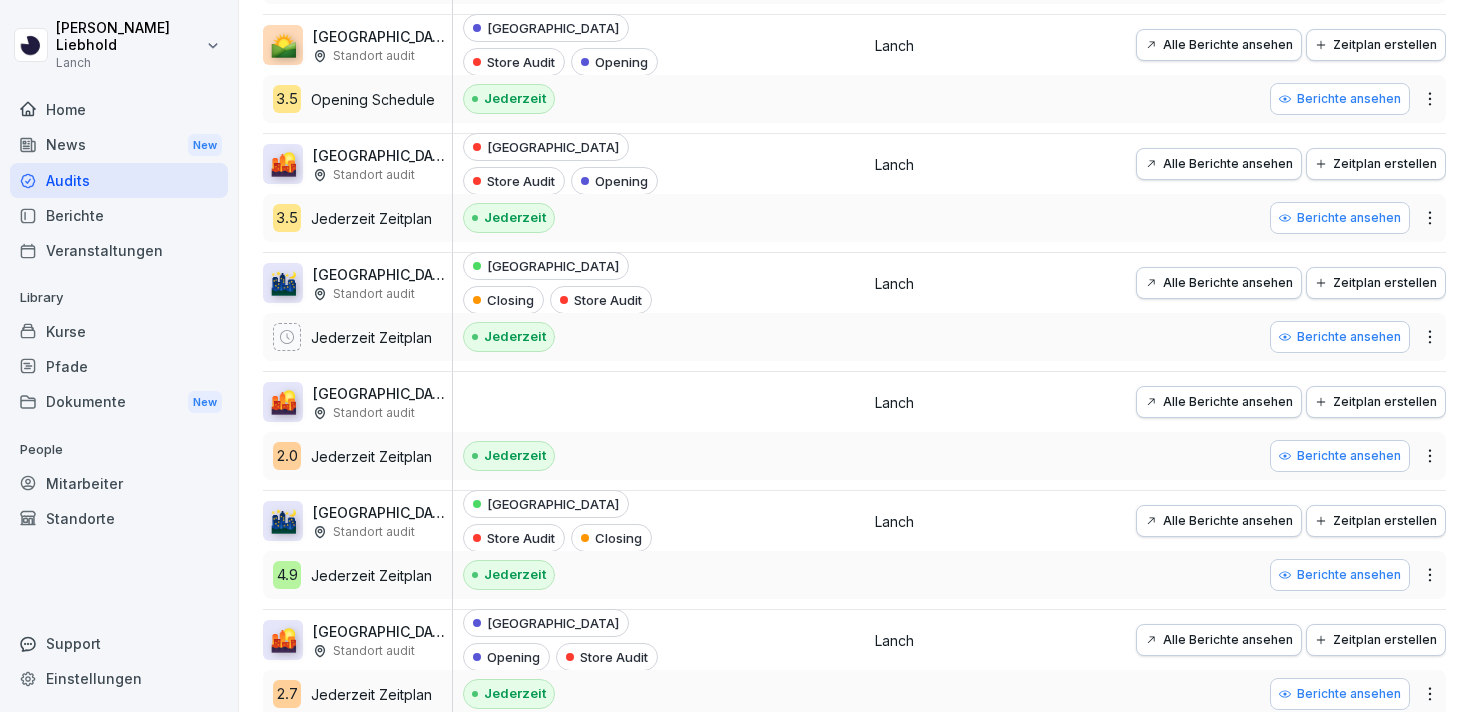scroll, scrollTop: 1405, scrollLeft: 0, axis: vertical 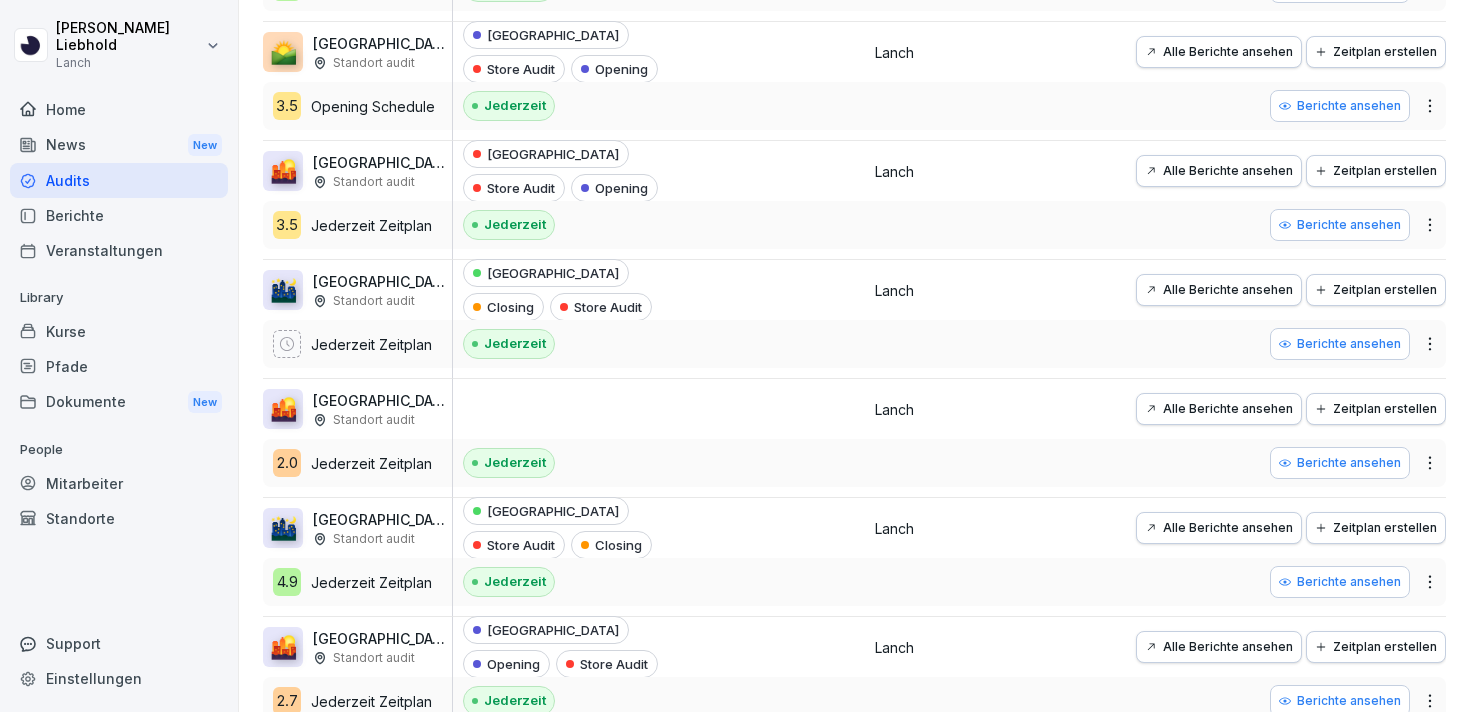 click on "Berichte ansehen" at bounding box center [1340, 225] 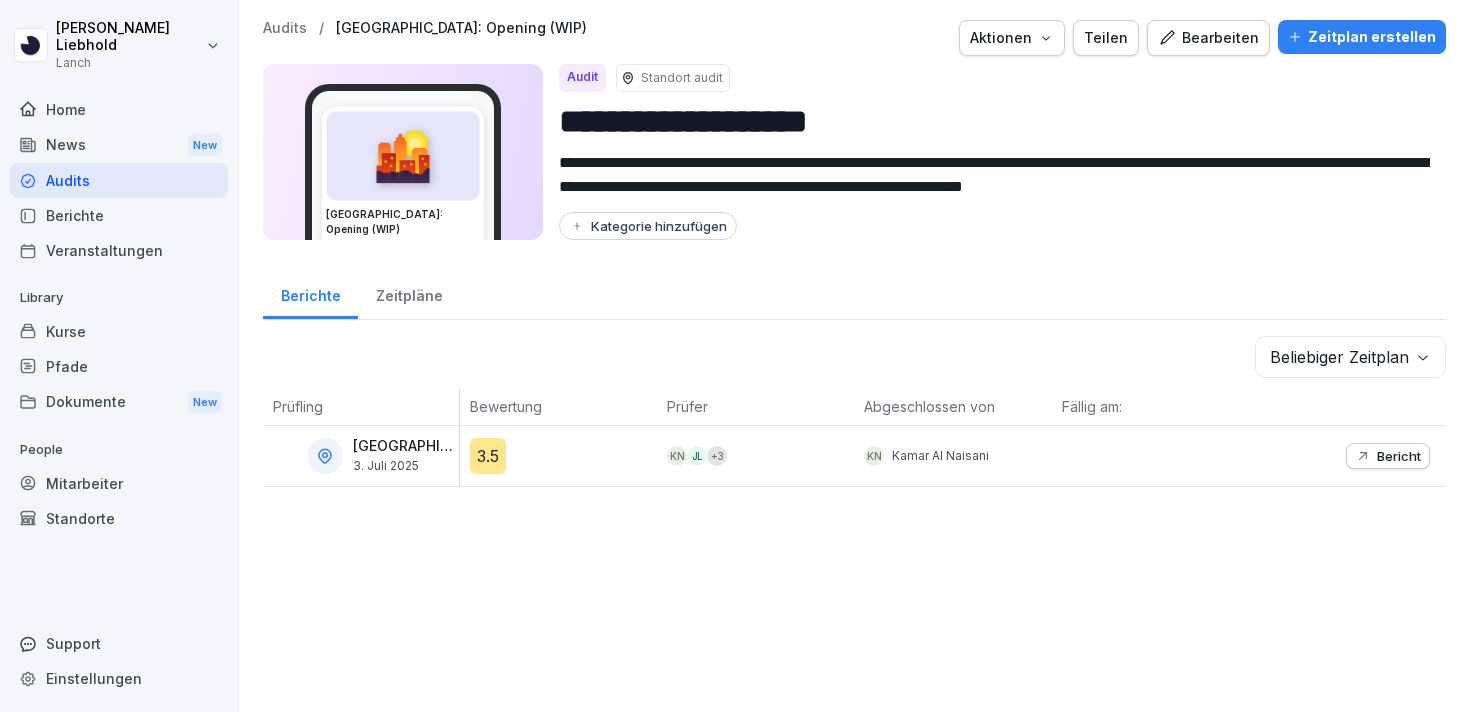 scroll, scrollTop: 0, scrollLeft: 0, axis: both 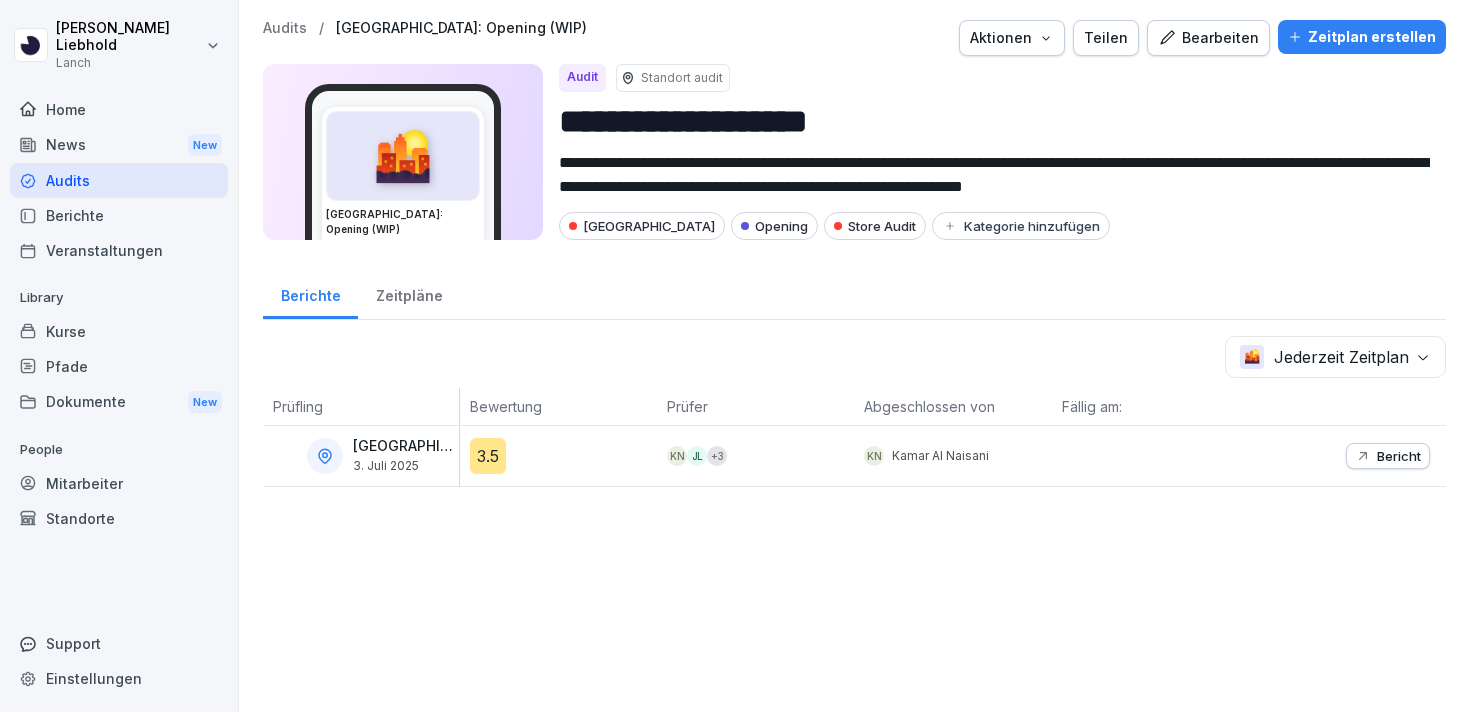 click 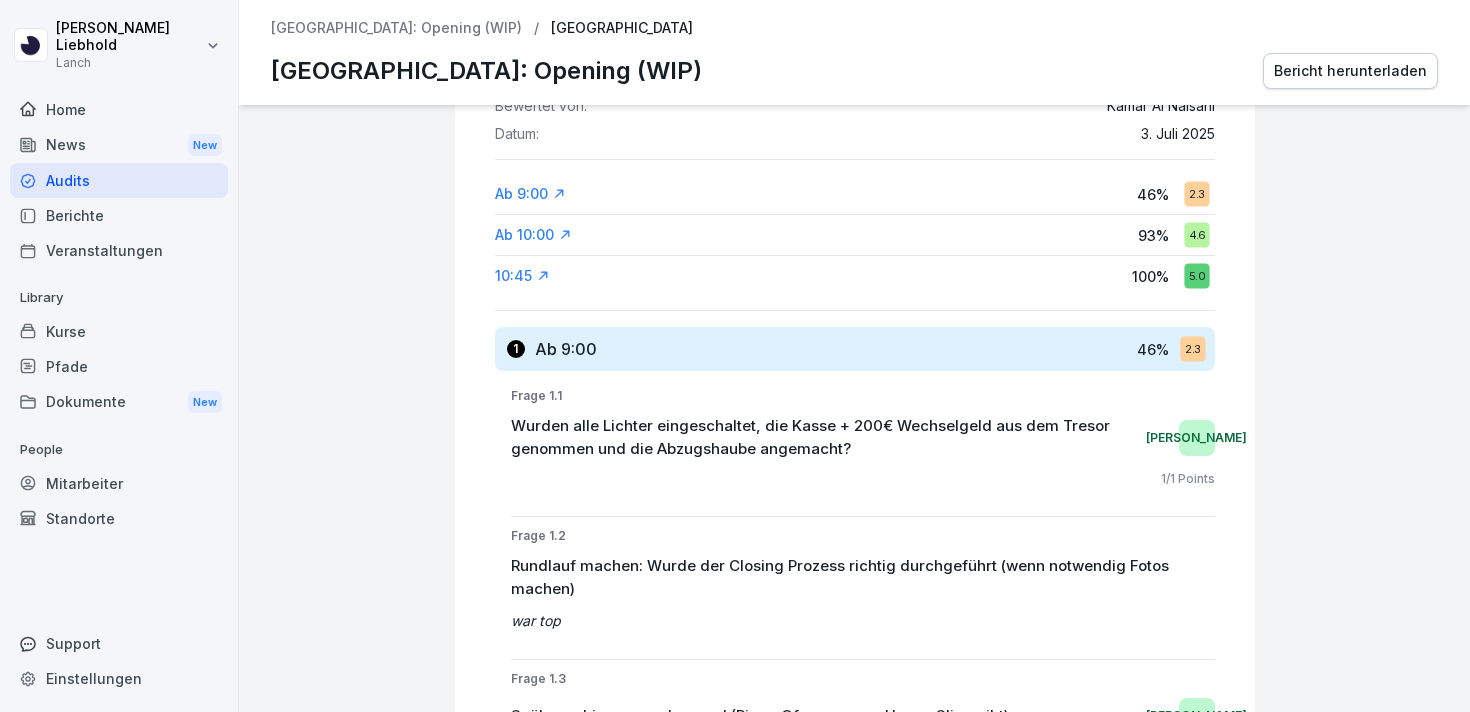 scroll, scrollTop: 0, scrollLeft: 0, axis: both 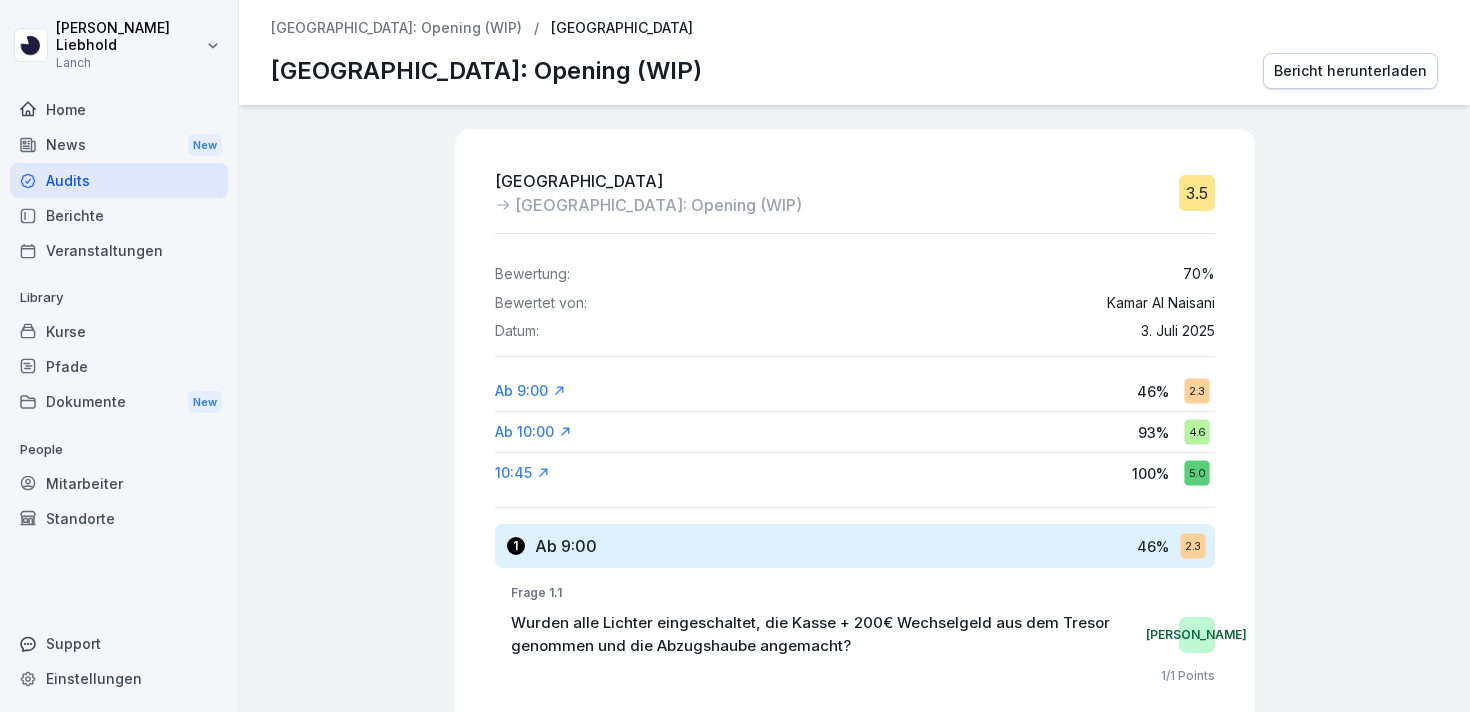click 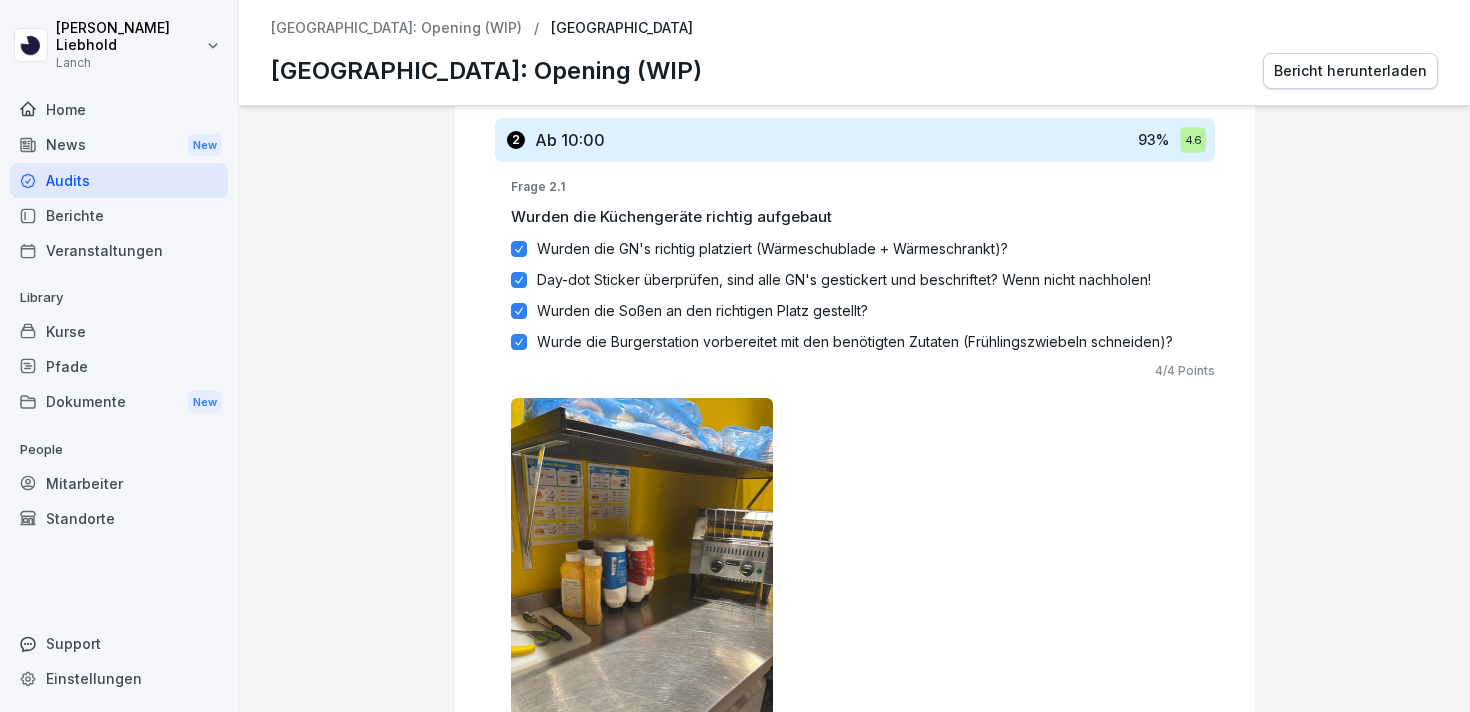 scroll, scrollTop: 1811, scrollLeft: 0, axis: vertical 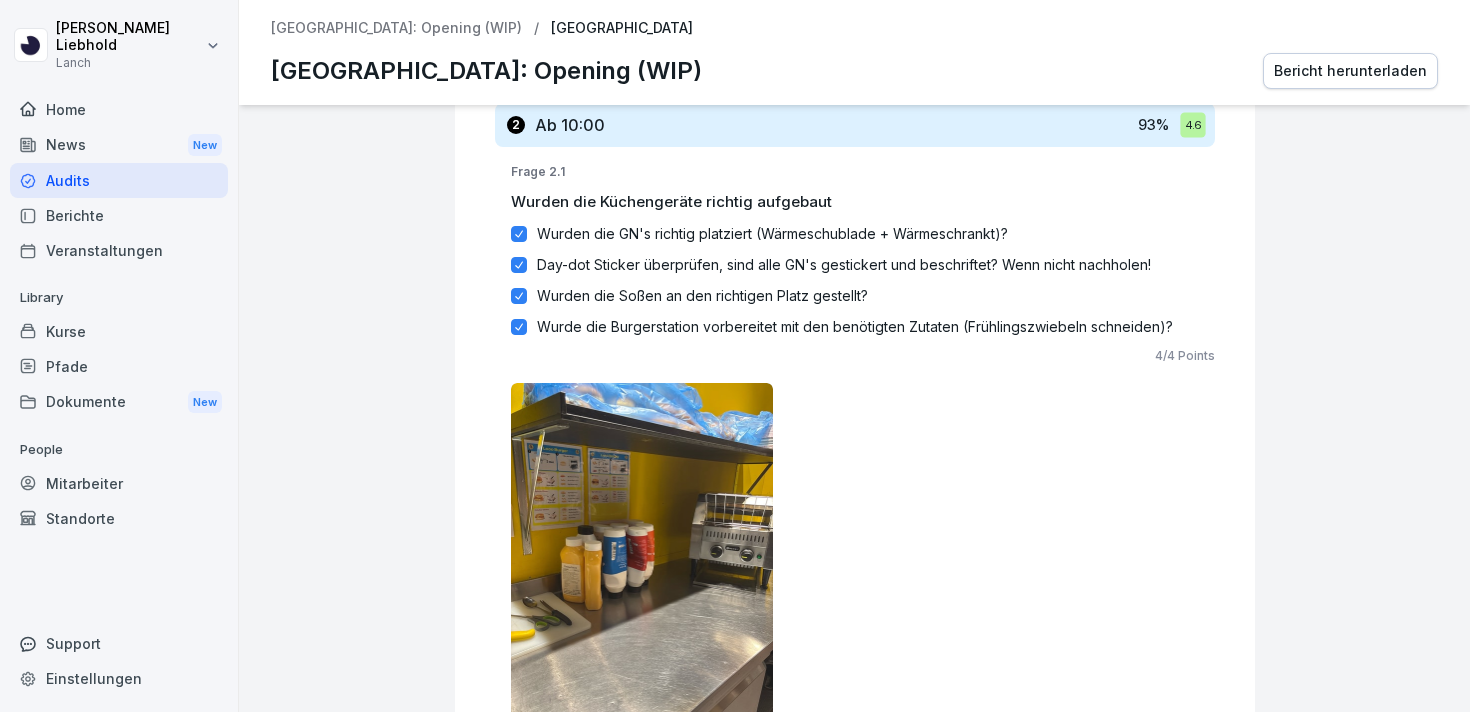 click on "Audits" at bounding box center (119, 180) 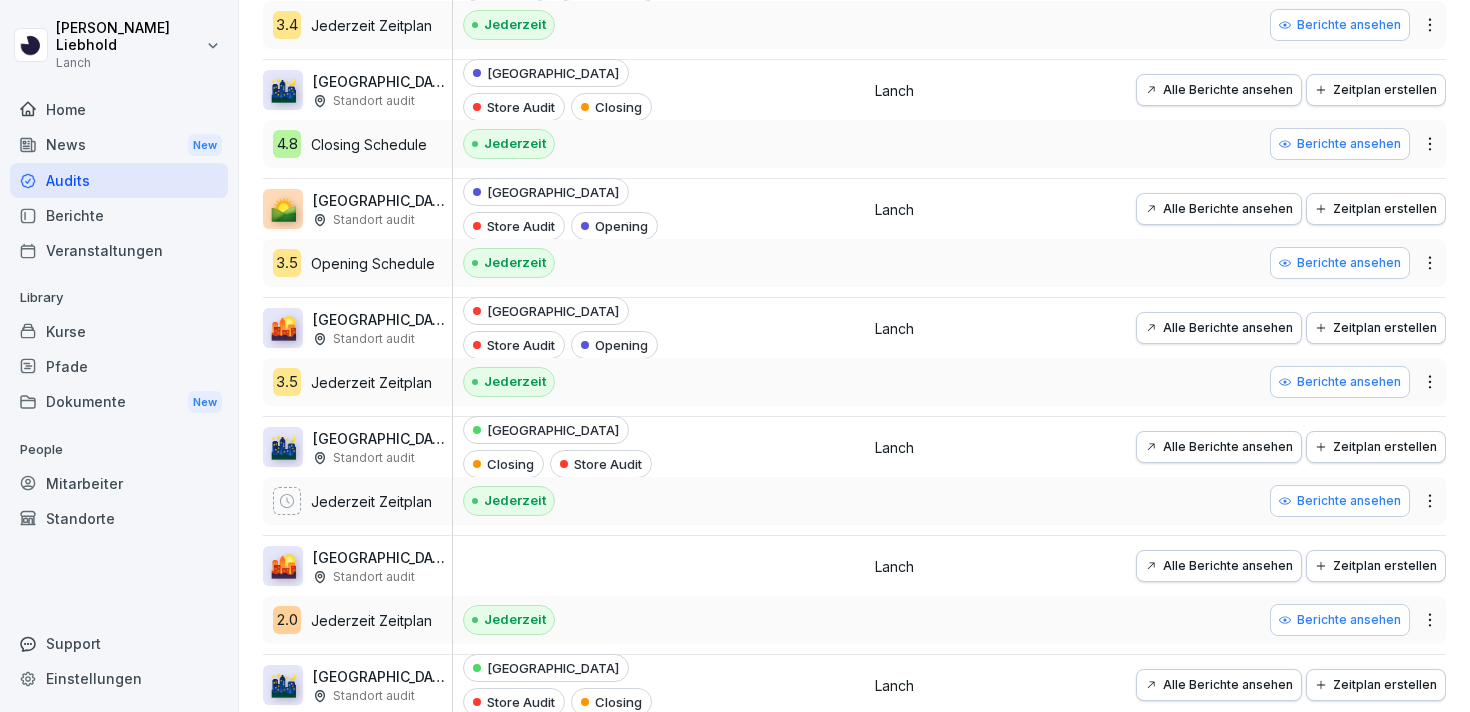 scroll, scrollTop: 1295, scrollLeft: 0, axis: vertical 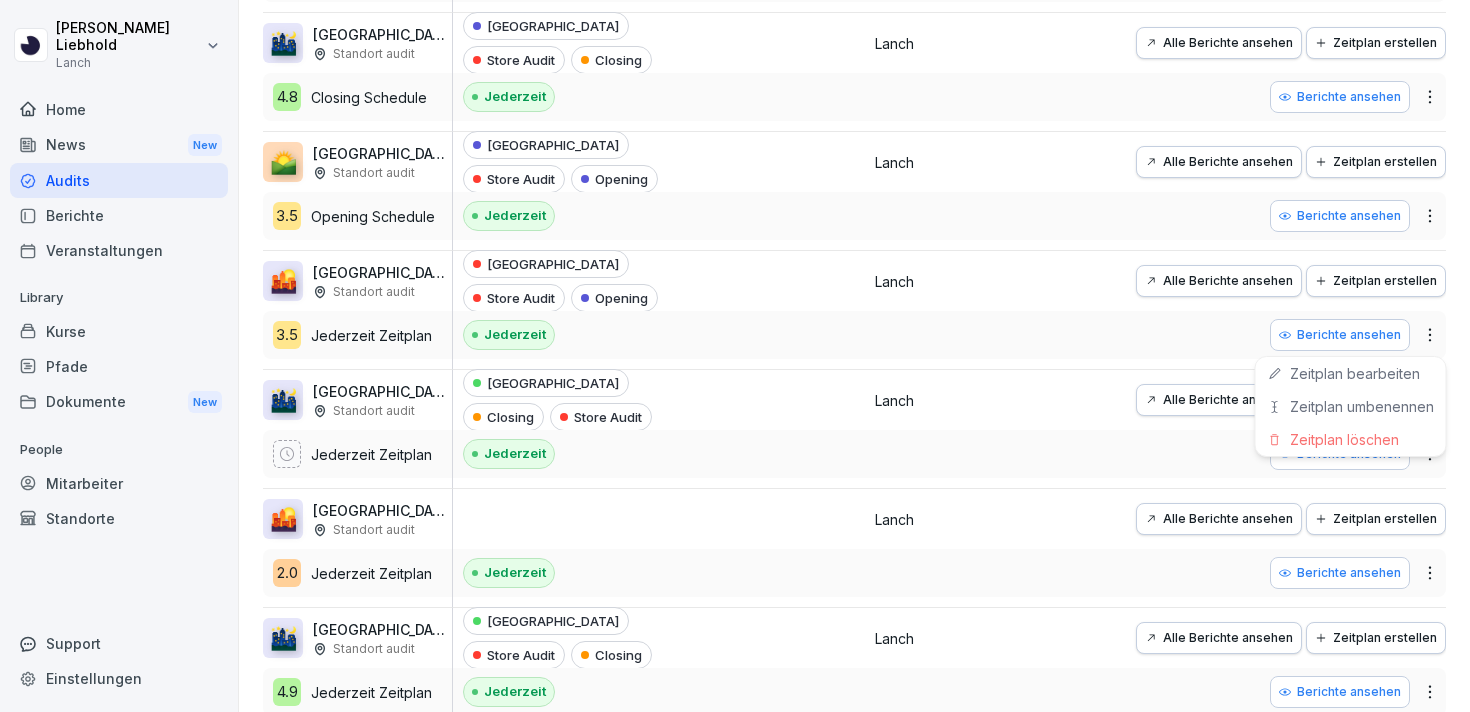 click on "[PERSON_NAME] Lanch Home News New Audits Berichte Veranstaltungen Library Kurse Pfade Dokumente New People Mitarbeiter Standorte Support Einstellungen Audits Audit erstellen Audits Berichte So erstellst du ein Audit Eine kurze Anleitung zum Einstieg So veröffentlichst du dein Audit Wie du einen Zeitplan erstellst Kategorien Name Zeitplan Einstellungen Status Gruppe 🌃 [GEOGRAPHIC_DATA]: Closing (WIP) Standort audit 4.7 Täglicher Zeitplan Jederzeit Zeitplan Wuppertal Store Audit Closing Täglich Fällig am:   [DATE] Jederzeit 0  /   1 Lanch Alle Berichte ansehen Zeitplan erstellen Berichte ansehen Berichte ansehen 🌇 [GEOGRAPHIC_DATA]: Opening (WIP) Standort audit 4.2 Täglicher Zeitplan Jederzeit Zeitplan Wuppertal Store Audit Opening Täglich Fällig am:   [DATE] Jederzeit 1  /   1 Lanch Alle Berichte ansehen Zeitplan erstellen Berichte ansehen Berichte ansehen 🌇 [GEOGRAPHIC_DATA]: Opening Standort audit Jederzeit Zeitplan [GEOGRAPHIC_DATA] Opening Store Audit Jederzeit Lanch Alle Berichte ansehen Berichte ansehen" at bounding box center [735, 356] 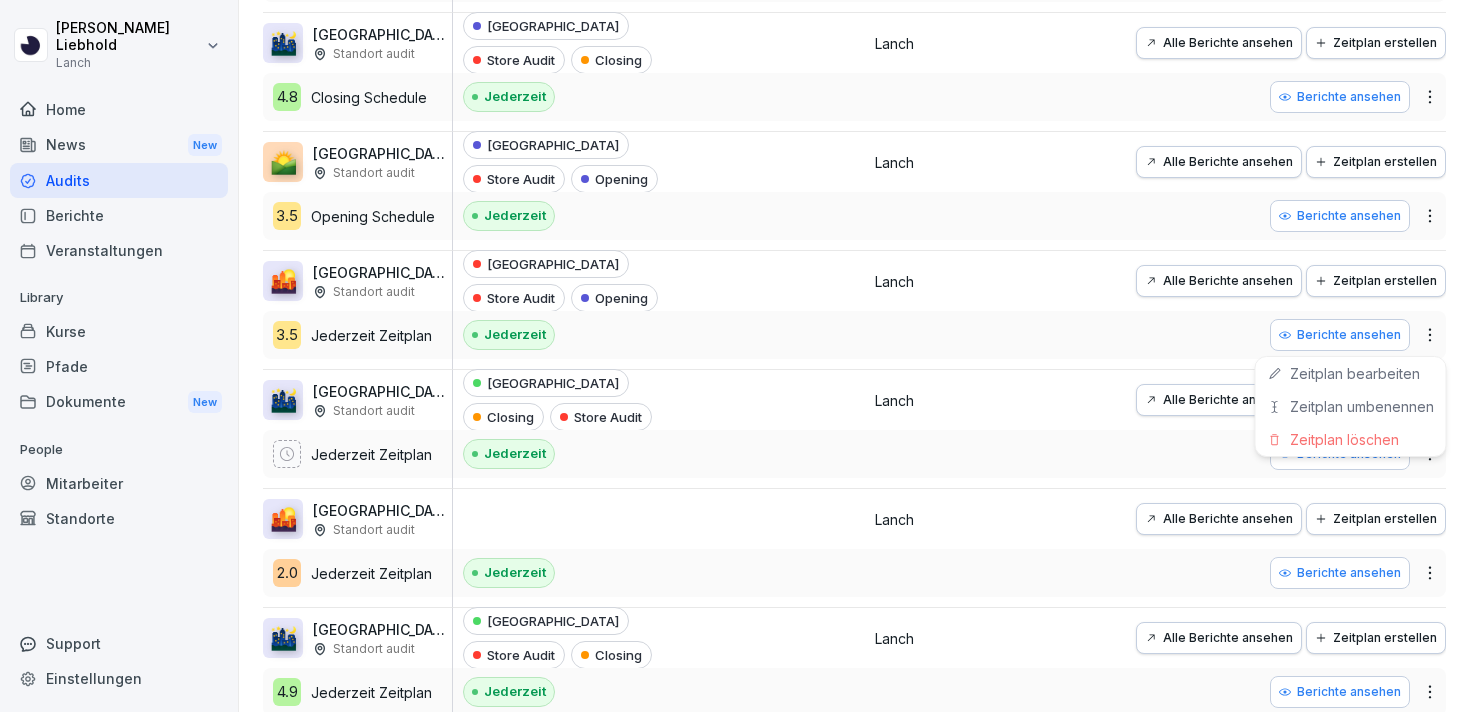 click on "[PERSON_NAME] Lanch Home News New Audits Berichte Veranstaltungen Library Kurse Pfade Dokumente New People Mitarbeiter Standorte Support Einstellungen Audits Audit erstellen Audits Berichte So erstellst du ein Audit Eine kurze Anleitung zum Einstieg So veröffentlichst du dein Audit Wie du einen Zeitplan erstellst Kategorien Name Zeitplan Einstellungen Status Gruppe 🌃 [GEOGRAPHIC_DATA]: Closing (WIP) Standort audit 4.7 Täglicher Zeitplan Jederzeit Zeitplan Wuppertal Store Audit Closing Täglich Fällig am:   [DATE] Jederzeit 0  /   1 Lanch Alle Berichte ansehen Zeitplan erstellen Berichte ansehen Berichte ansehen 🌇 [GEOGRAPHIC_DATA]: Opening (WIP) Standort audit 4.2 Täglicher Zeitplan Jederzeit Zeitplan Wuppertal Store Audit Opening Täglich Fällig am:   [DATE] Jederzeit 1  /   1 Lanch Alle Berichte ansehen Zeitplan erstellen Berichte ansehen Berichte ansehen 🌇 [GEOGRAPHIC_DATA]: Opening Standort audit Jederzeit Zeitplan [GEOGRAPHIC_DATA] Opening Store Audit Jederzeit Lanch Alle Berichte ansehen Berichte ansehen" at bounding box center (735, 356) 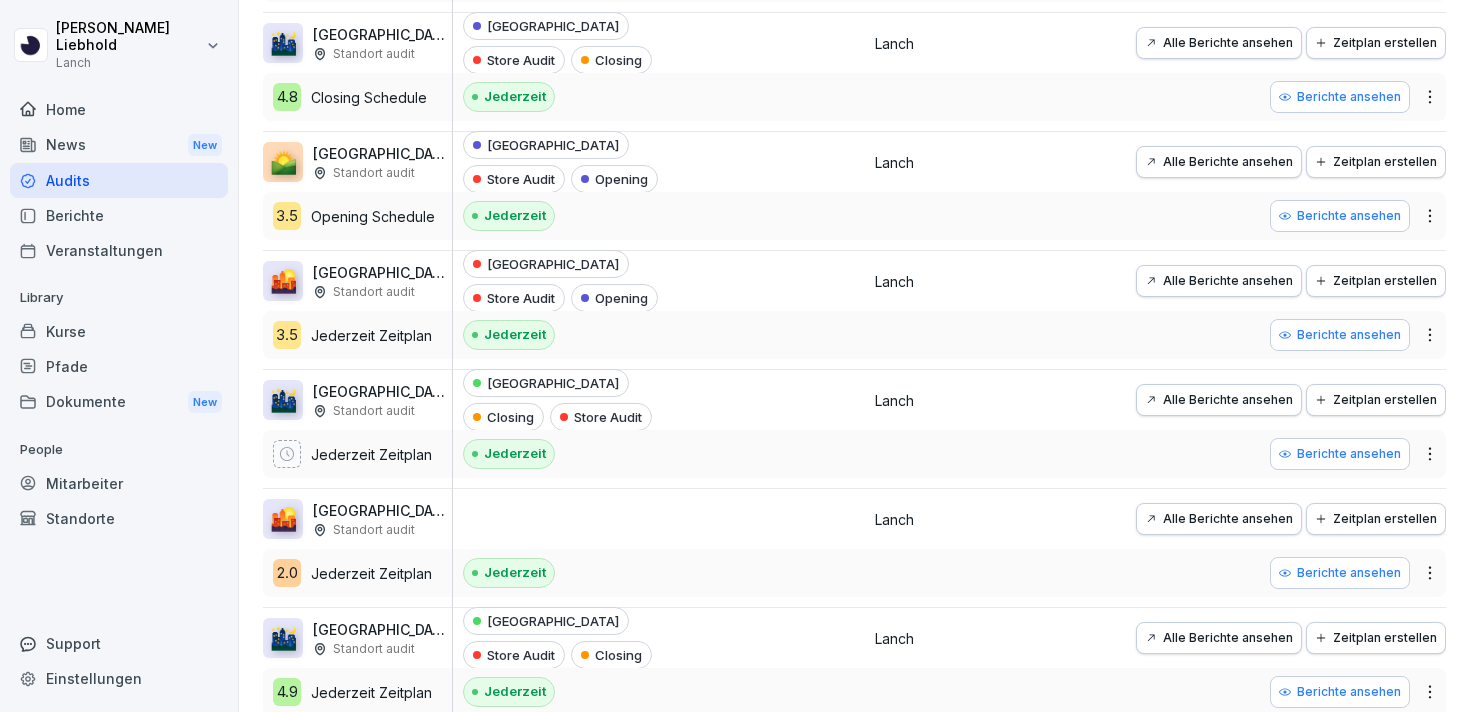 click on "Berichte ansehen" at bounding box center [1340, 335] 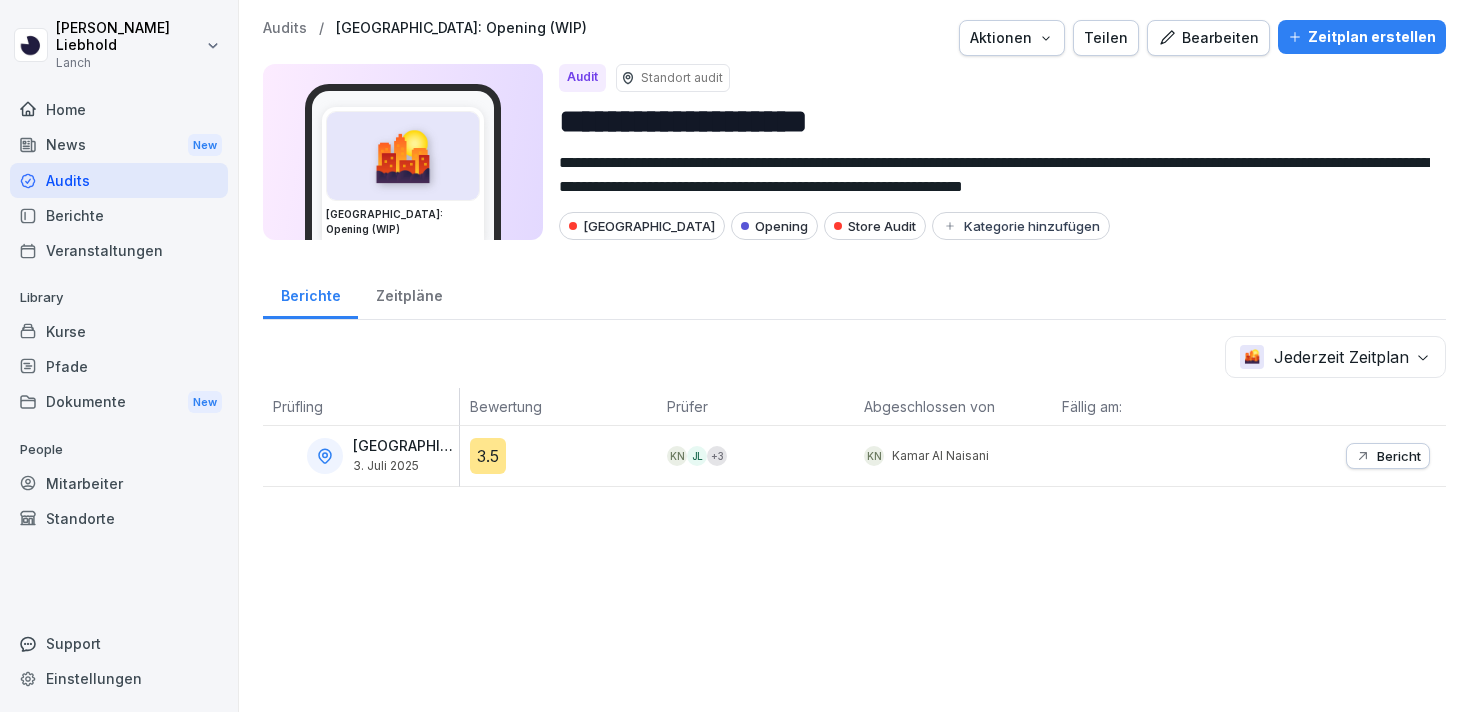 scroll, scrollTop: 0, scrollLeft: 0, axis: both 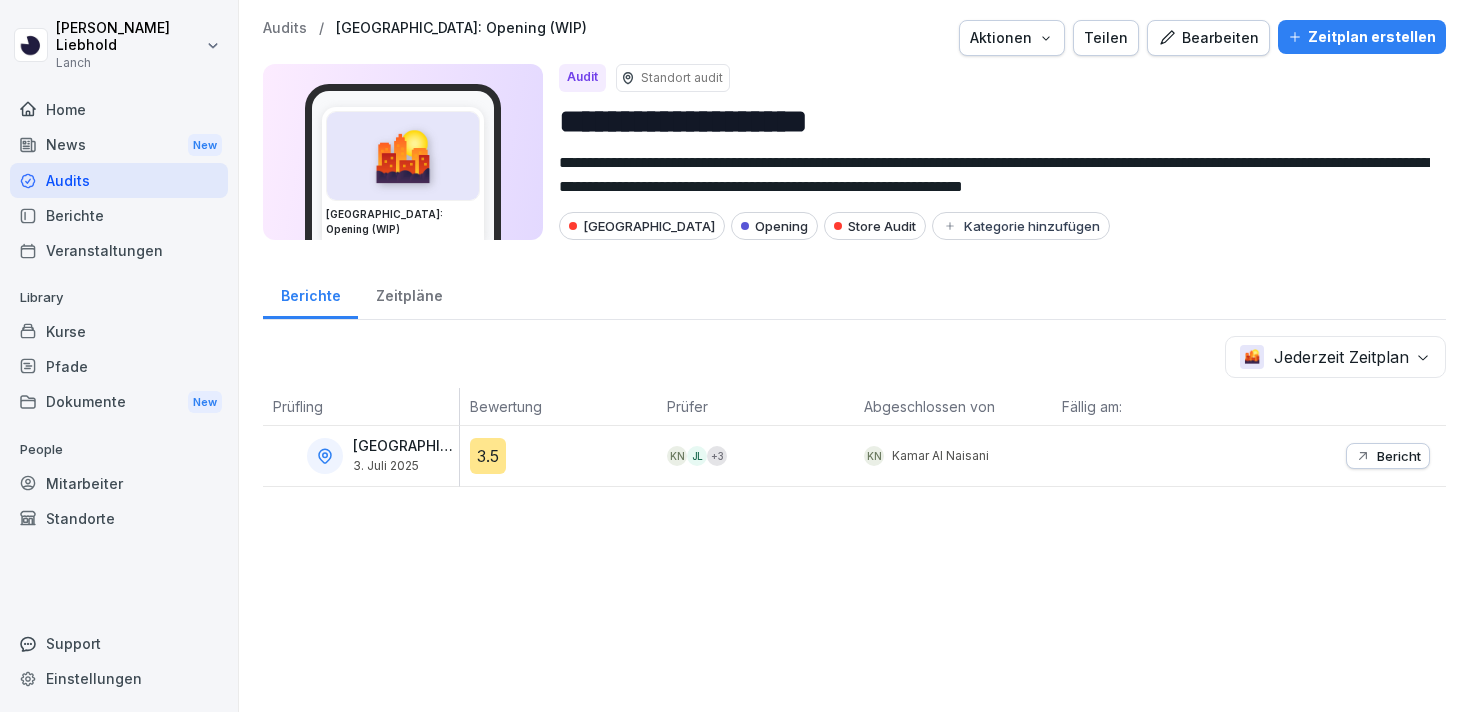 click on "Bearbeiten" at bounding box center [1208, 38] 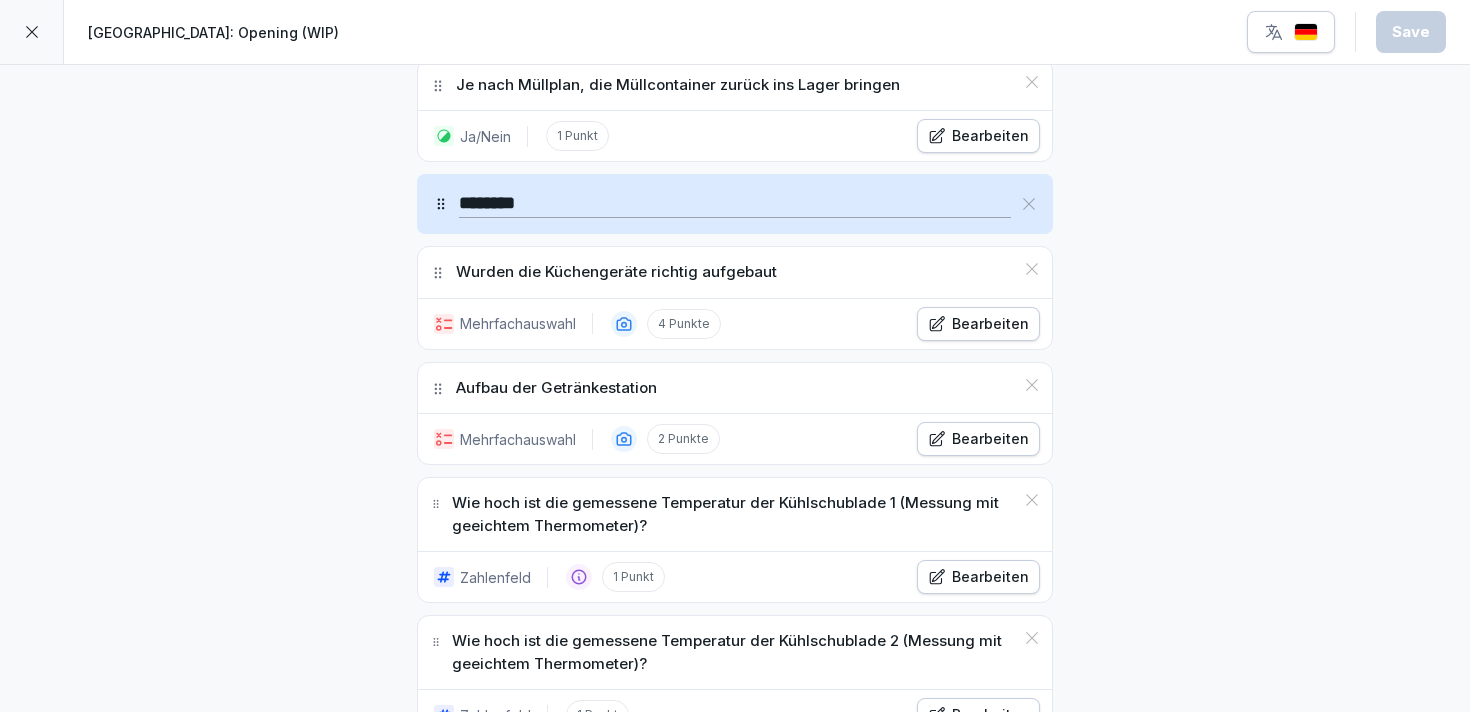 scroll, scrollTop: 1414, scrollLeft: 0, axis: vertical 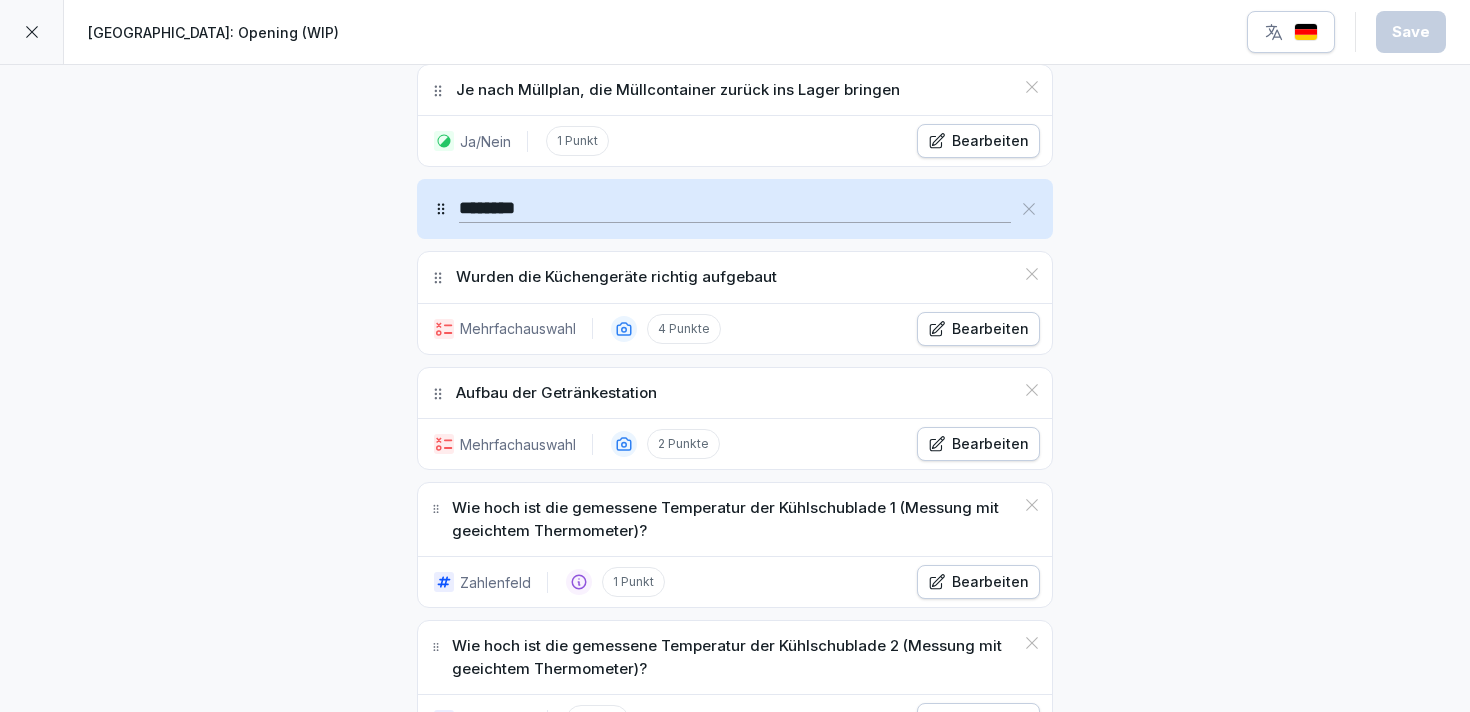 click 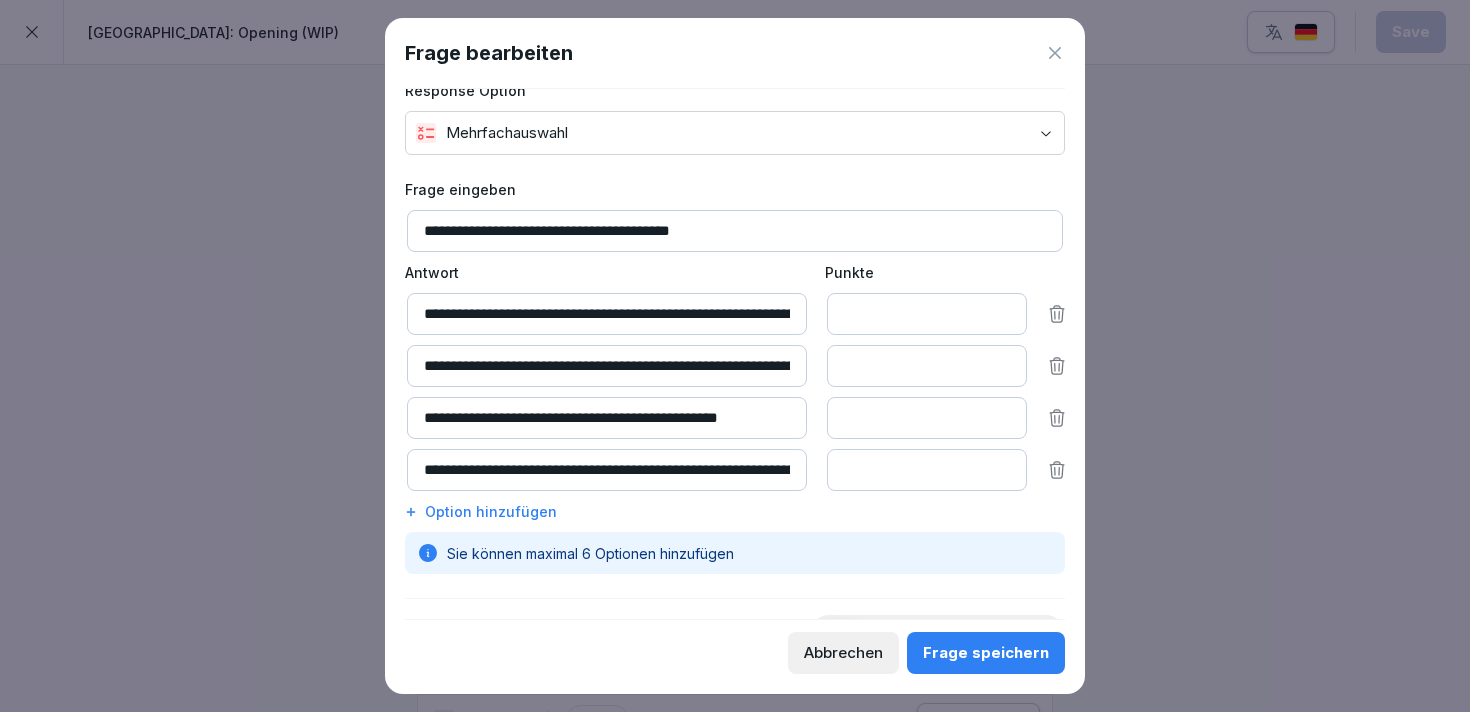 scroll, scrollTop: 45, scrollLeft: 0, axis: vertical 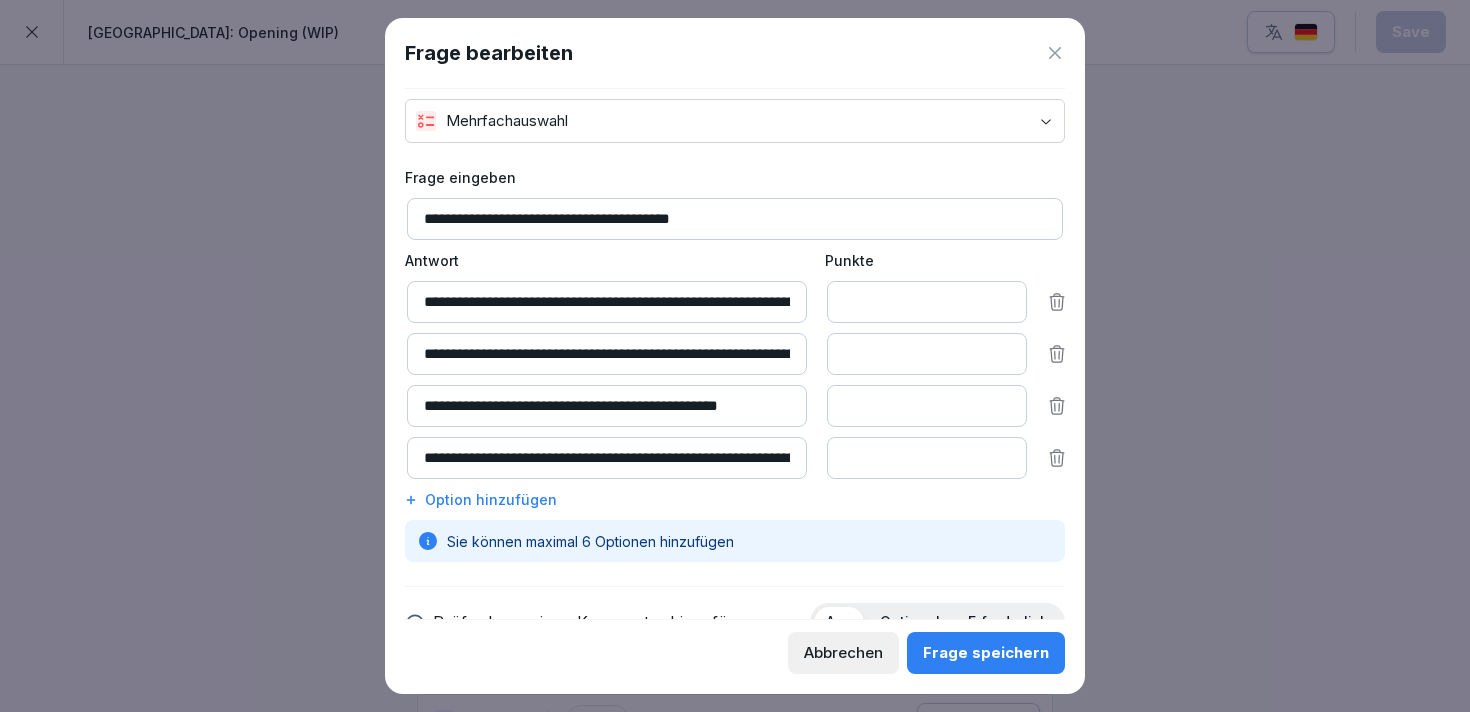 click at bounding box center (735, 356) 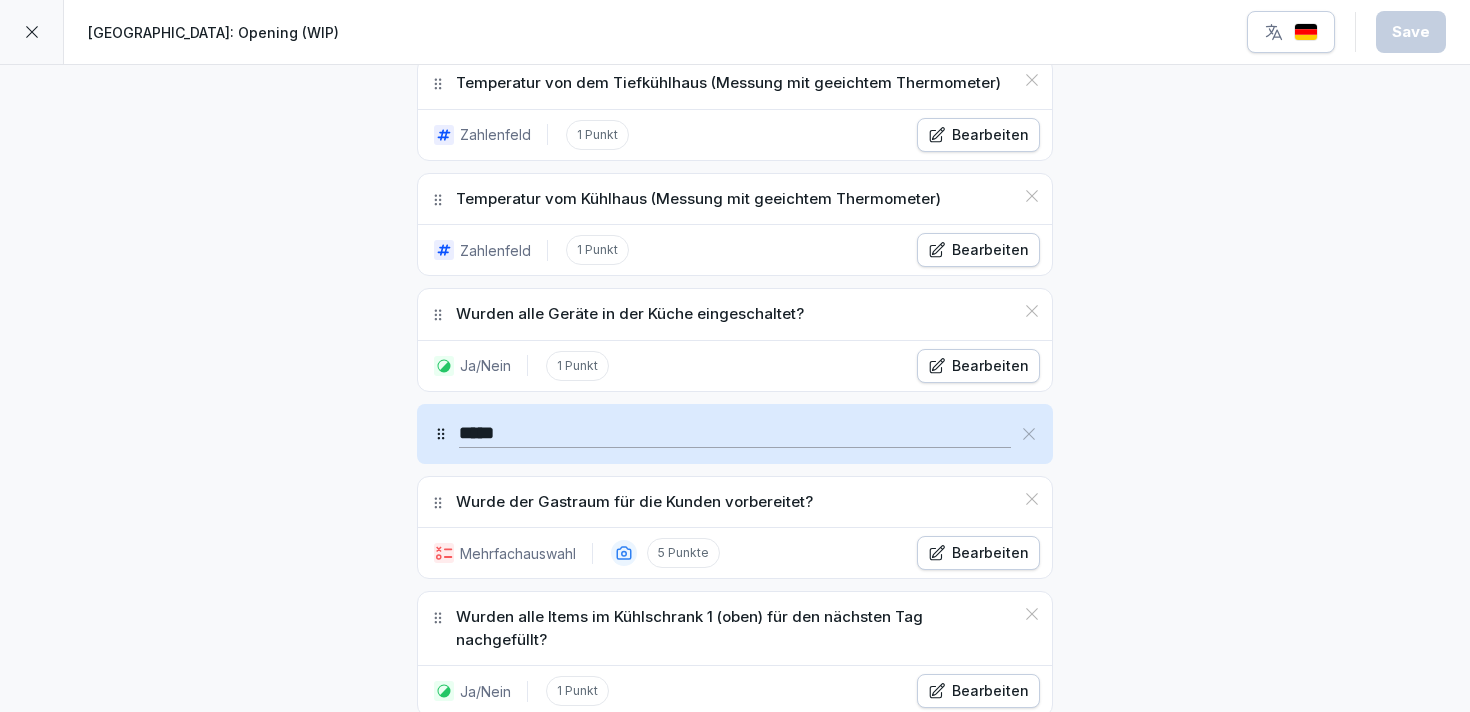 scroll, scrollTop: 2532, scrollLeft: 0, axis: vertical 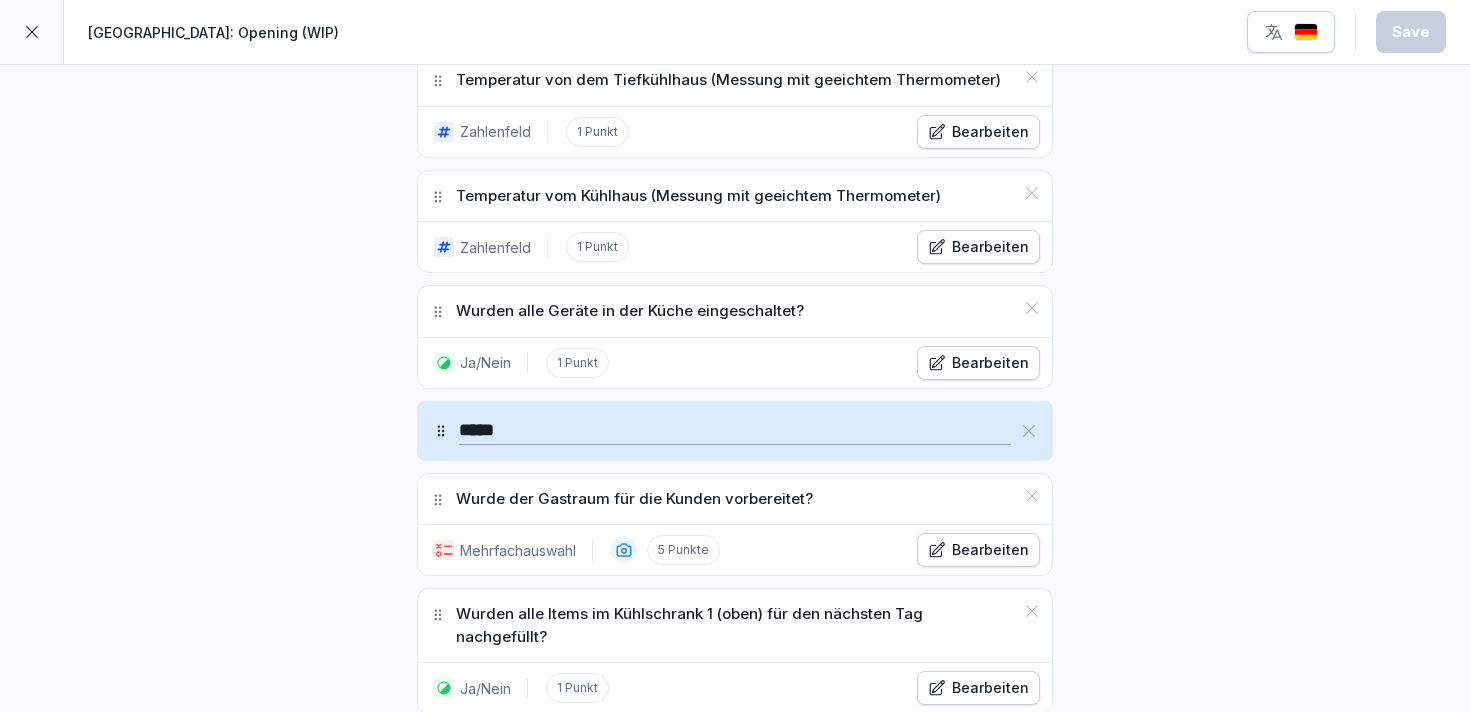 click 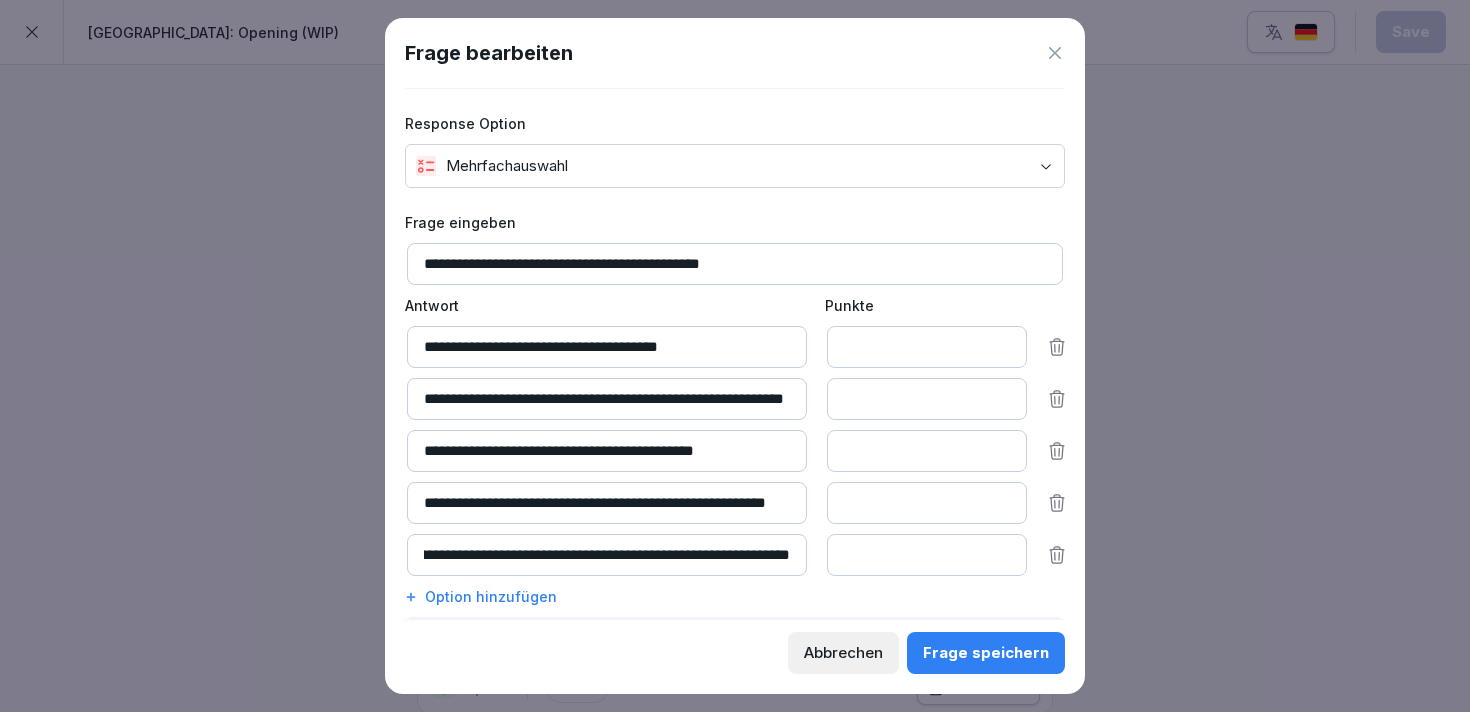 scroll, scrollTop: 0, scrollLeft: 132, axis: horizontal 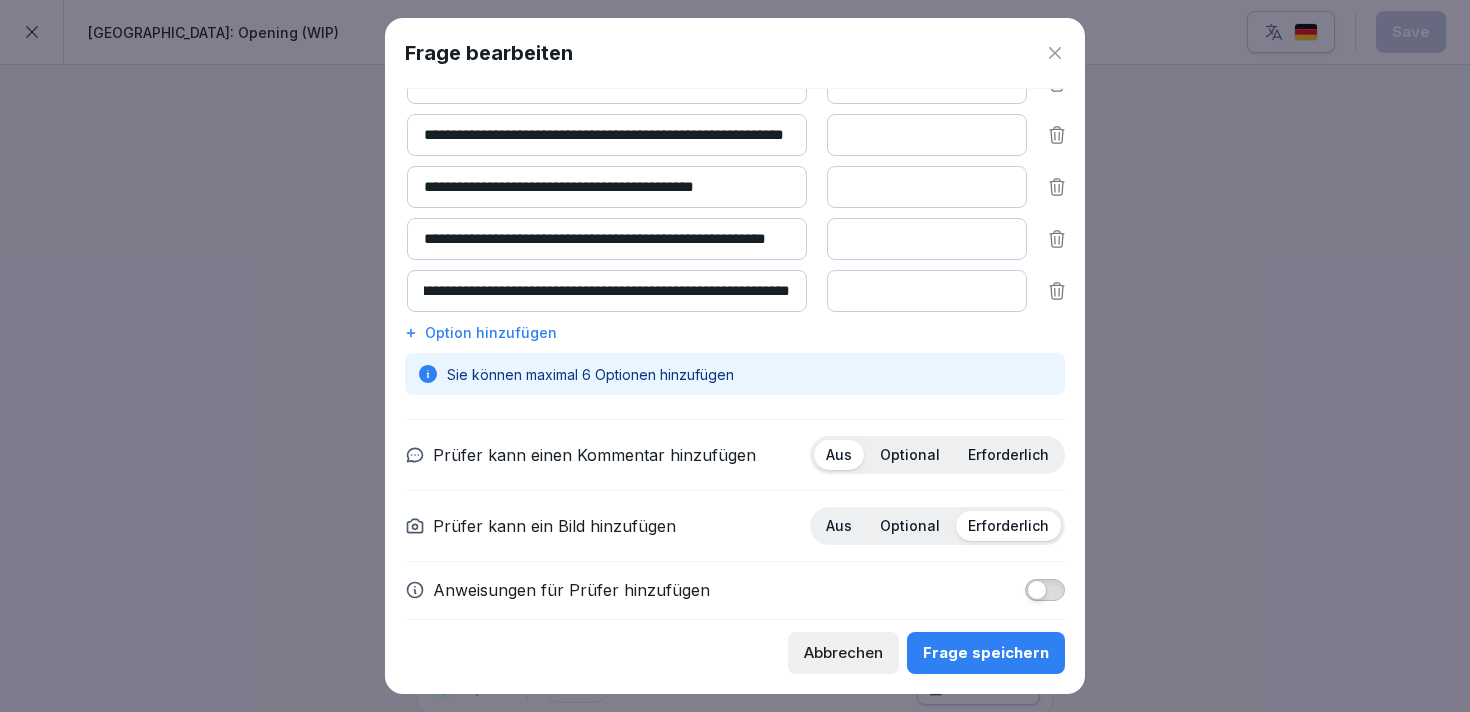 type on "**********" 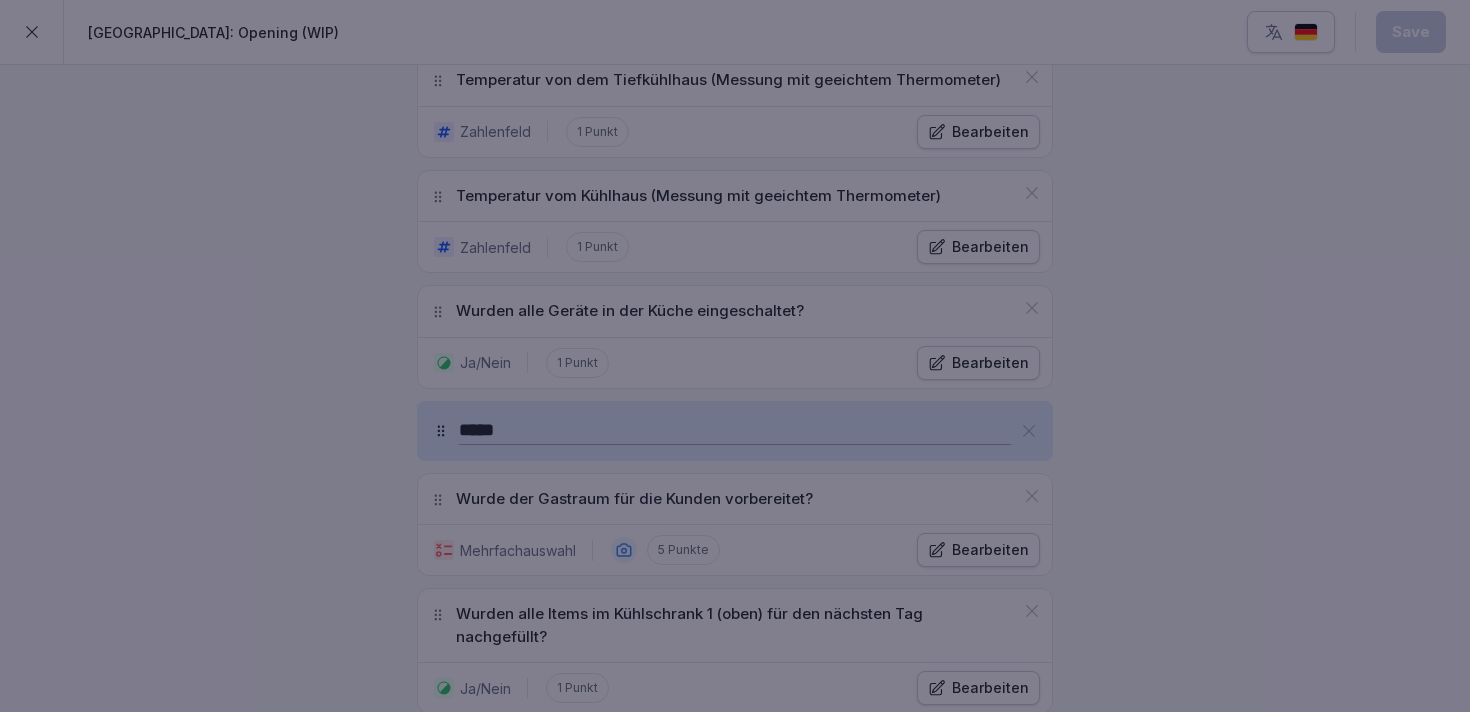 scroll, scrollTop: 0, scrollLeft: 0, axis: both 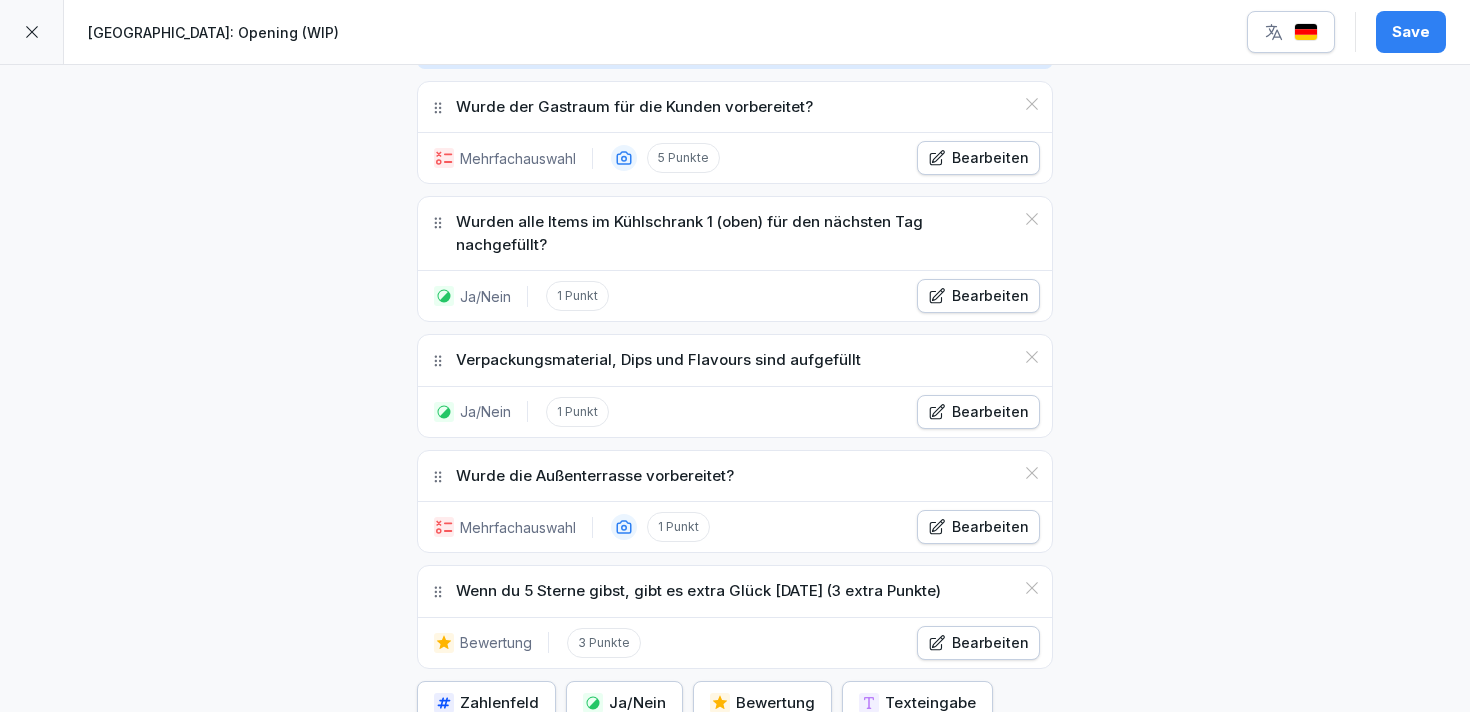click 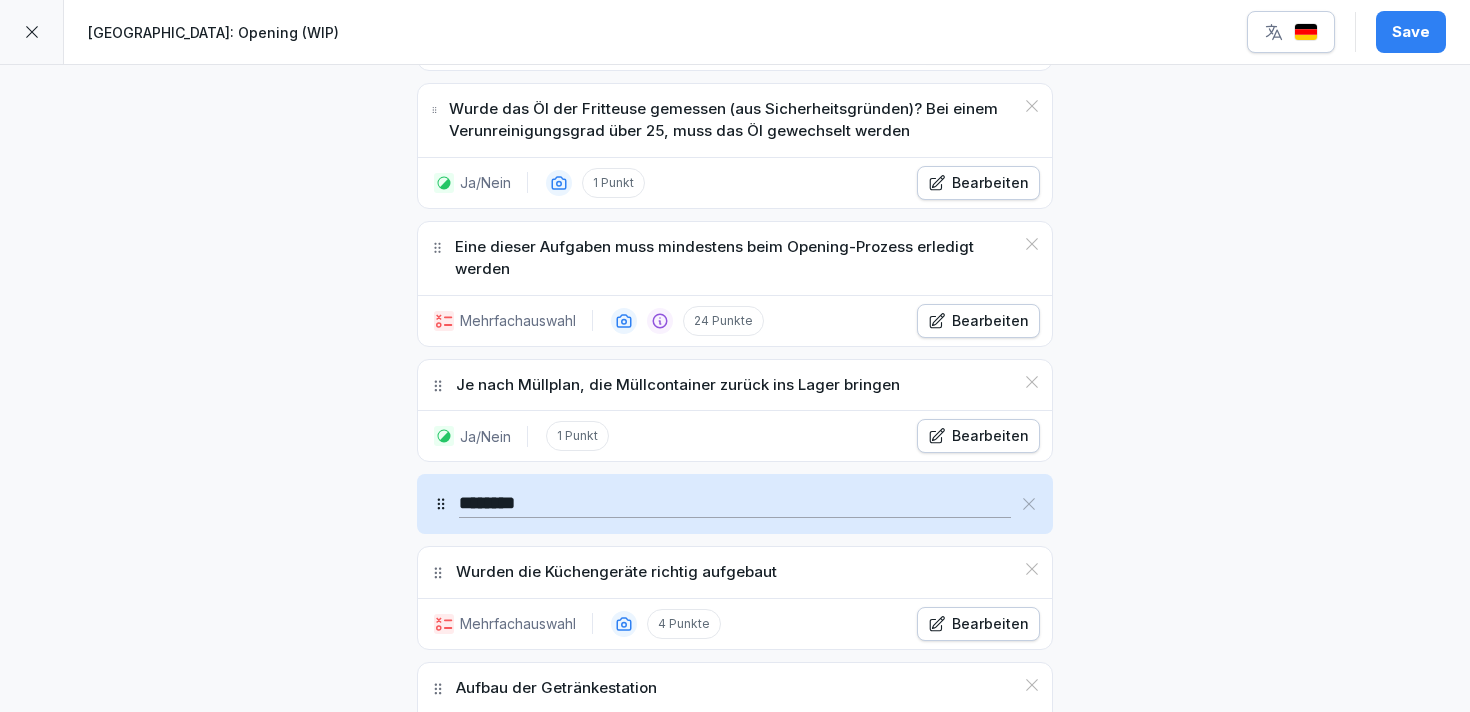 scroll, scrollTop: 1116, scrollLeft: 0, axis: vertical 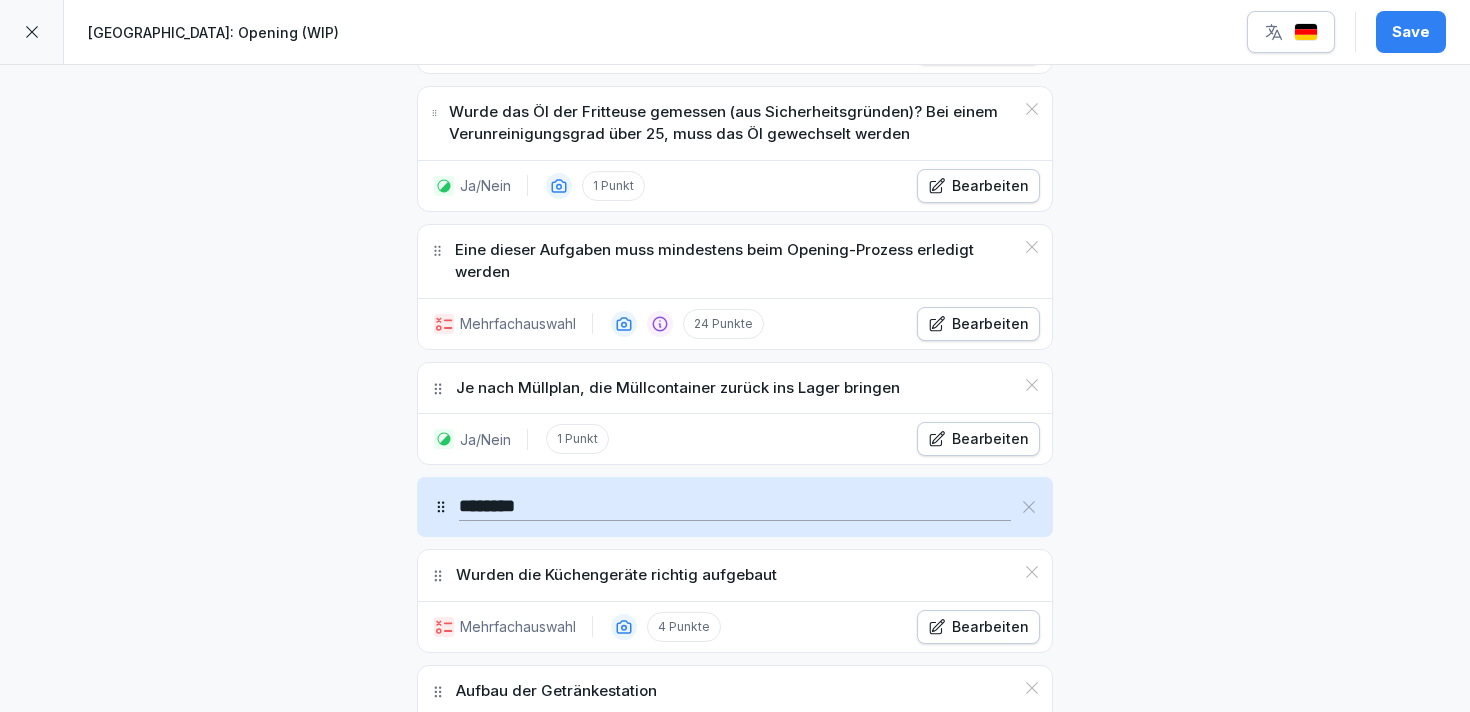 click on "Bearbeiten" at bounding box center [978, 324] 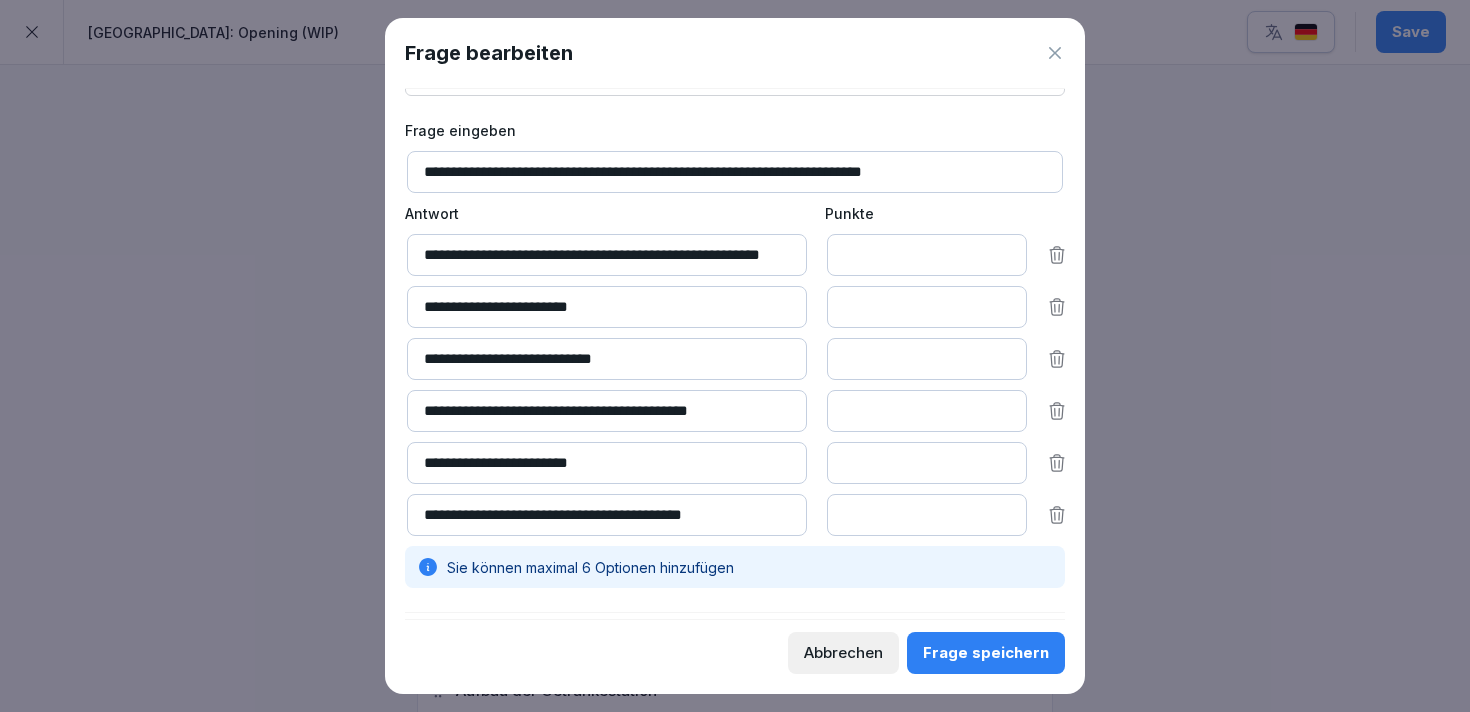 scroll, scrollTop: 93, scrollLeft: 0, axis: vertical 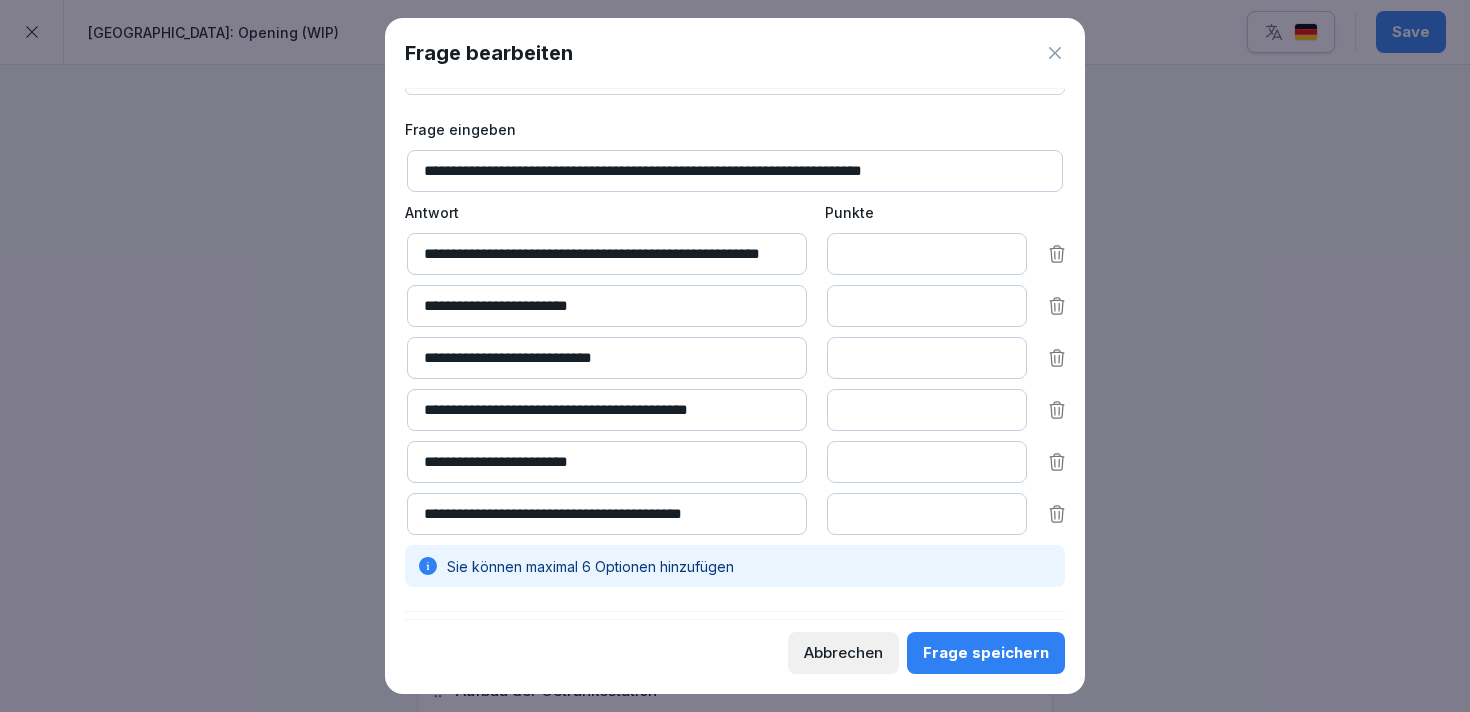 click on "Abbrechen" at bounding box center (843, 653) 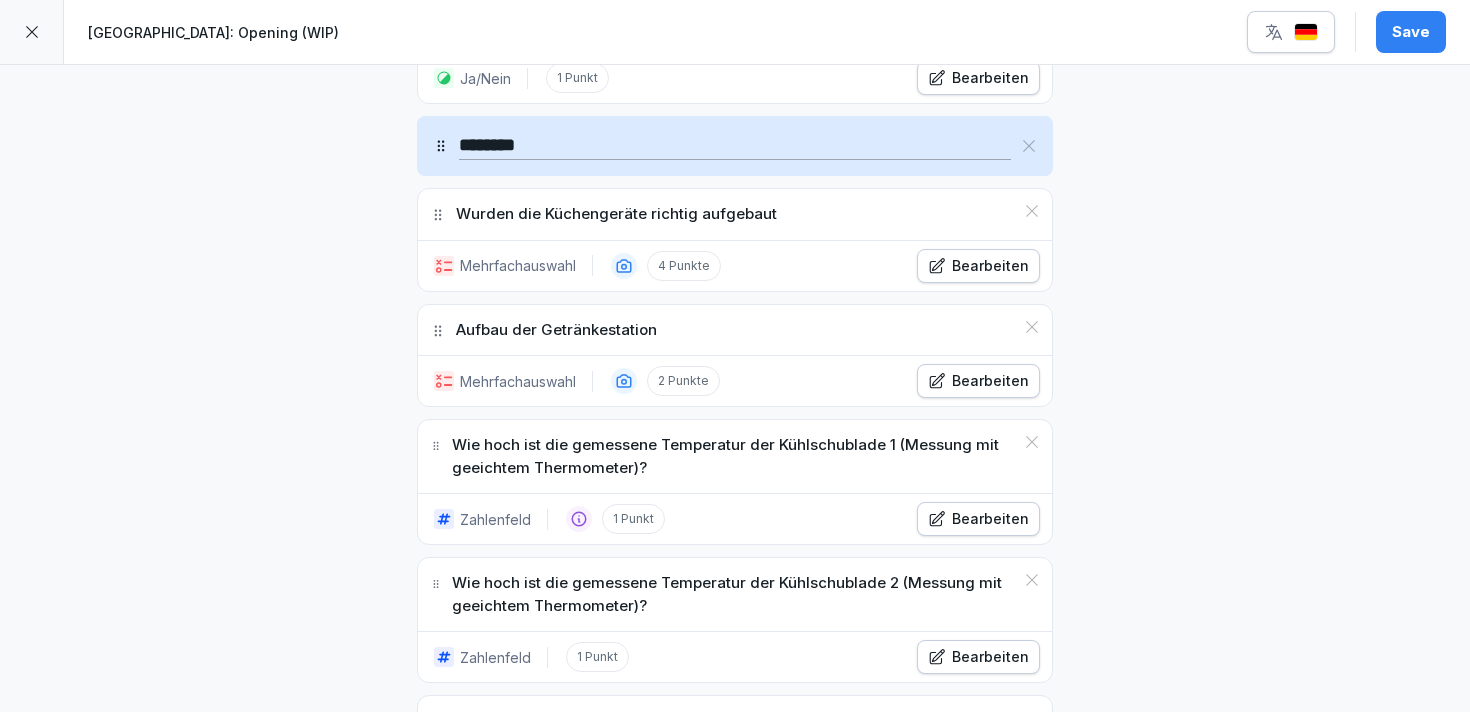 scroll, scrollTop: 1482, scrollLeft: 0, axis: vertical 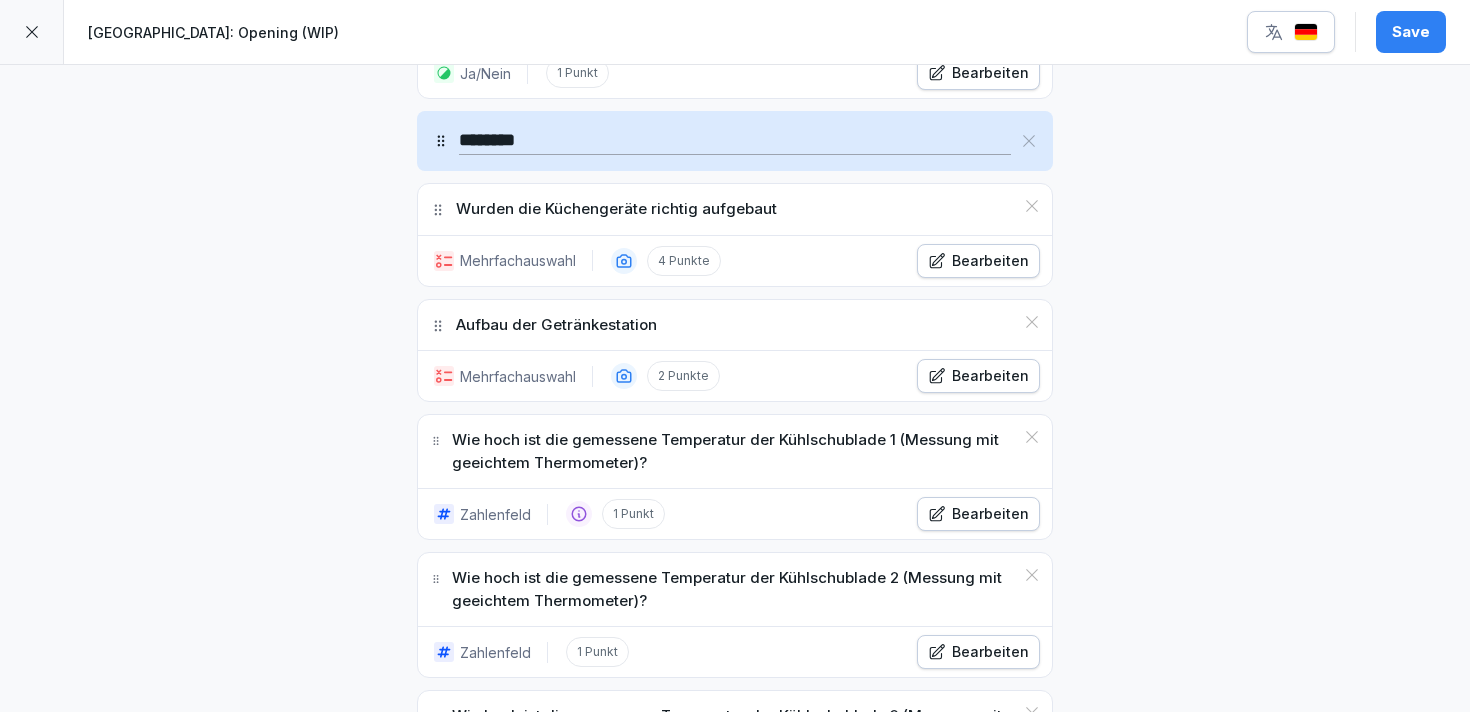 click on "Bearbeiten" at bounding box center (978, 376) 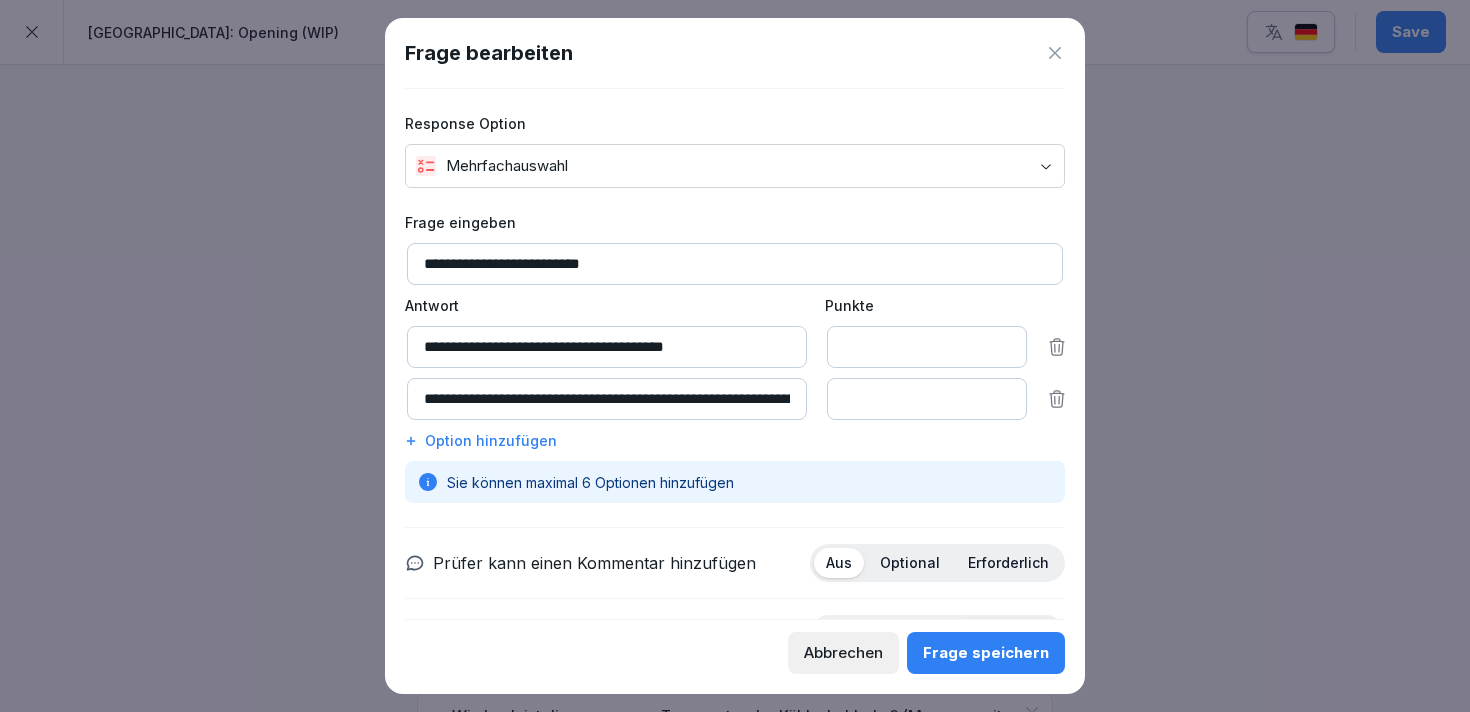 click on "Abbrechen" at bounding box center (843, 653) 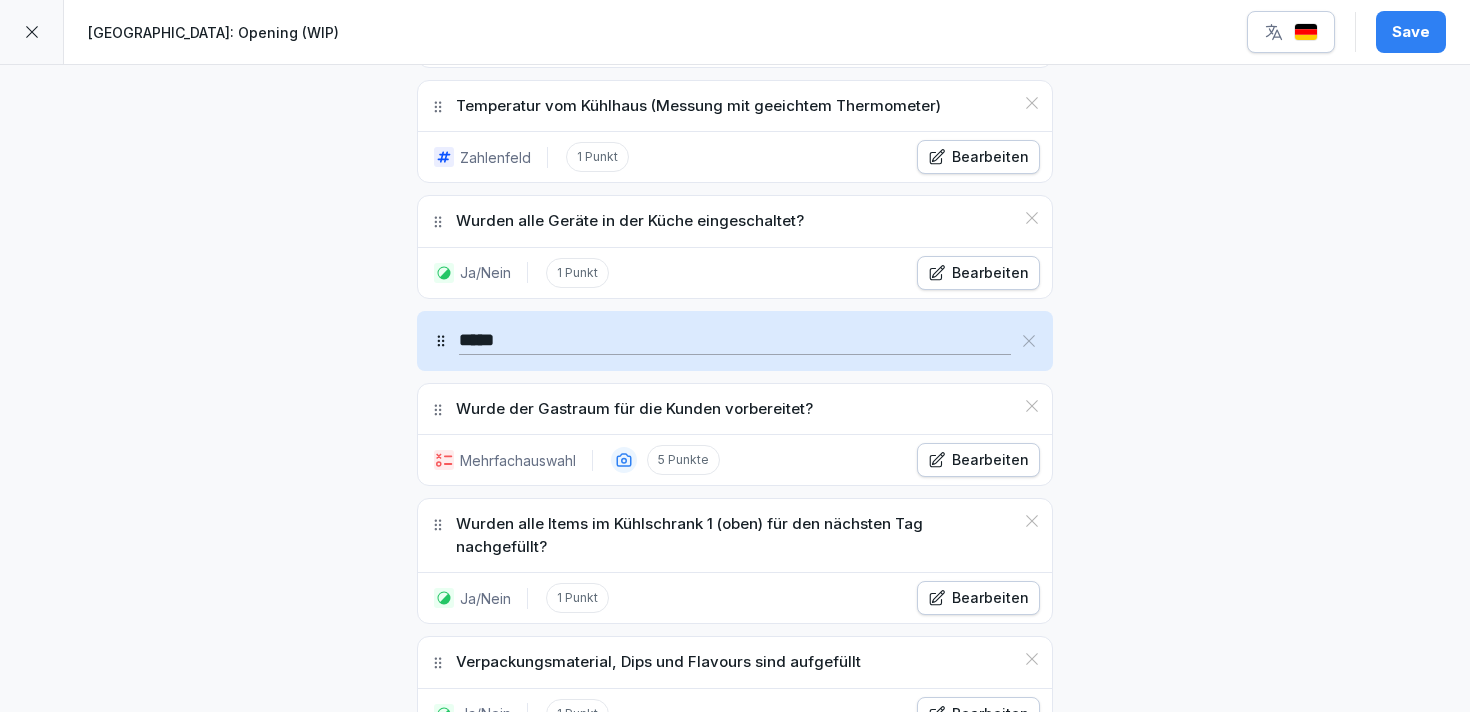 scroll, scrollTop: 2631, scrollLeft: 0, axis: vertical 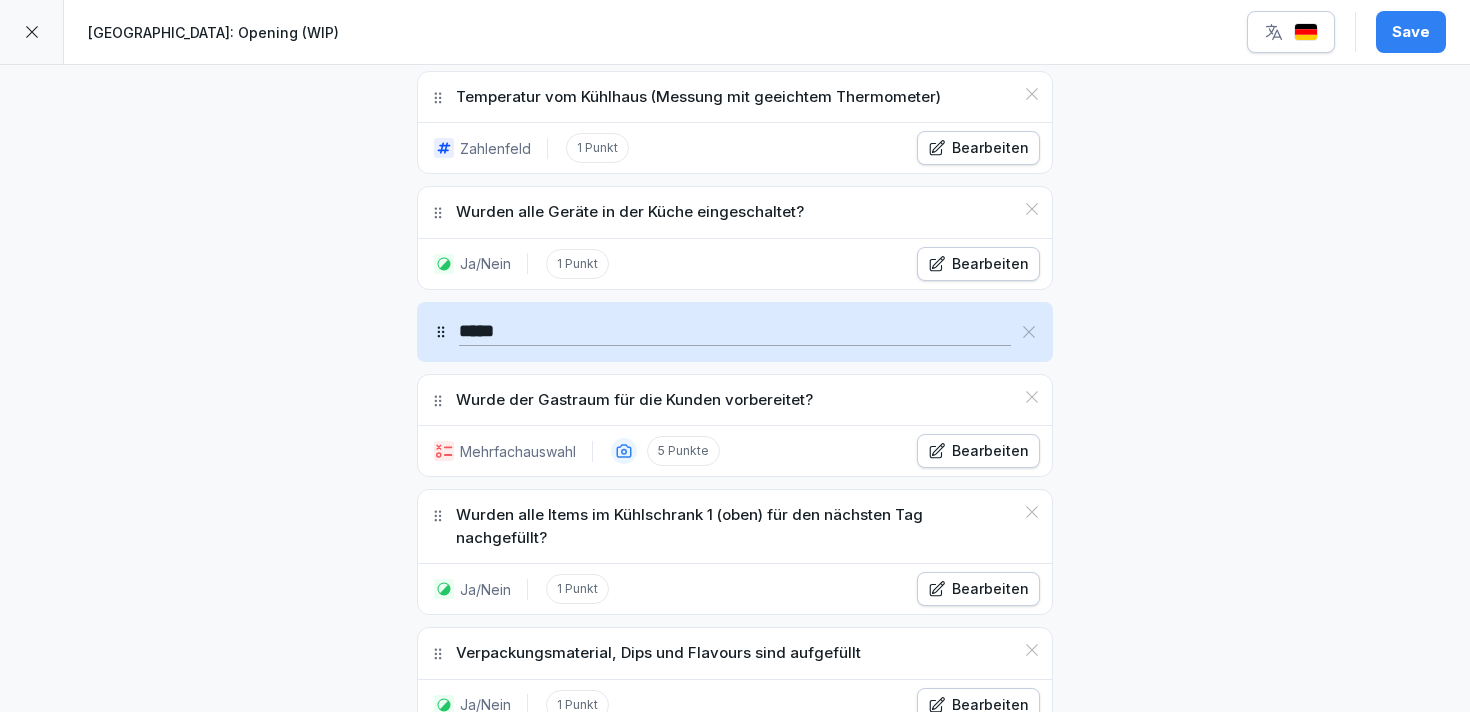 click on "Bearbeiten" at bounding box center (978, 451) 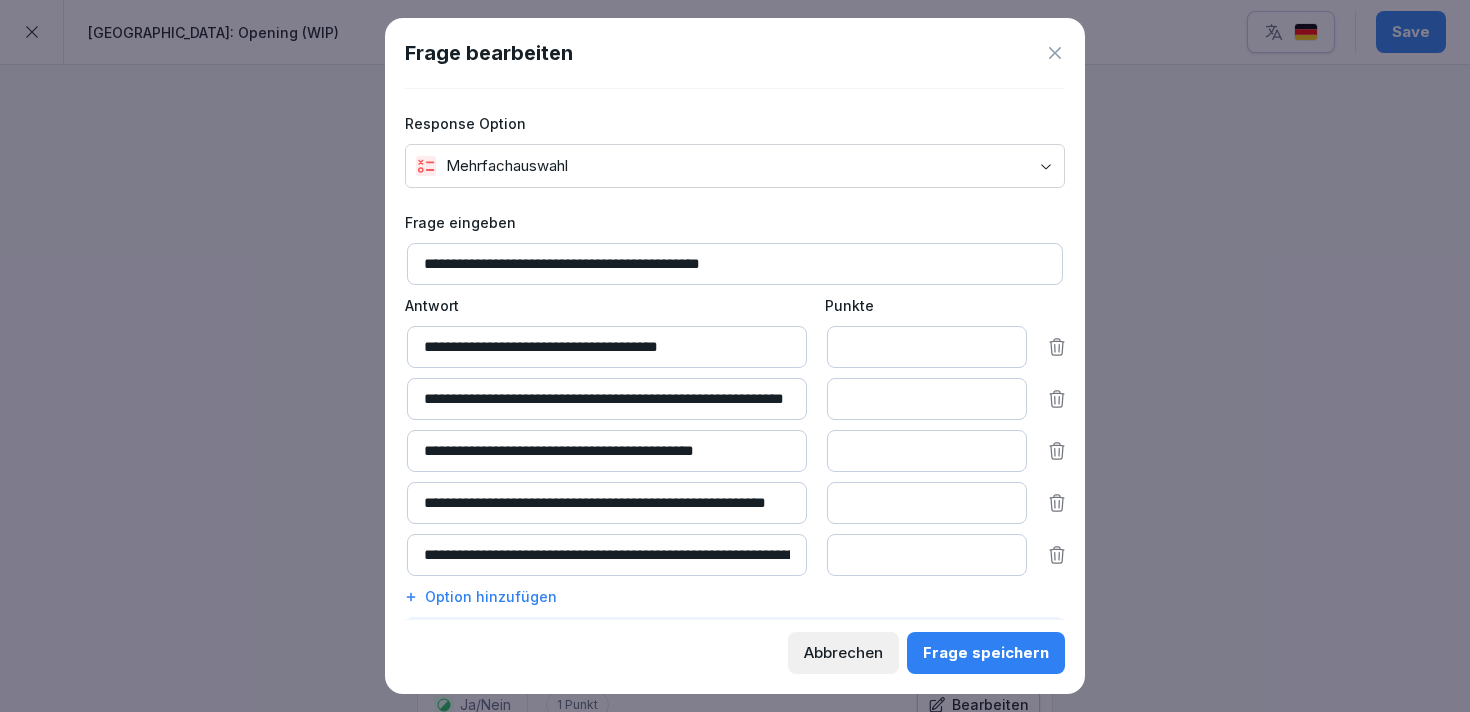 drag, startPoint x: 672, startPoint y: 568, endPoint x: 806, endPoint y: 565, distance: 134.03358 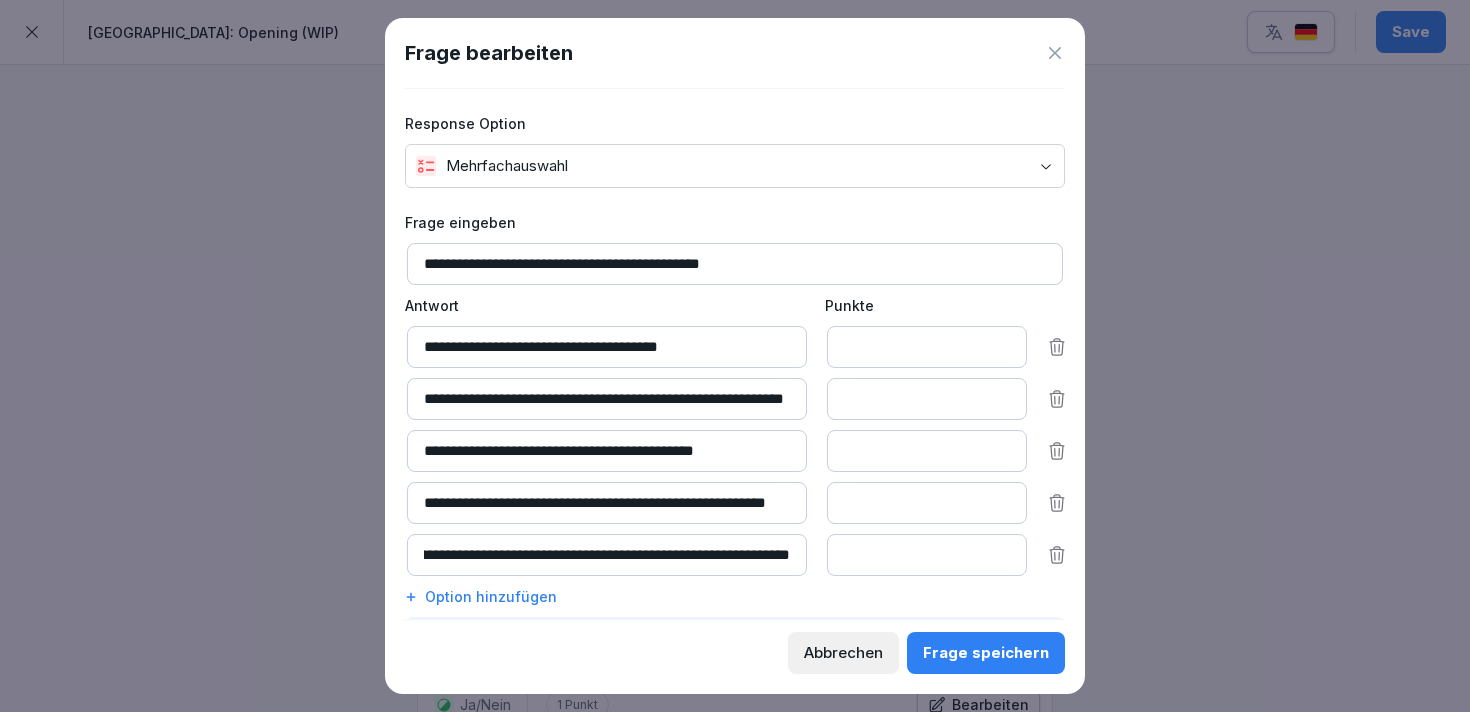 drag, startPoint x: 722, startPoint y: 552, endPoint x: 829, endPoint y: 552, distance: 107 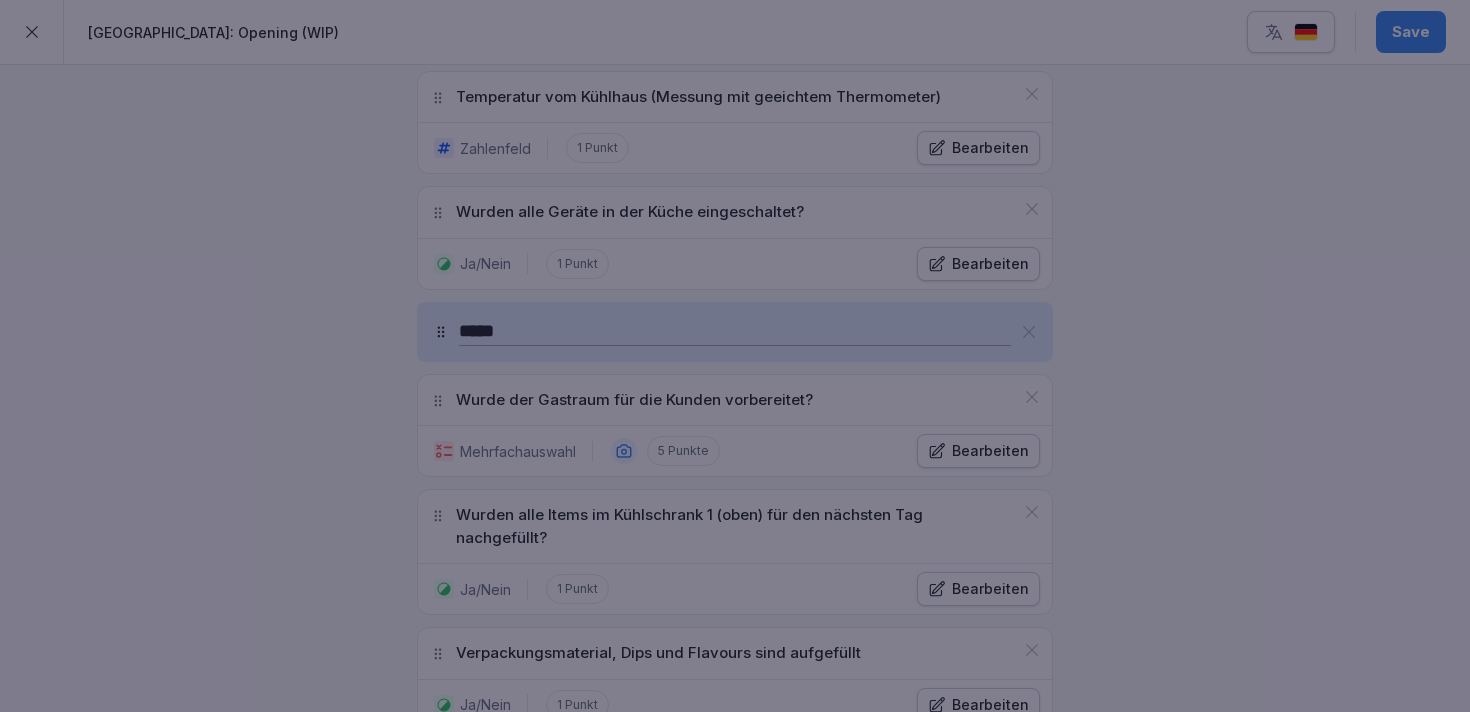 scroll, scrollTop: 0, scrollLeft: 0, axis: both 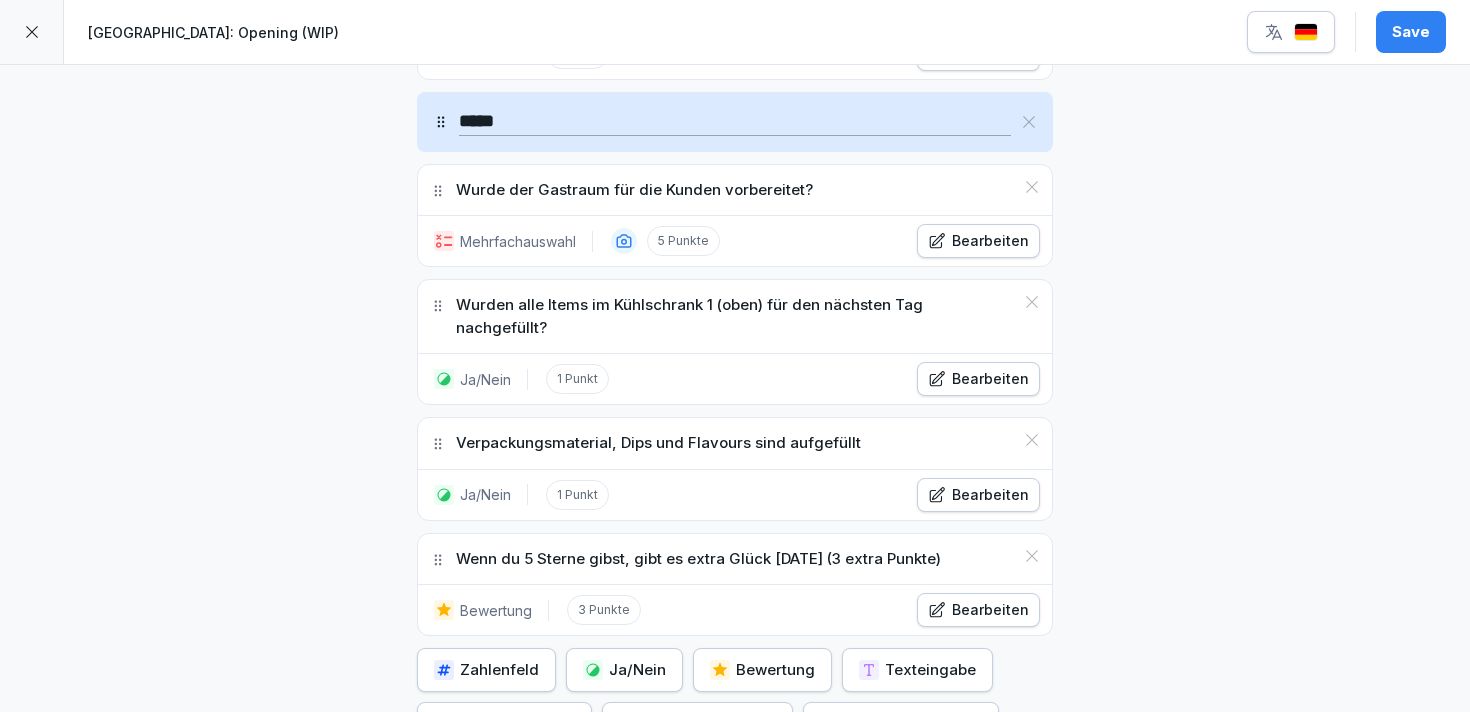 click on "Mehrfachauswahl 5 Punkte Bearbeiten" at bounding box center [735, 241] 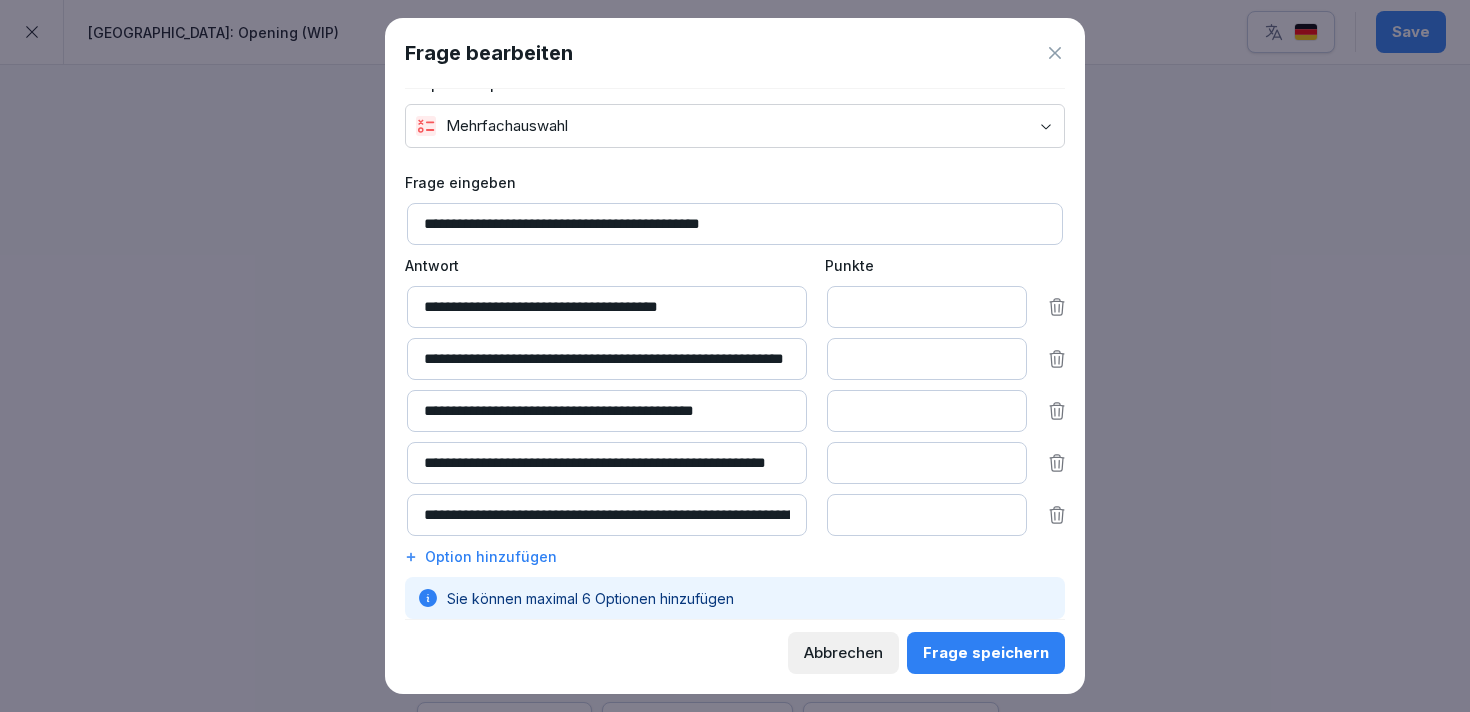 scroll, scrollTop: 38, scrollLeft: 0, axis: vertical 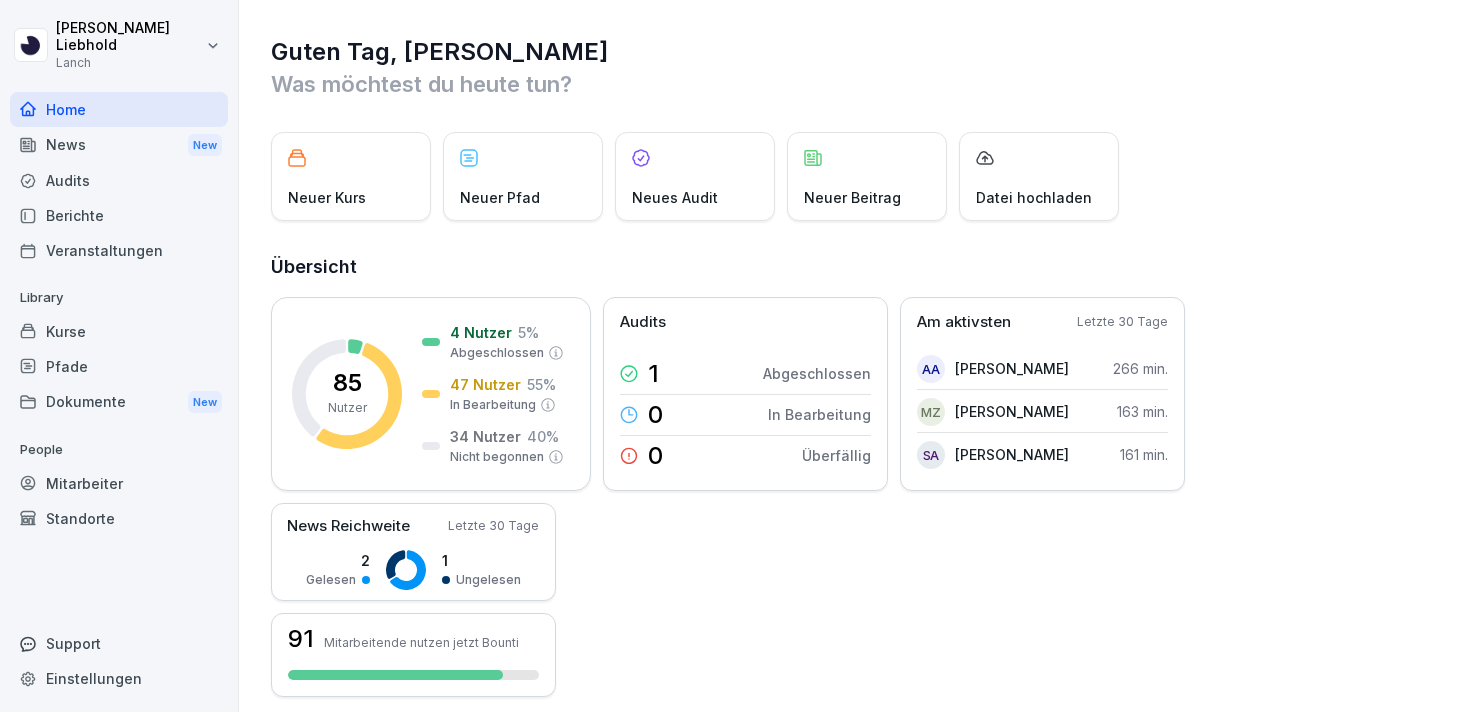 click on "Audits" at bounding box center [119, 180] 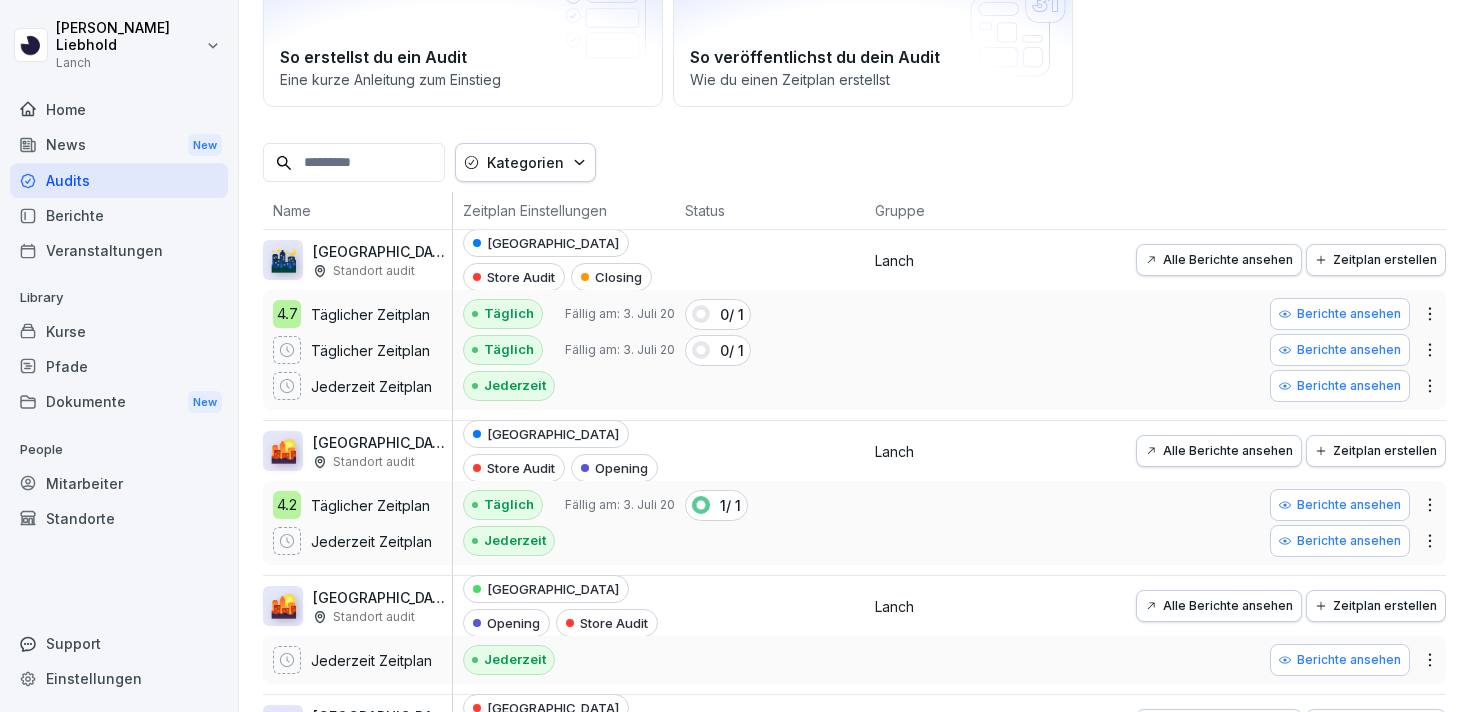 scroll, scrollTop: 22, scrollLeft: 0, axis: vertical 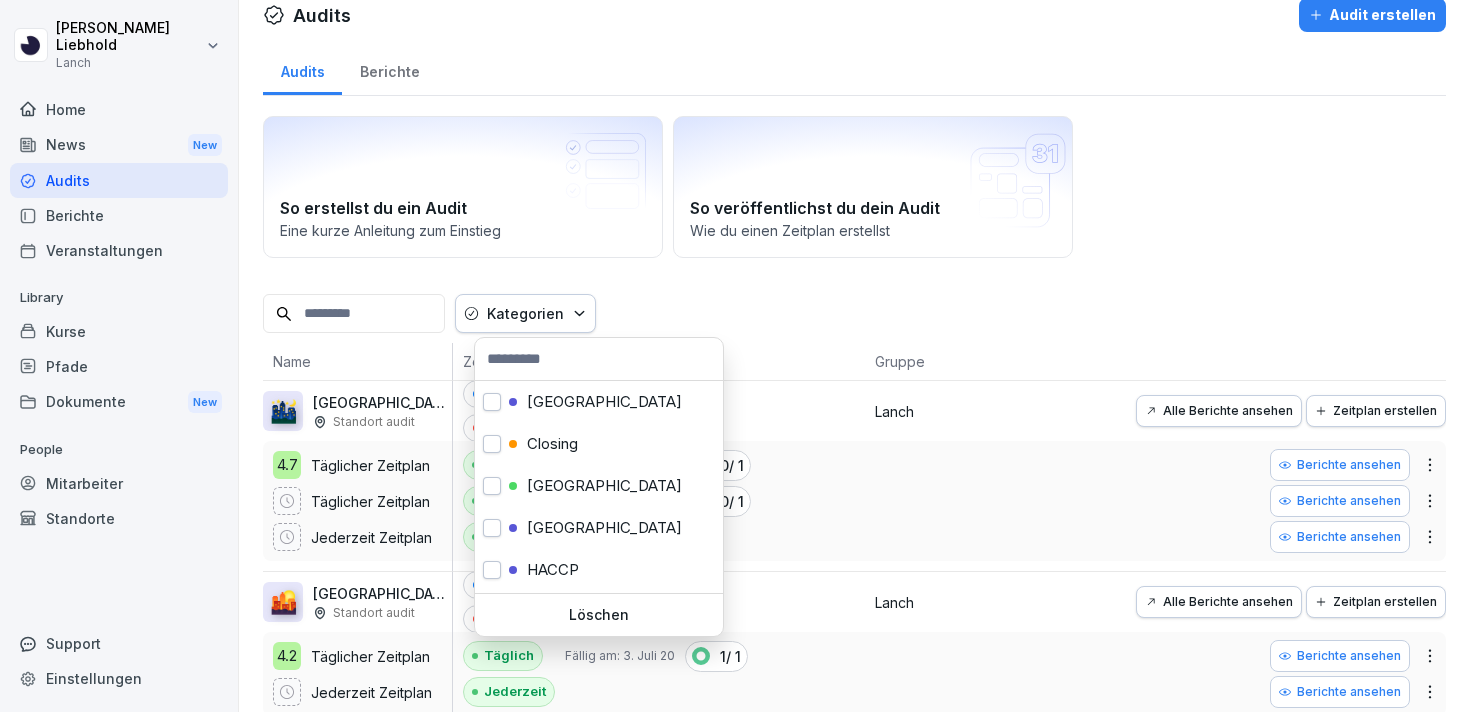 click on "Kategorien" at bounding box center (525, 313) 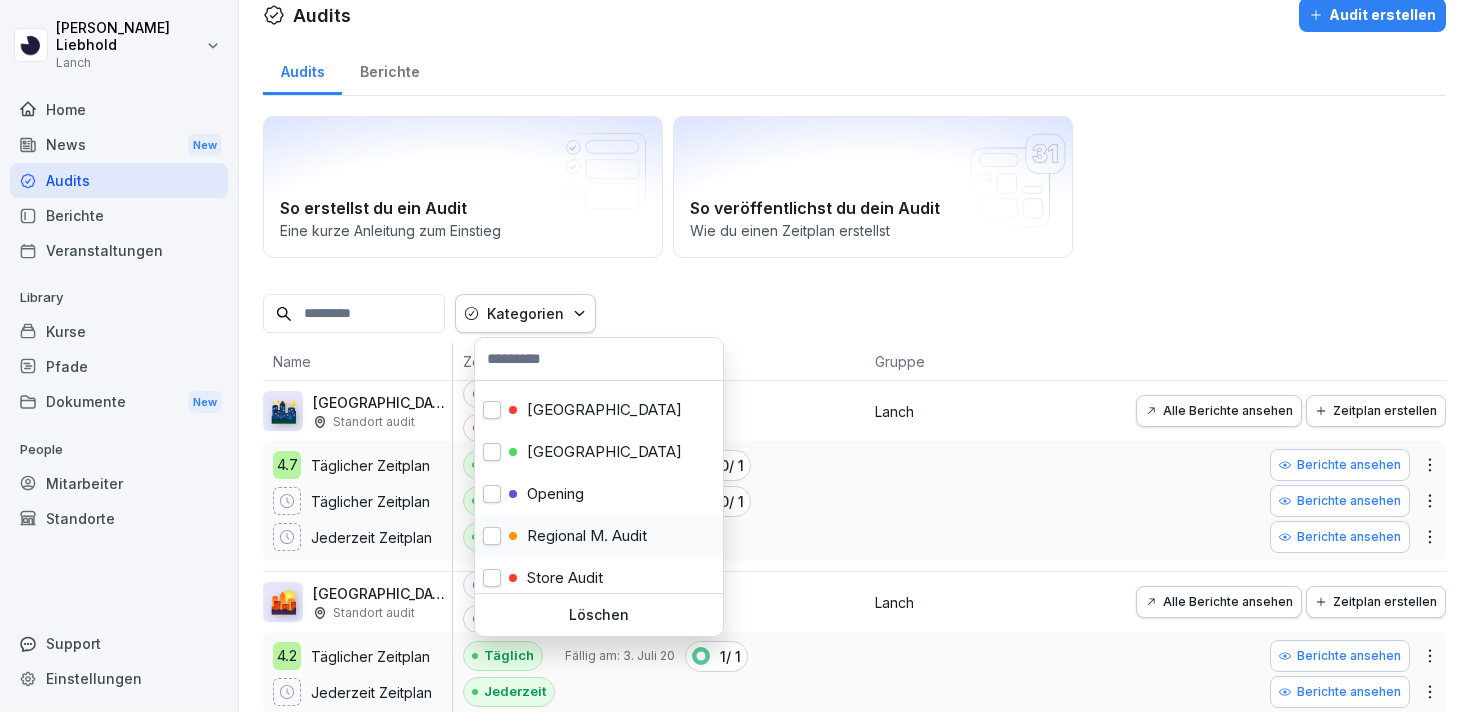 scroll, scrollTop: 211, scrollLeft: 0, axis: vertical 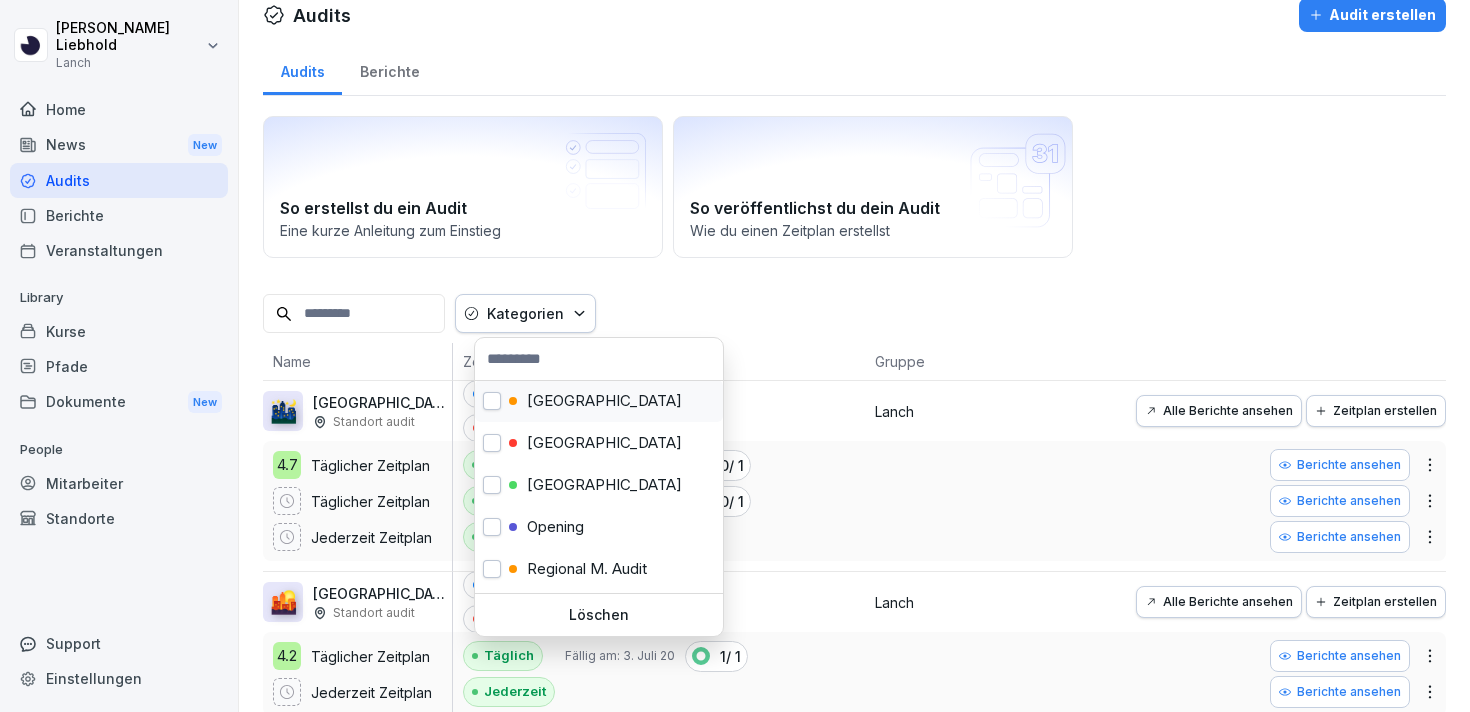 click on "[GEOGRAPHIC_DATA]" at bounding box center (599, 401) 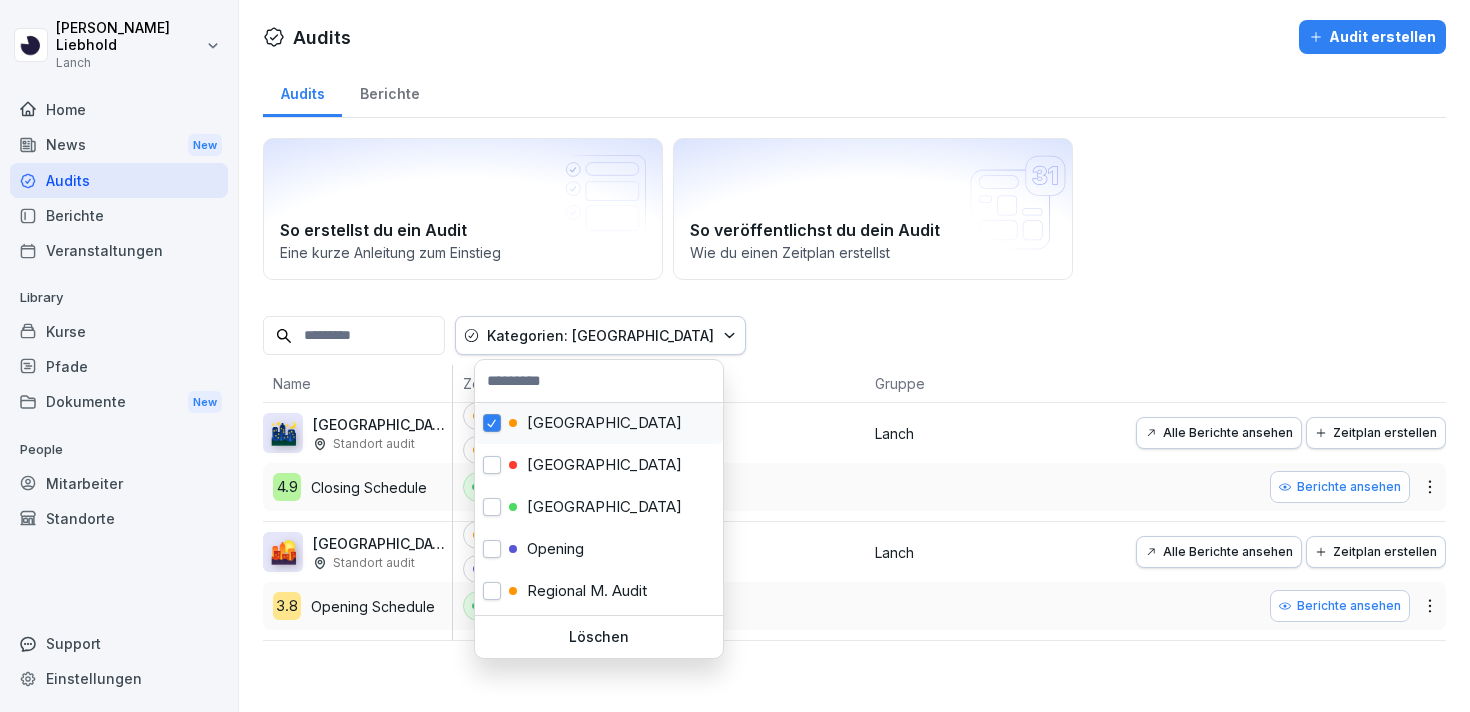 click on "[GEOGRAPHIC_DATA]" at bounding box center [599, 423] 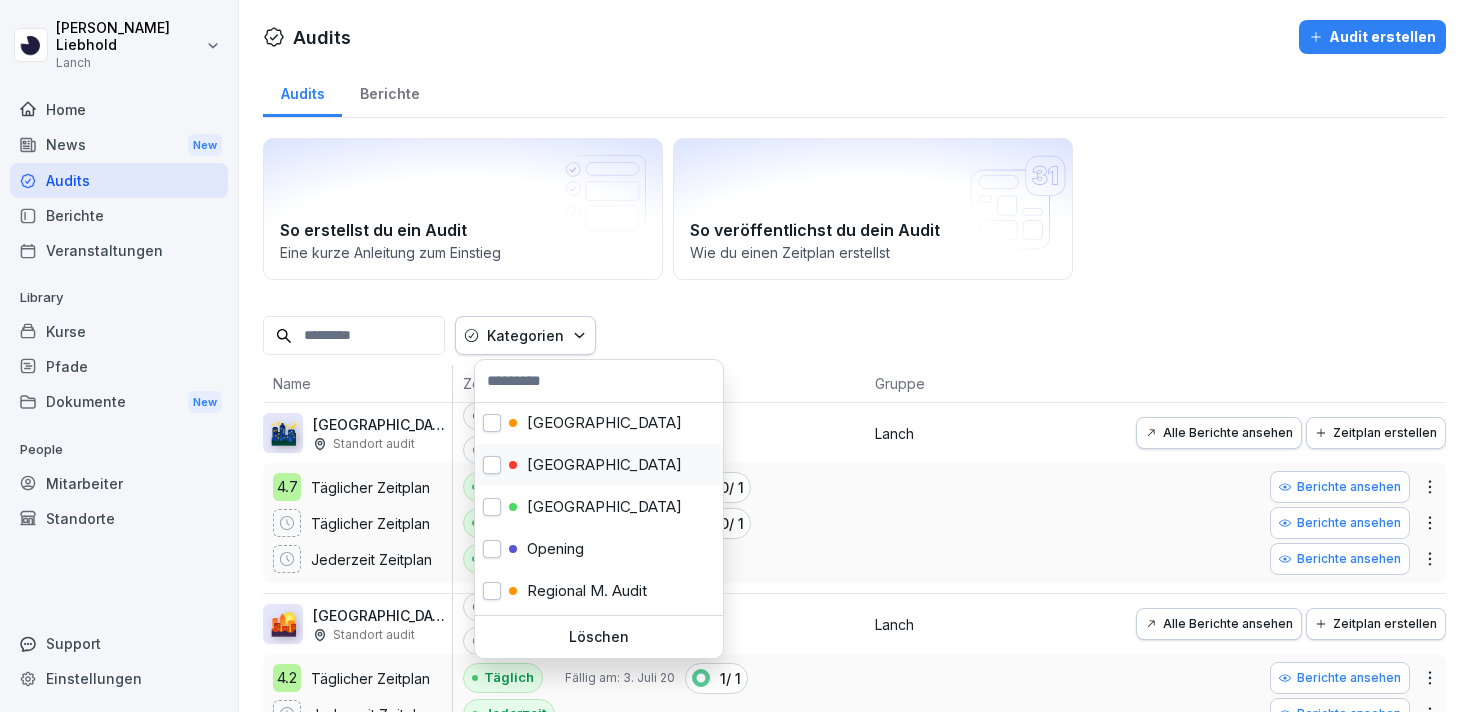 click on "[GEOGRAPHIC_DATA]" at bounding box center [604, 465] 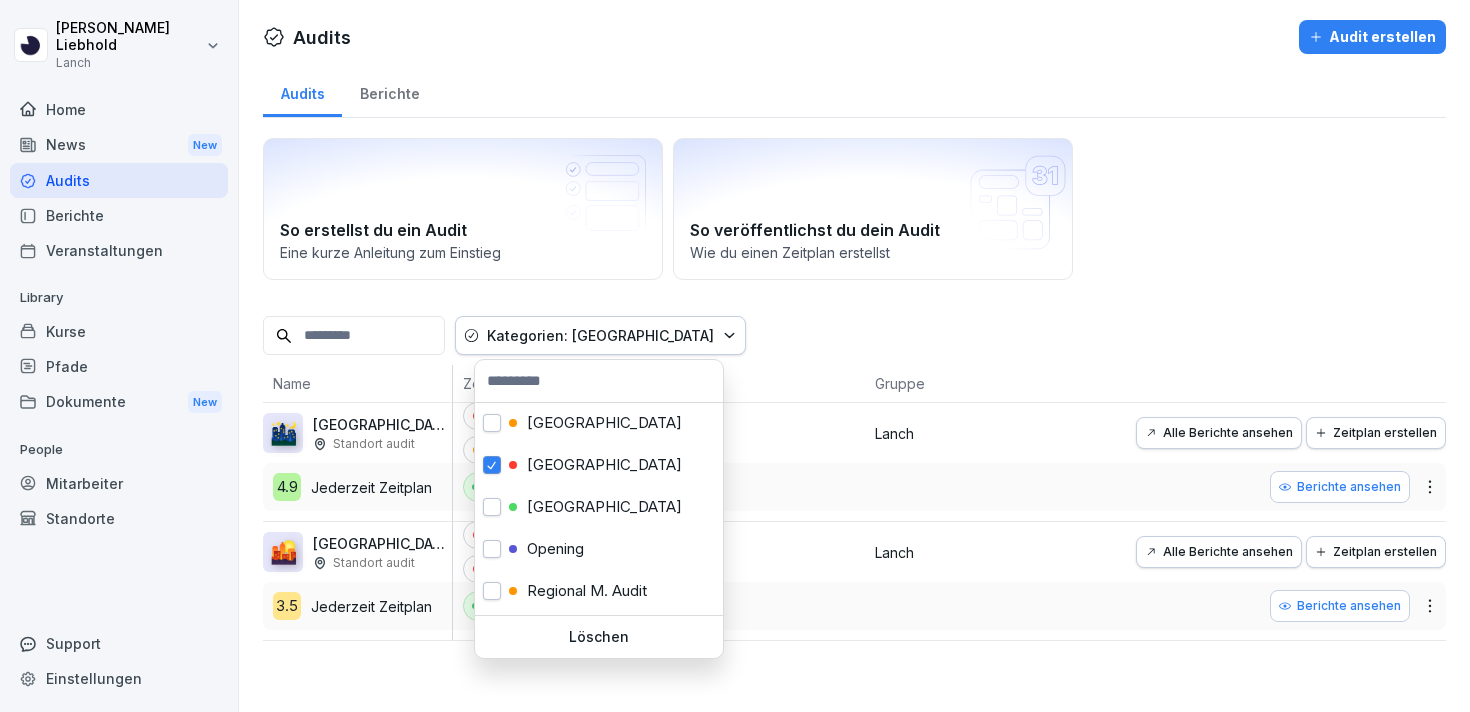 click on "Julian   Liebhold Lanch Home News New Audits Berichte Veranstaltungen Library Kurse Pfade Dokumente New People Mitarbeiter Standorte Support Einstellungen Audits Audit erstellen Audits Berichte So erstellst du ein Audit Eine kurze Anleitung zum Einstieg So veröffentlichst du dein Audit Wie du einen Zeitplan erstellst Kategorien: Köln Name Zeitplan Einstellungen Status Gruppe 🌃 Köln: Closing (WIP) Standort audit 4.9 Jederzeit Zeitplan Köln Closing Store Audit Jederzeit Lanch Alle Berichte ansehen Zeitplan erstellen Berichte ansehen 🌇 Köln: Opening (WIP) Standort audit 3.5 Jederzeit Zeitplan Köln Store Audit Opening Jederzeit Lanch Alle Berichte ansehen Zeitplan erstellen Berichte ansehen Bremen Closing Düsseldorf Frankfurt HACCP Hannover Köln Nürnberg Opening Regional M. Audit Store Audit Template Wuppertal Löschen" at bounding box center (735, 356) 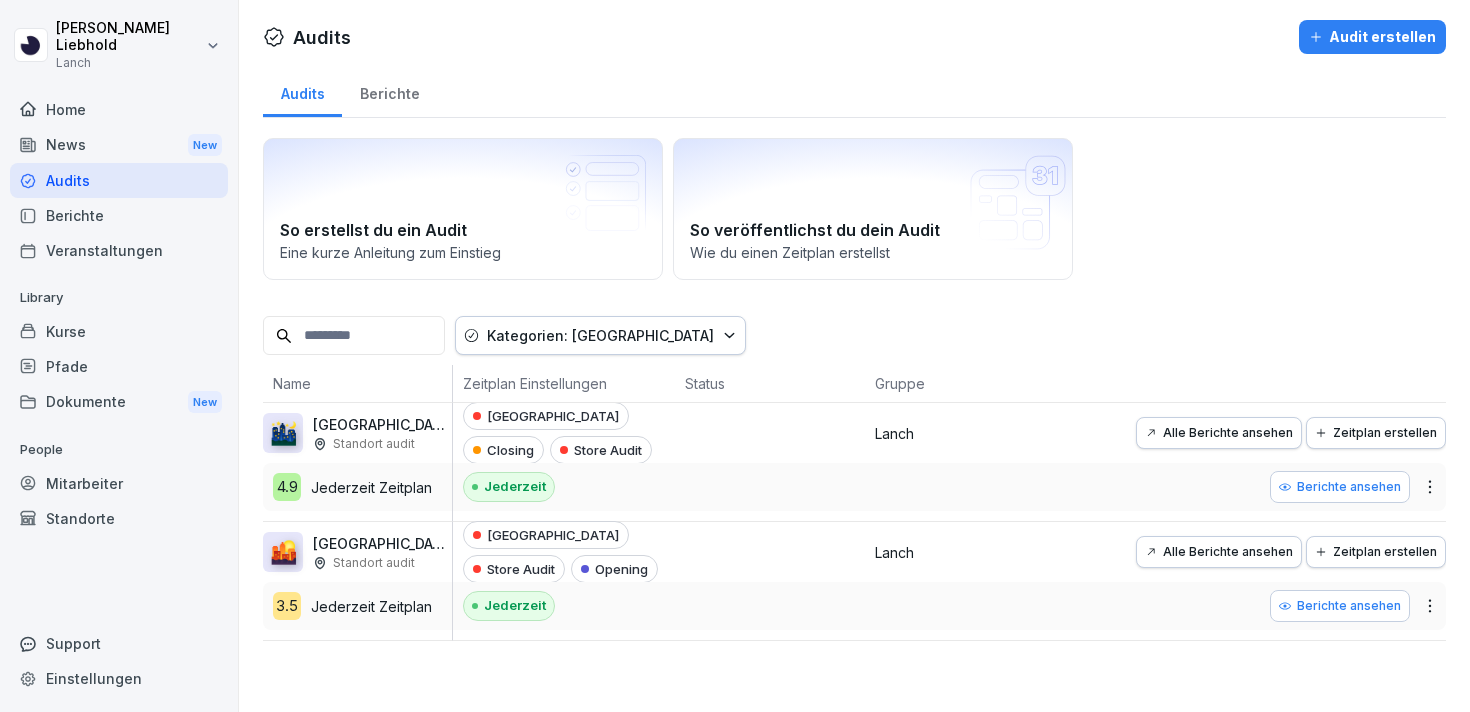 click 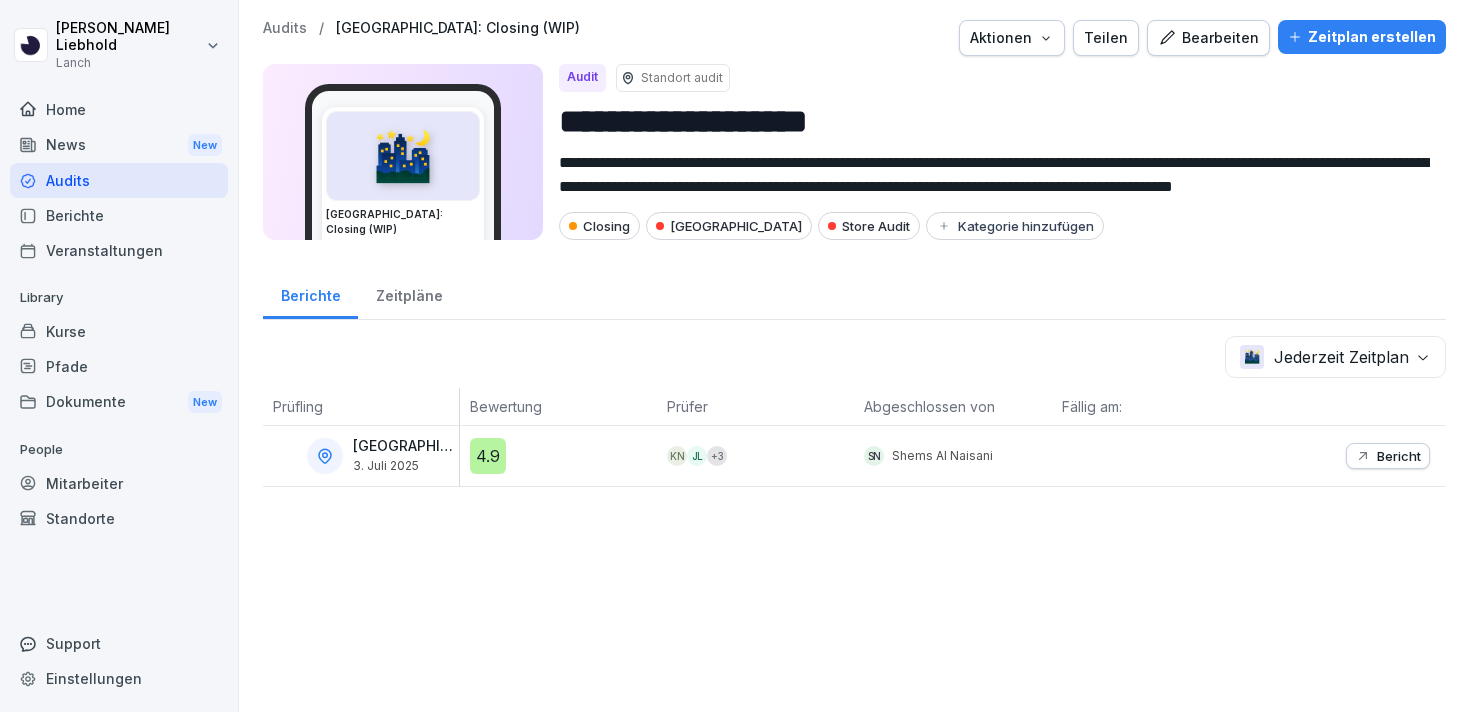 click 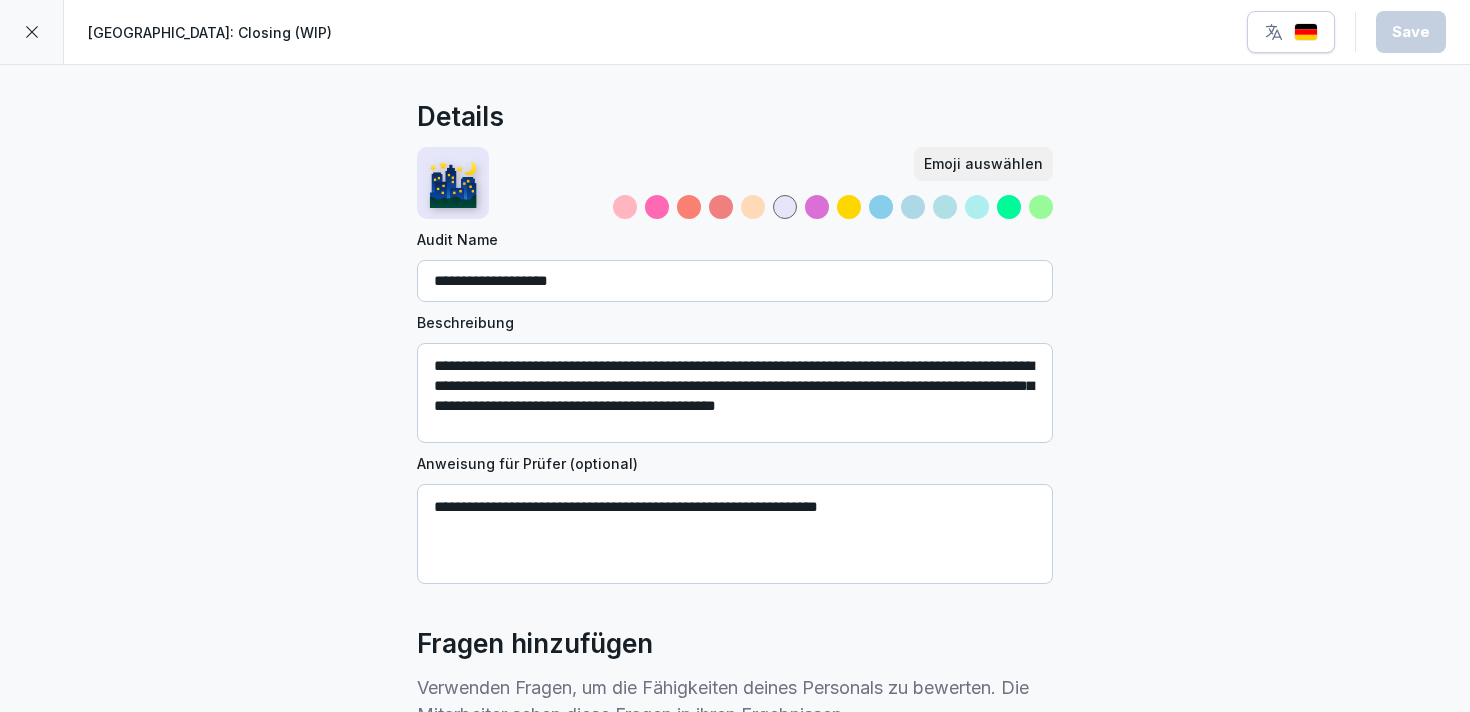 scroll, scrollTop: 6, scrollLeft: 0, axis: vertical 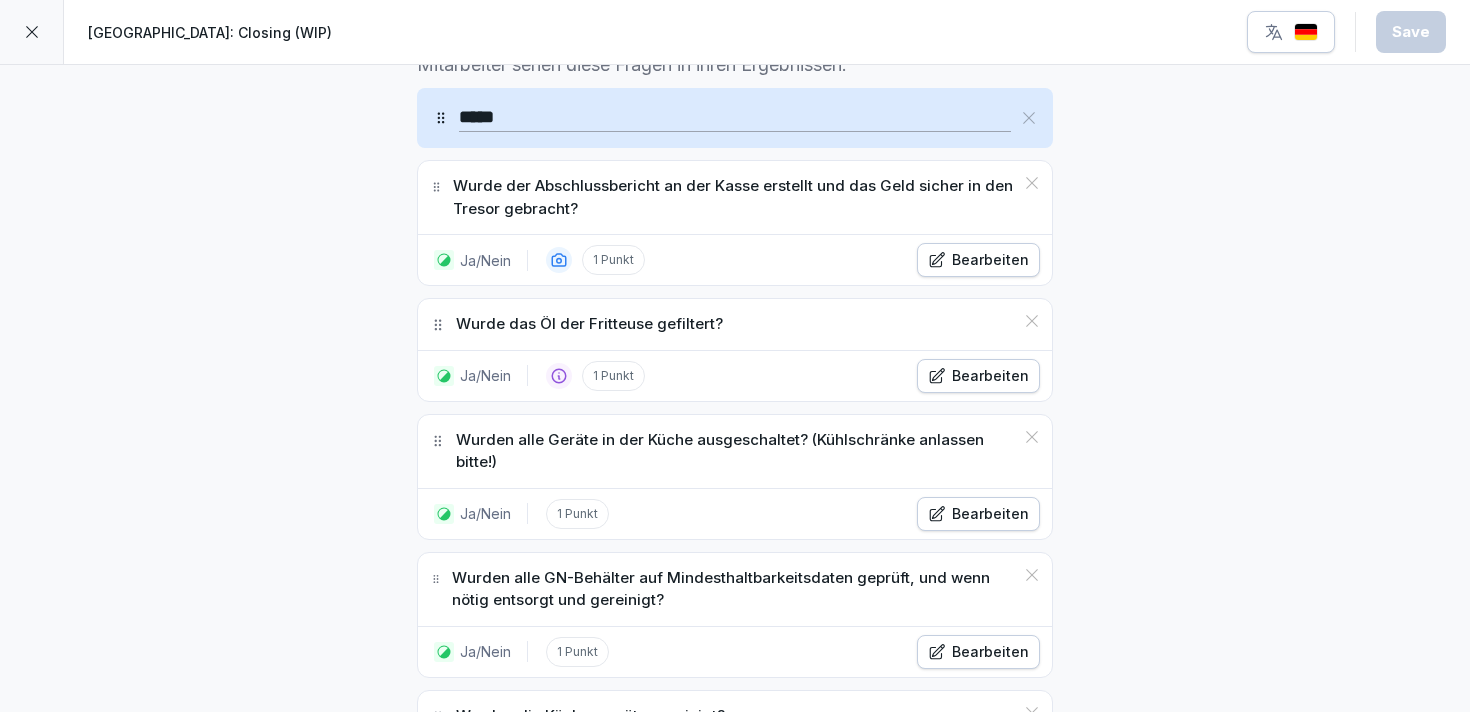 click on "Bearbeiten" at bounding box center (978, 376) 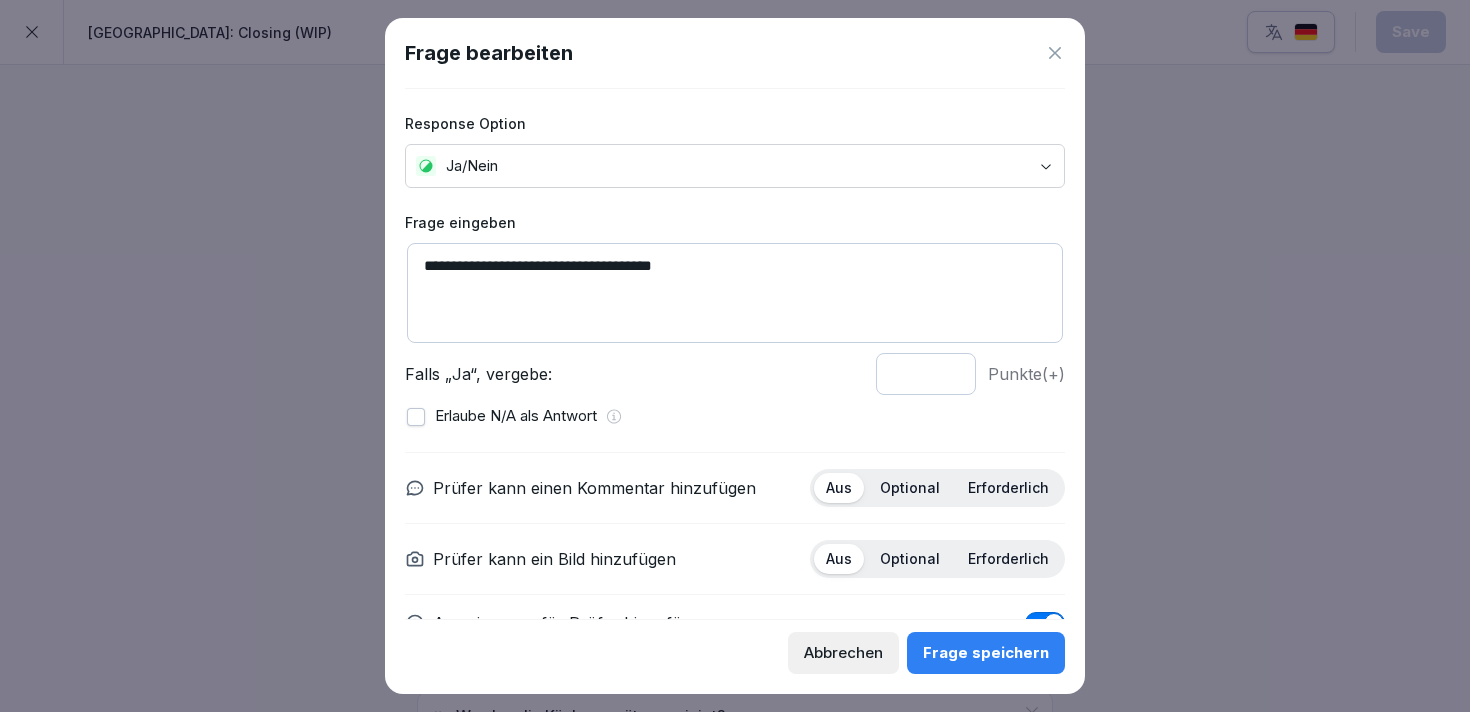 click on "**********" at bounding box center (735, 293) 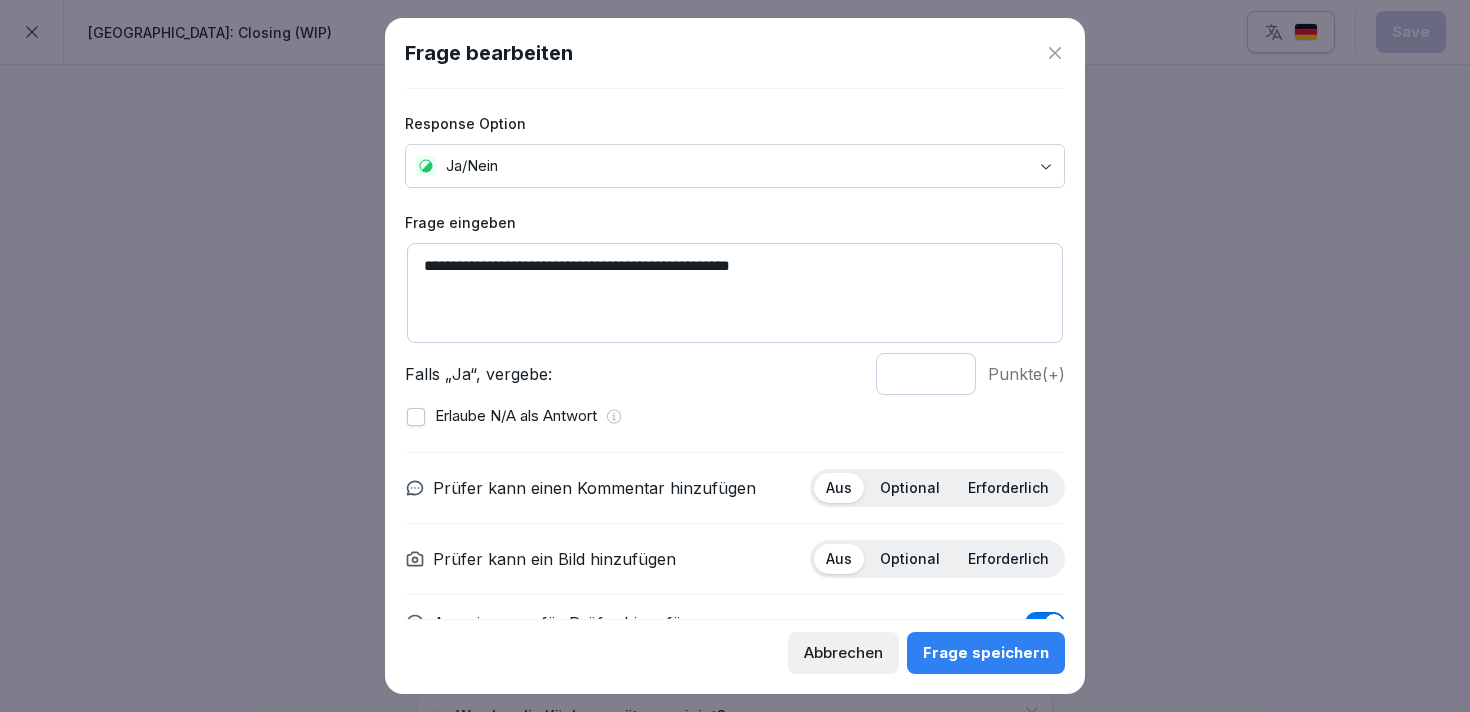 type on "**********" 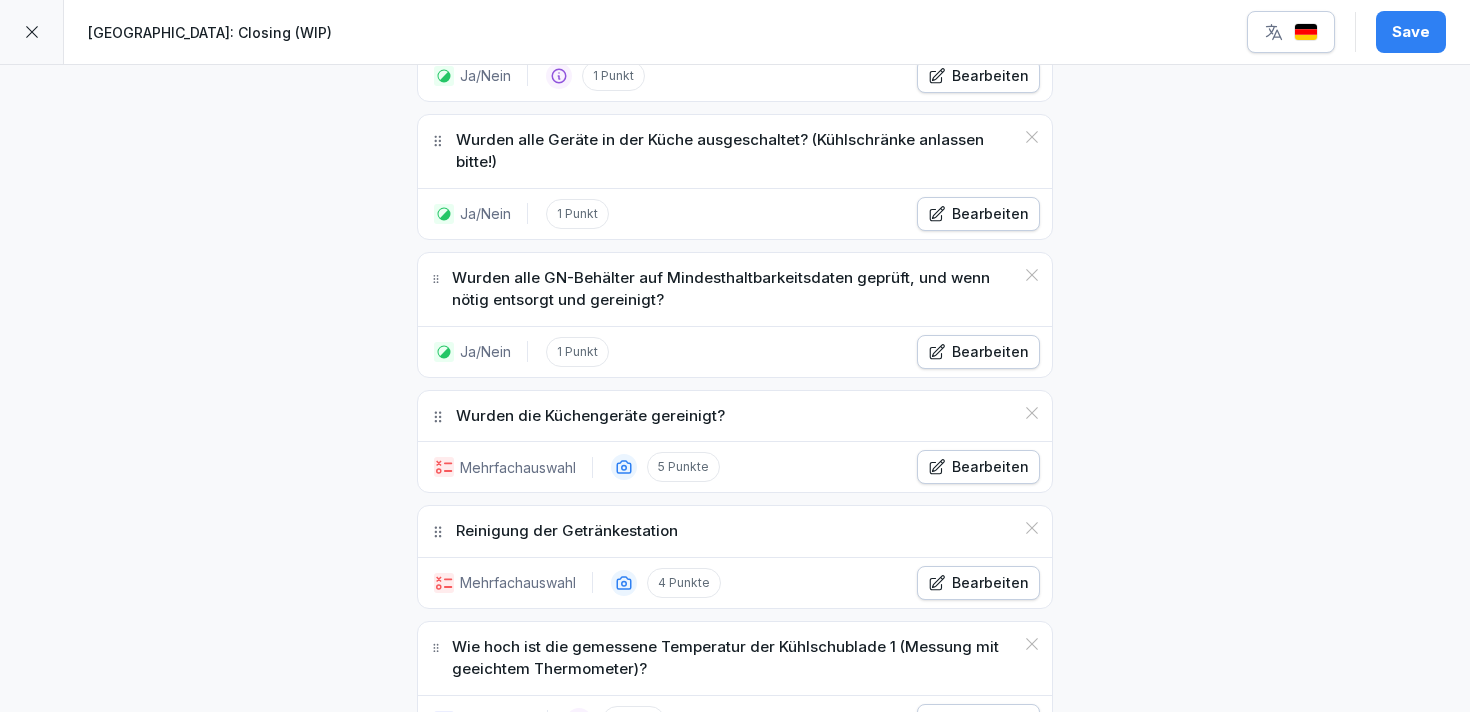 scroll, scrollTop: 960, scrollLeft: 0, axis: vertical 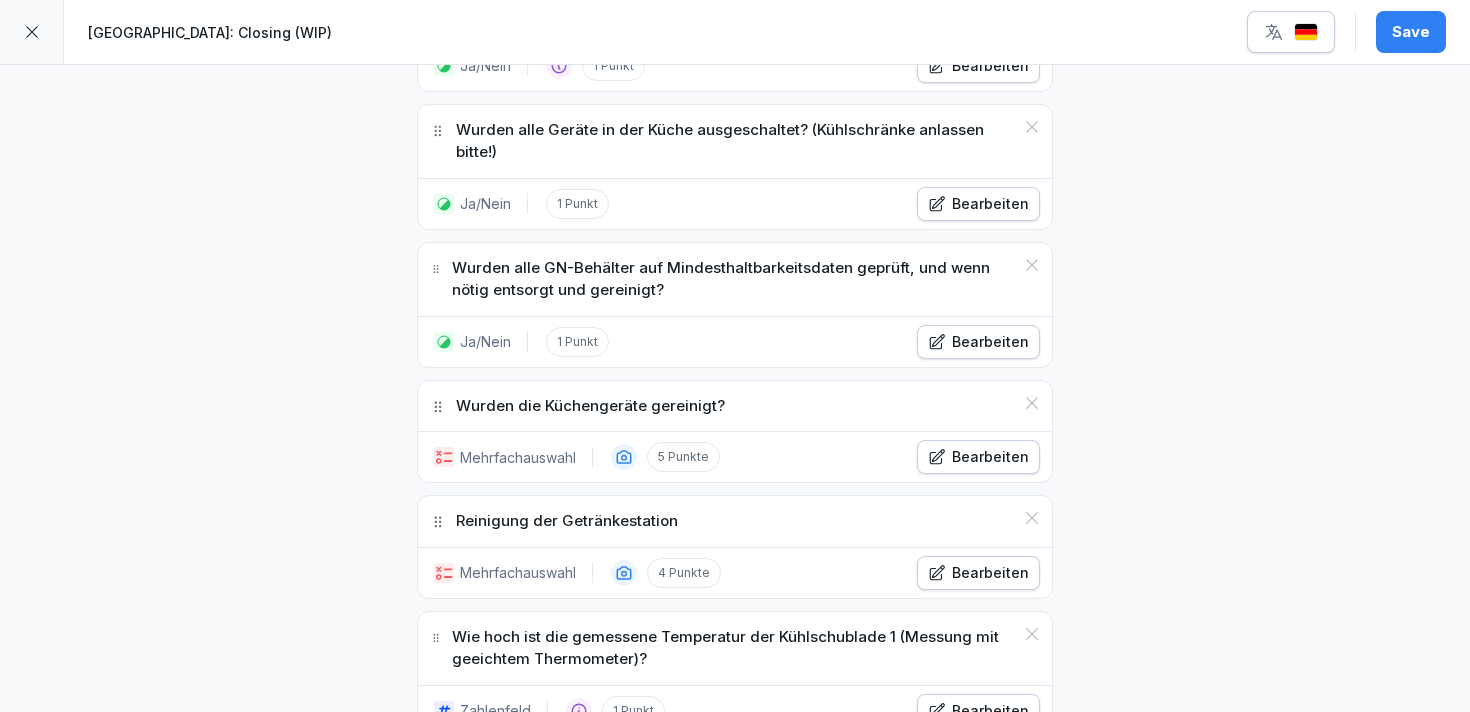 click on "Bearbeiten" at bounding box center (978, 457) 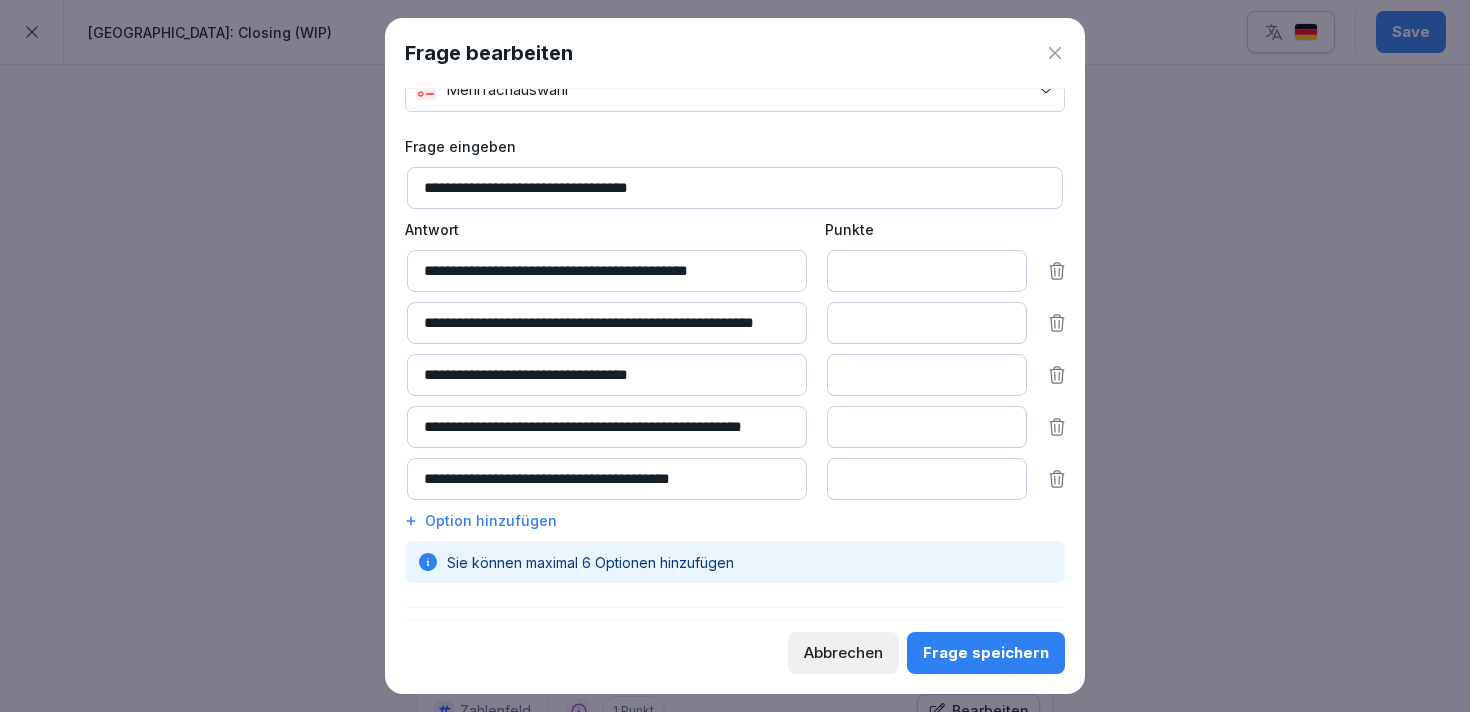 scroll, scrollTop: 80, scrollLeft: 0, axis: vertical 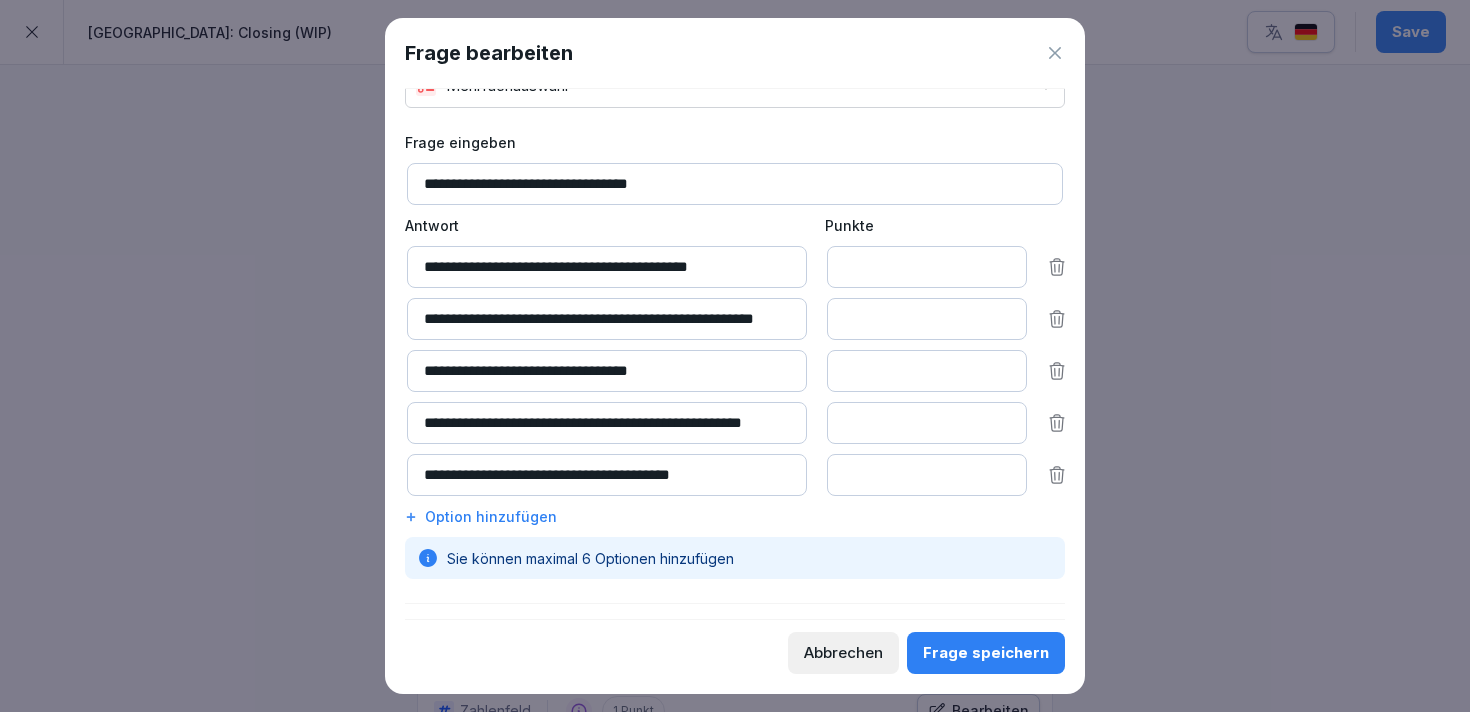 drag, startPoint x: 720, startPoint y: 416, endPoint x: 878, endPoint y: 428, distance: 158.45505 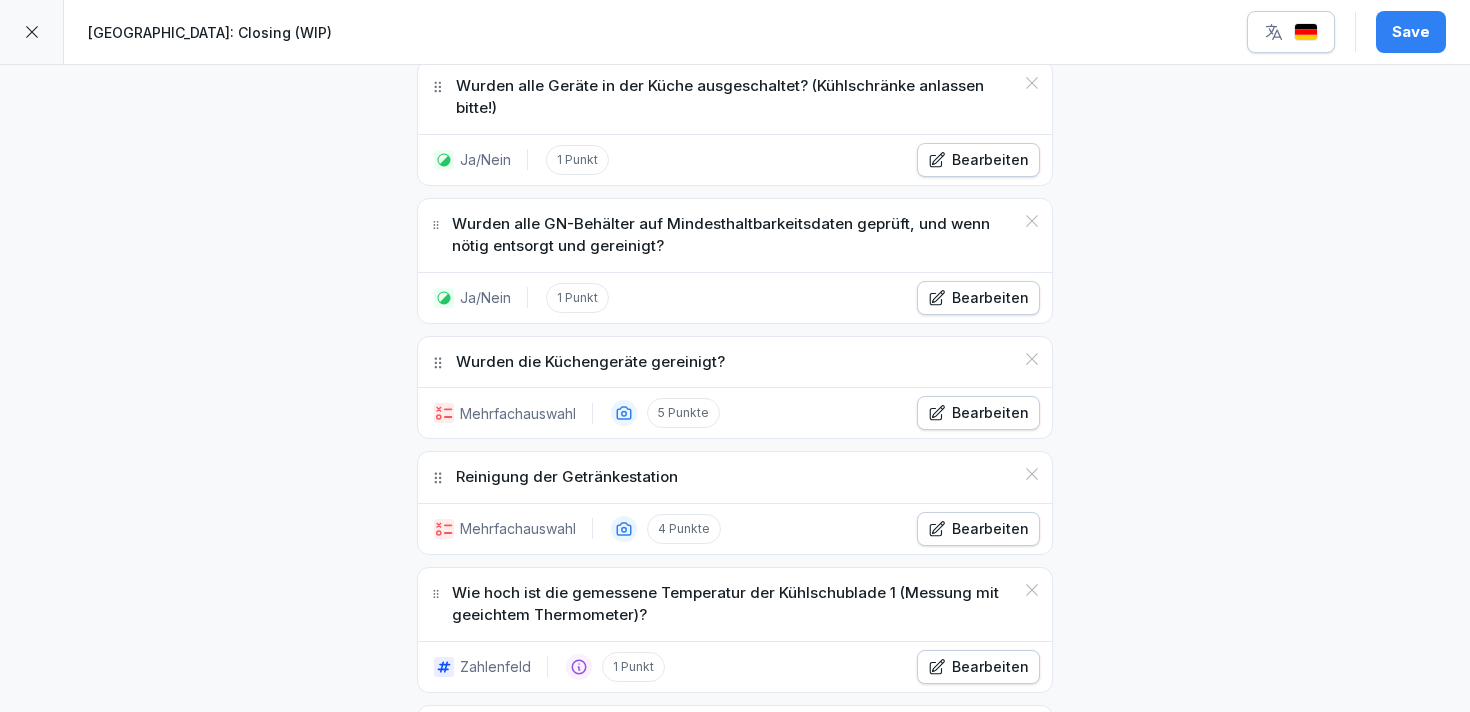 scroll, scrollTop: 1038, scrollLeft: 0, axis: vertical 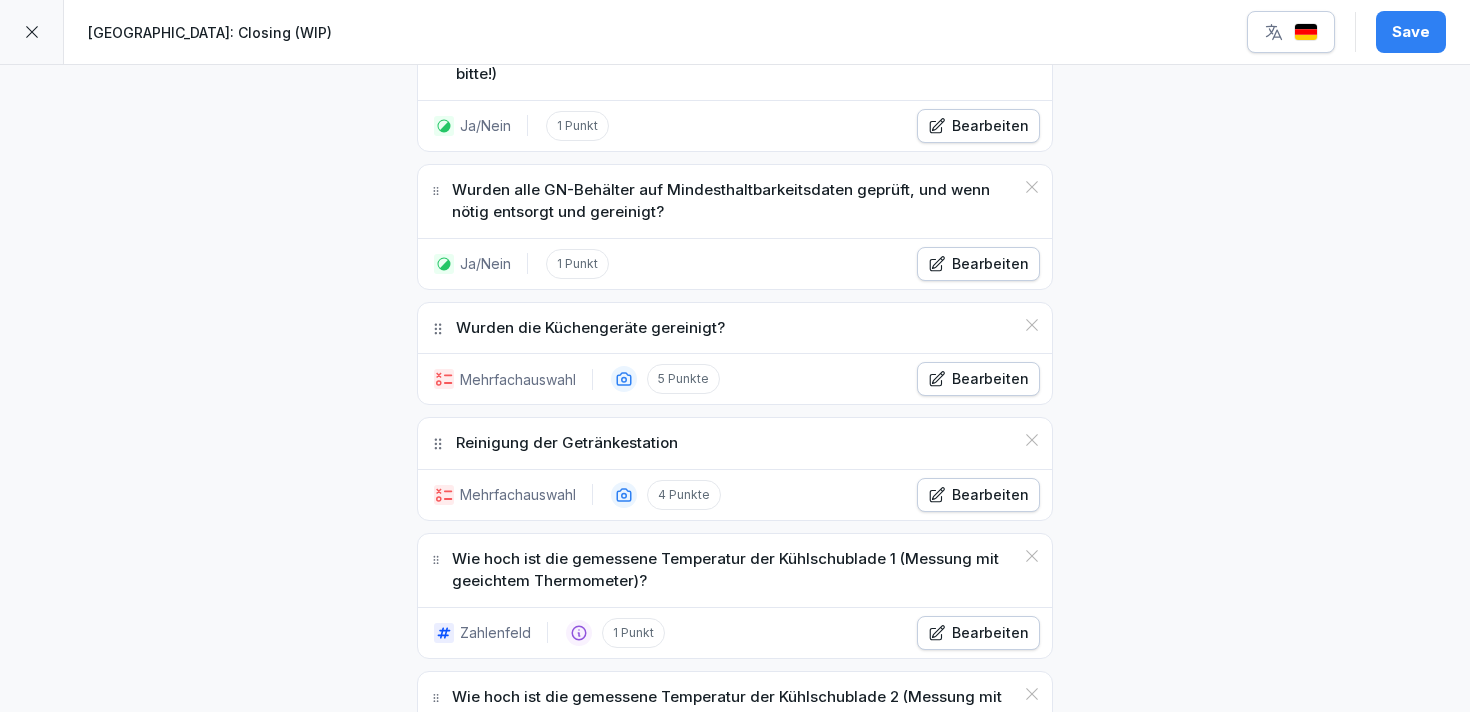 click 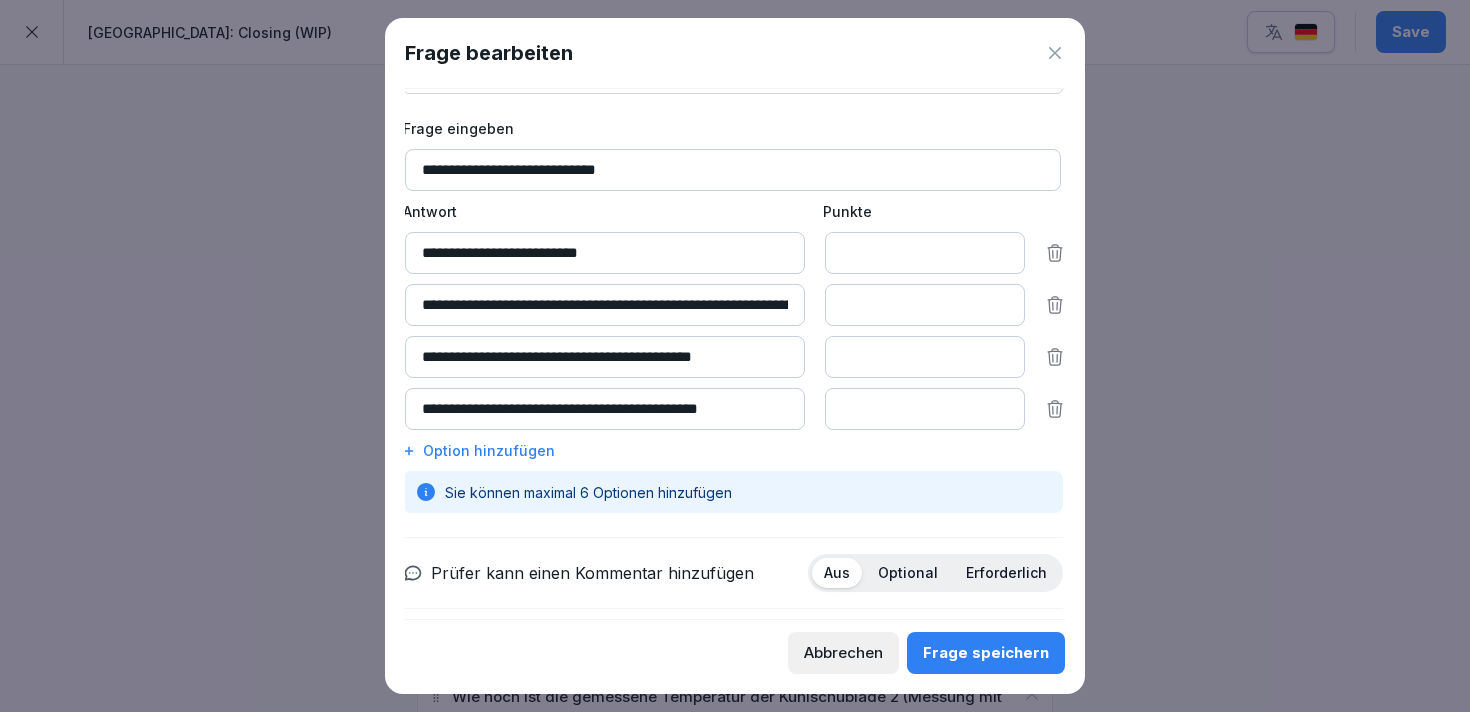 scroll, scrollTop: 101, scrollLeft: 2, axis: both 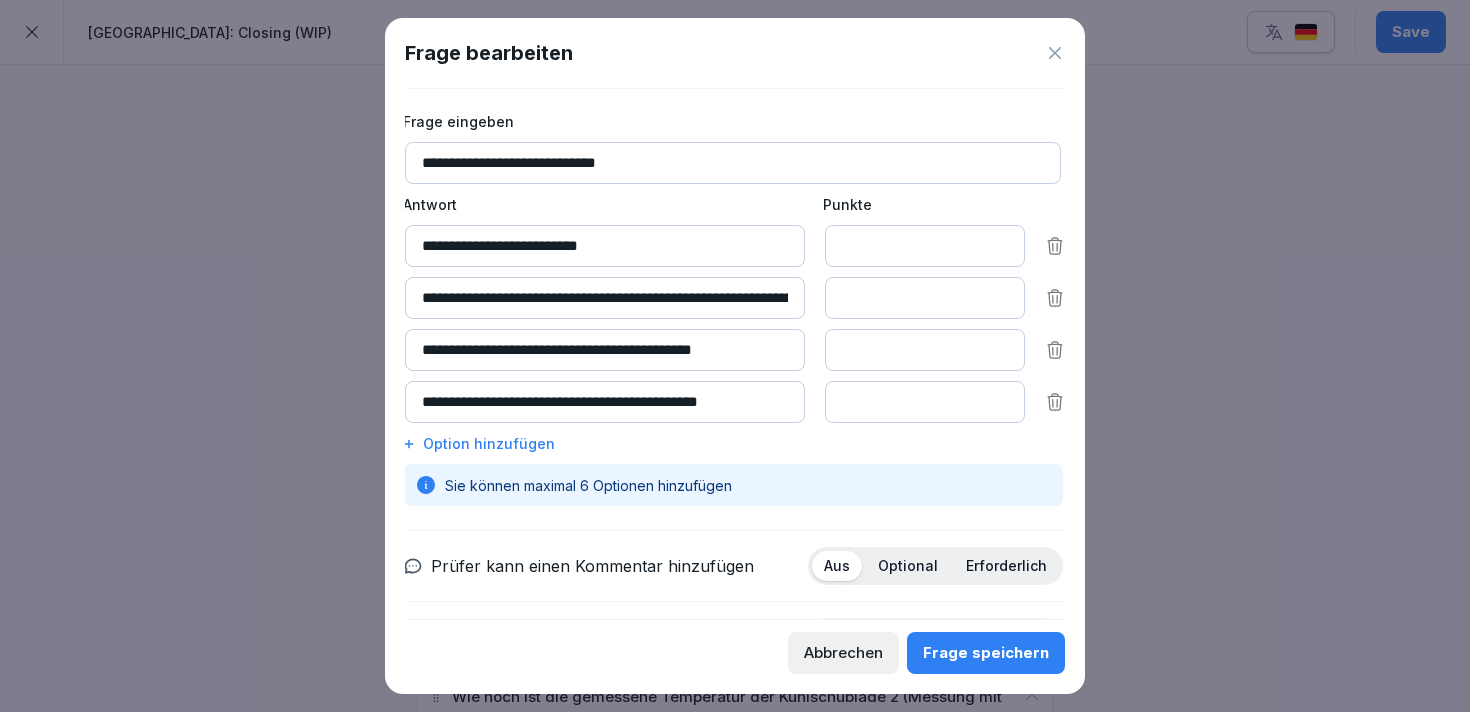 click 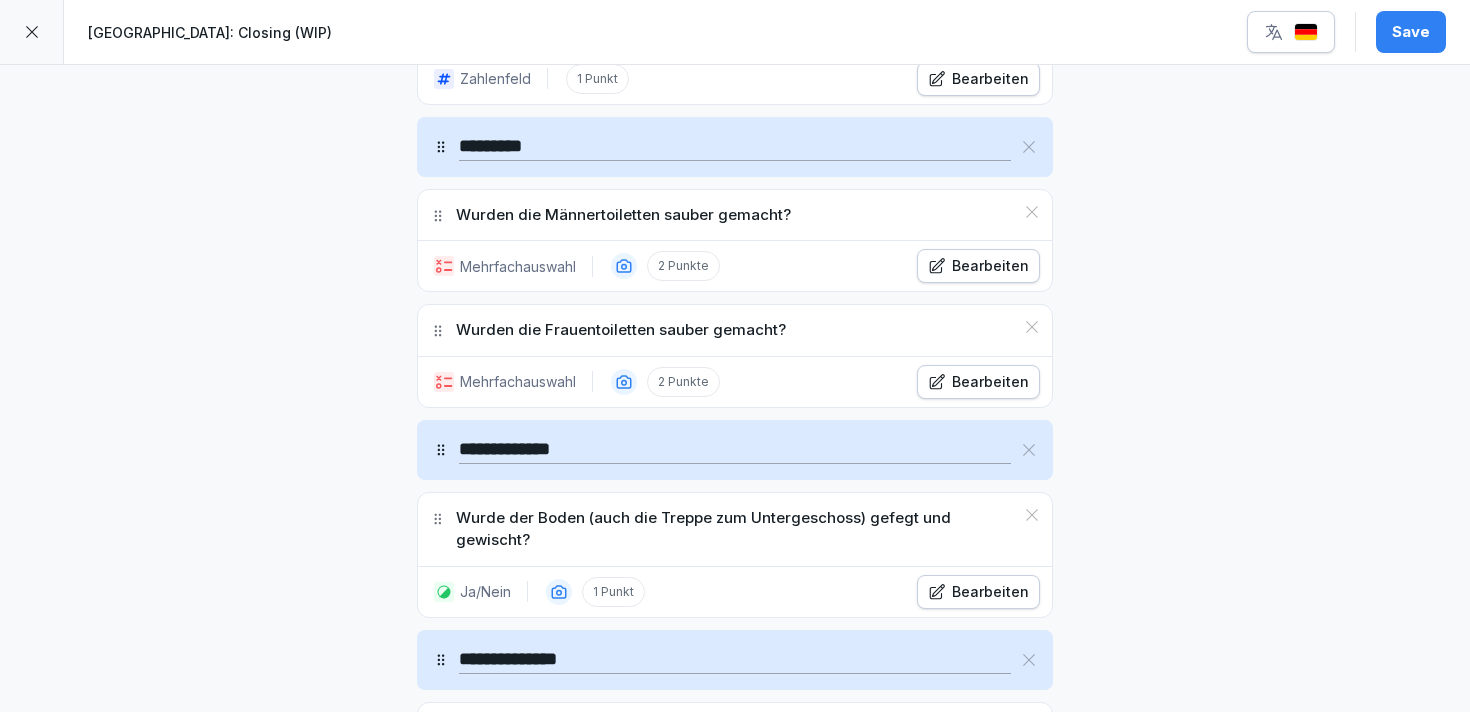 scroll, scrollTop: 2140, scrollLeft: 0, axis: vertical 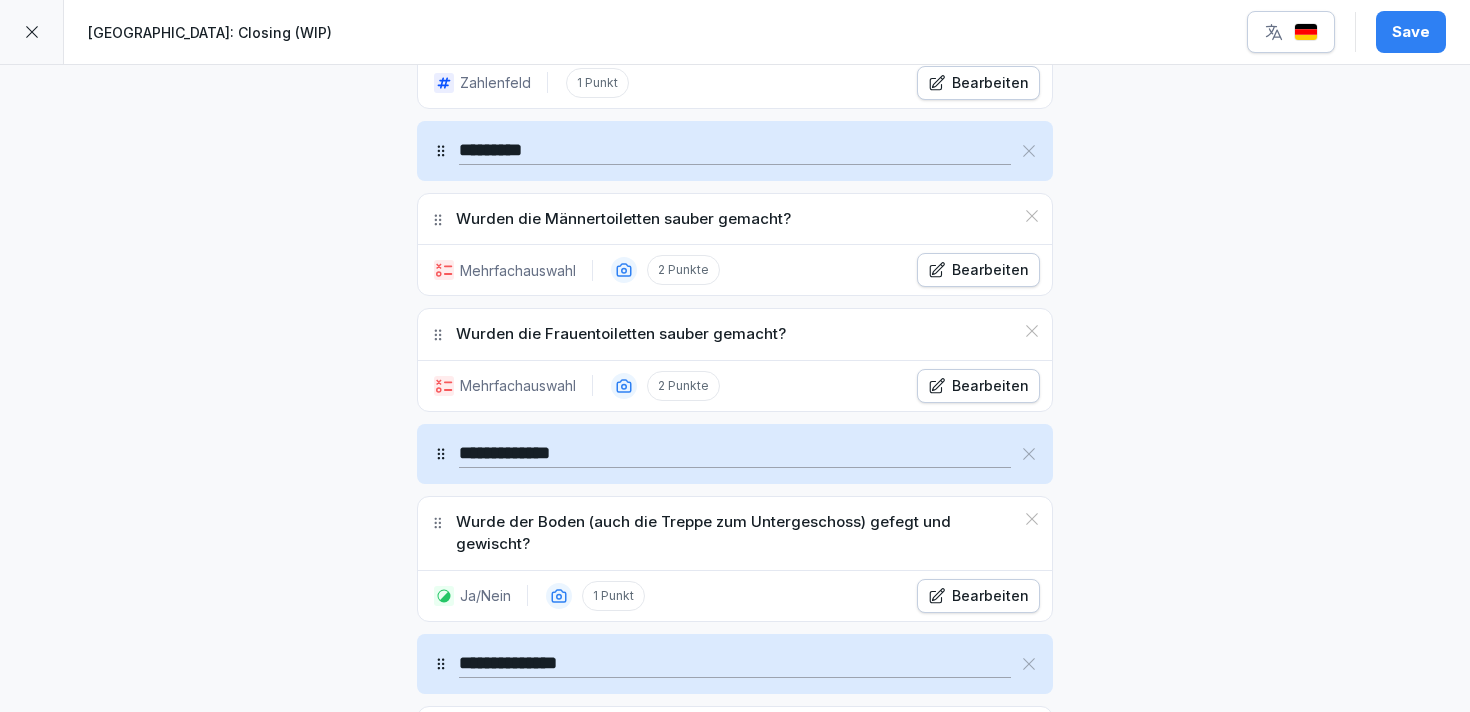 click on "**********" at bounding box center (735, 454) 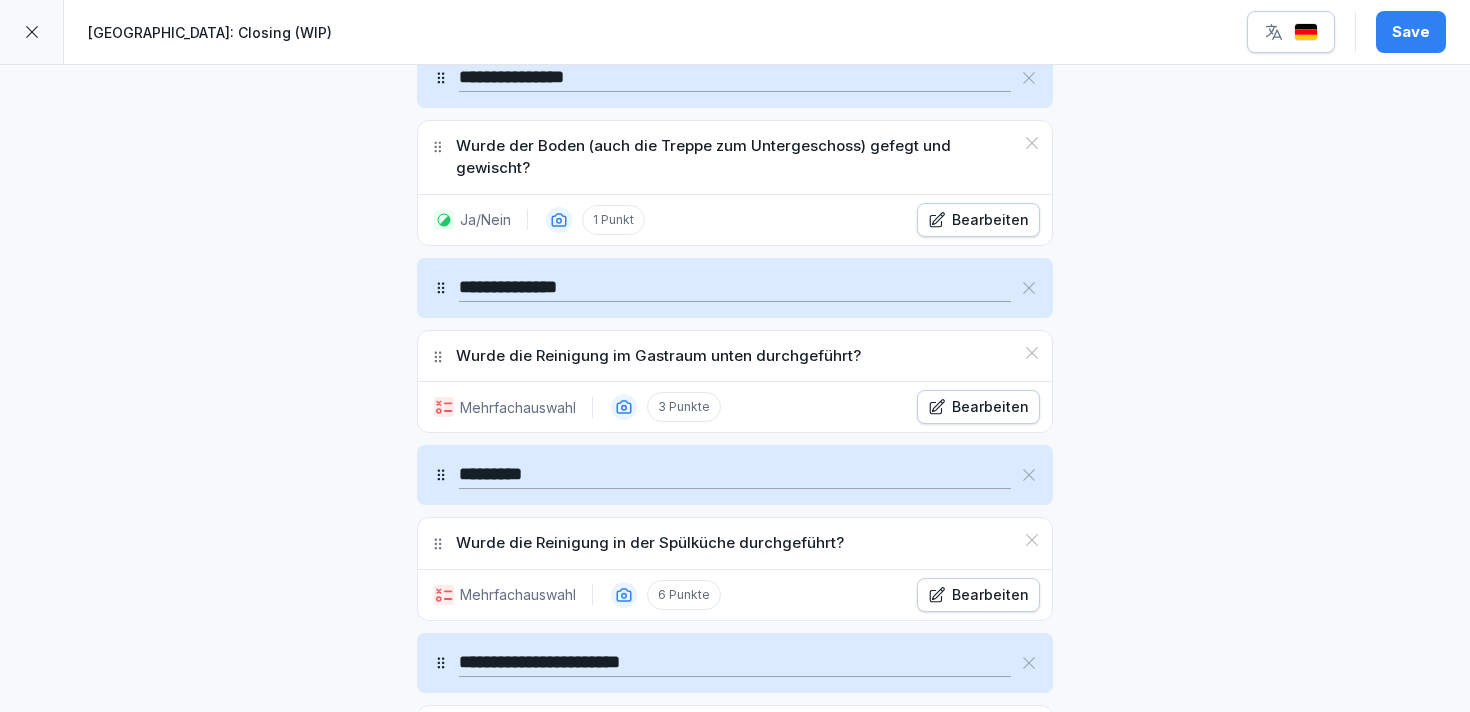 scroll, scrollTop: 2523, scrollLeft: 0, axis: vertical 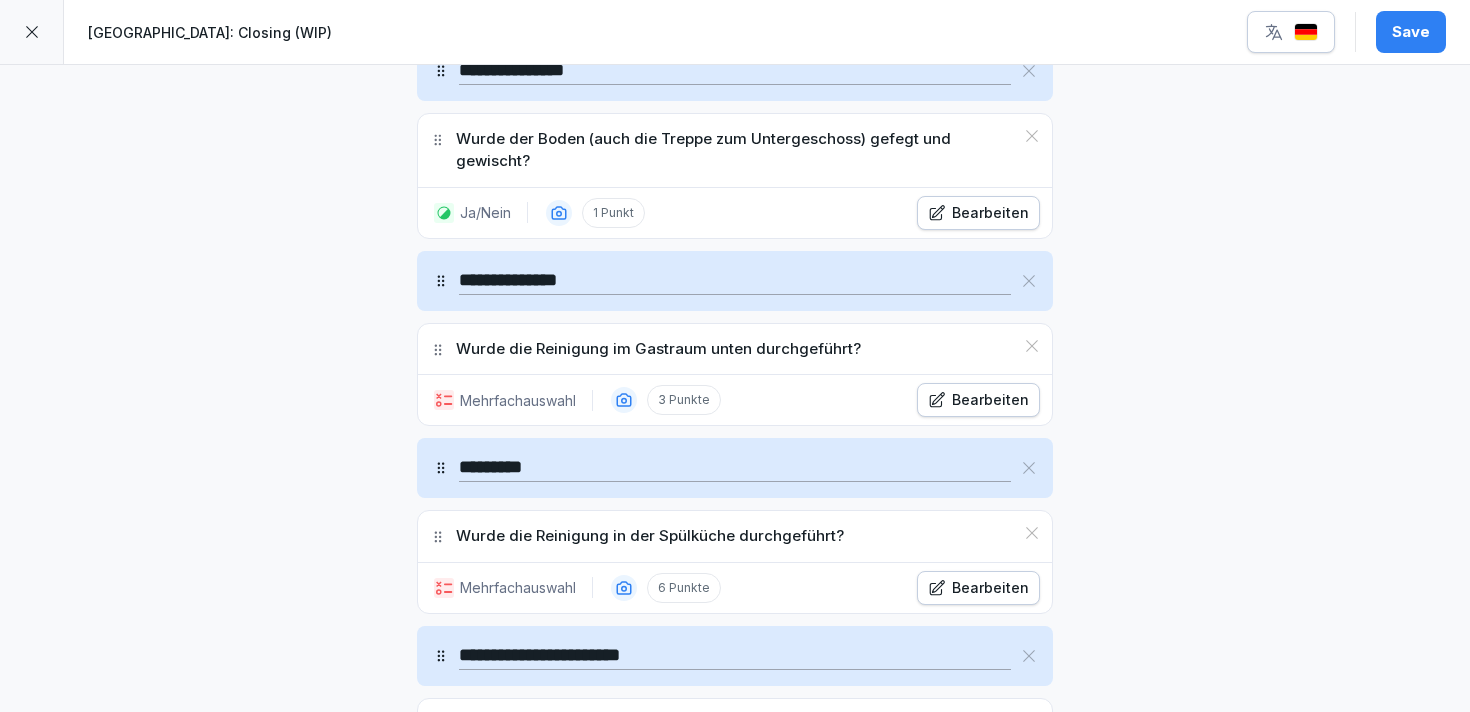 type on "**********" 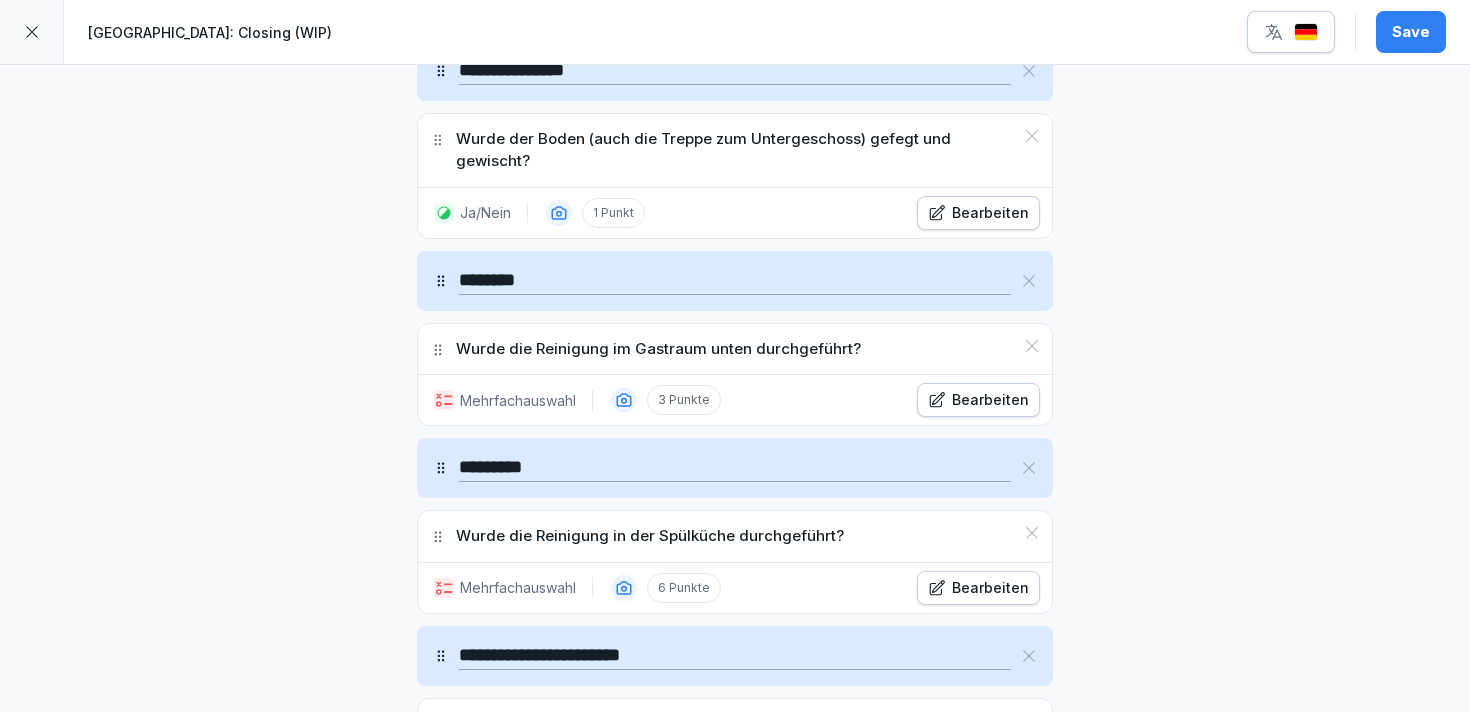 type on "********" 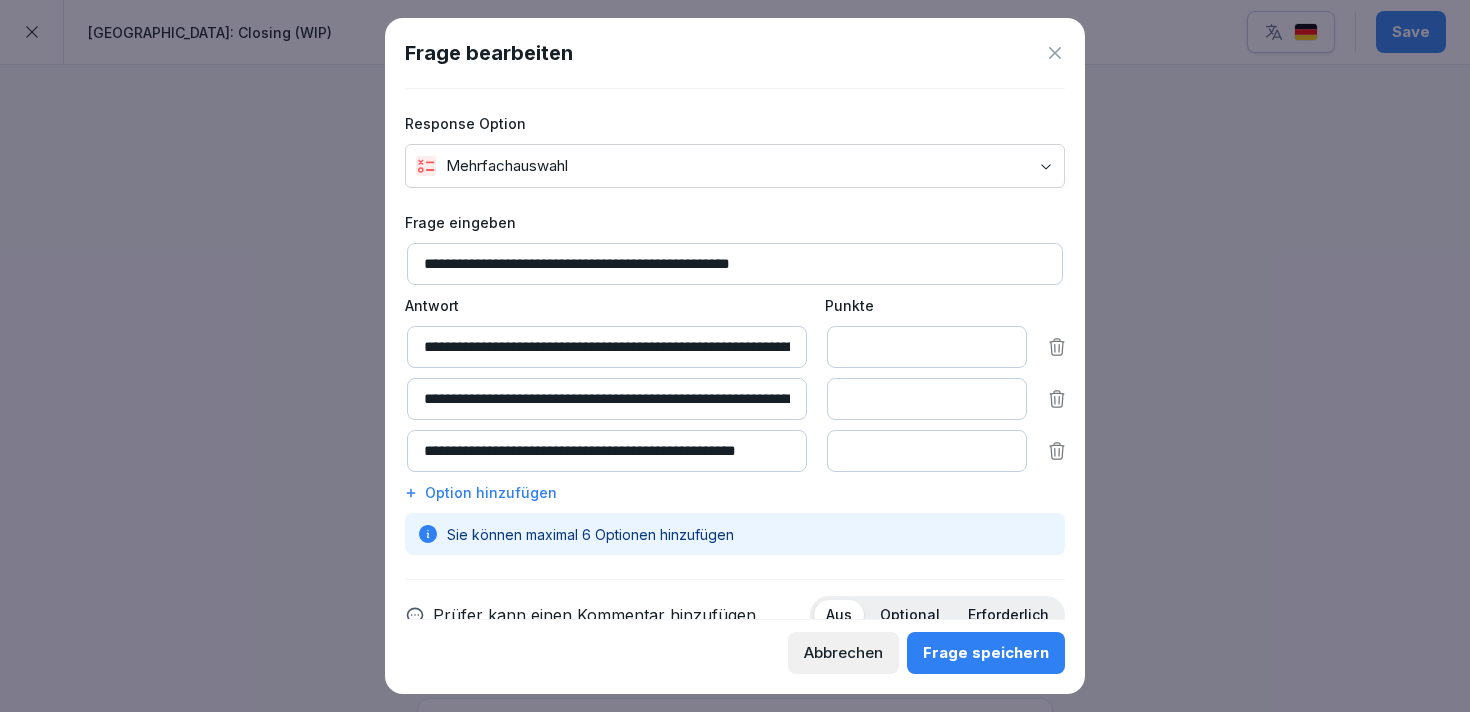 click on "**********" at bounding box center [735, 264] 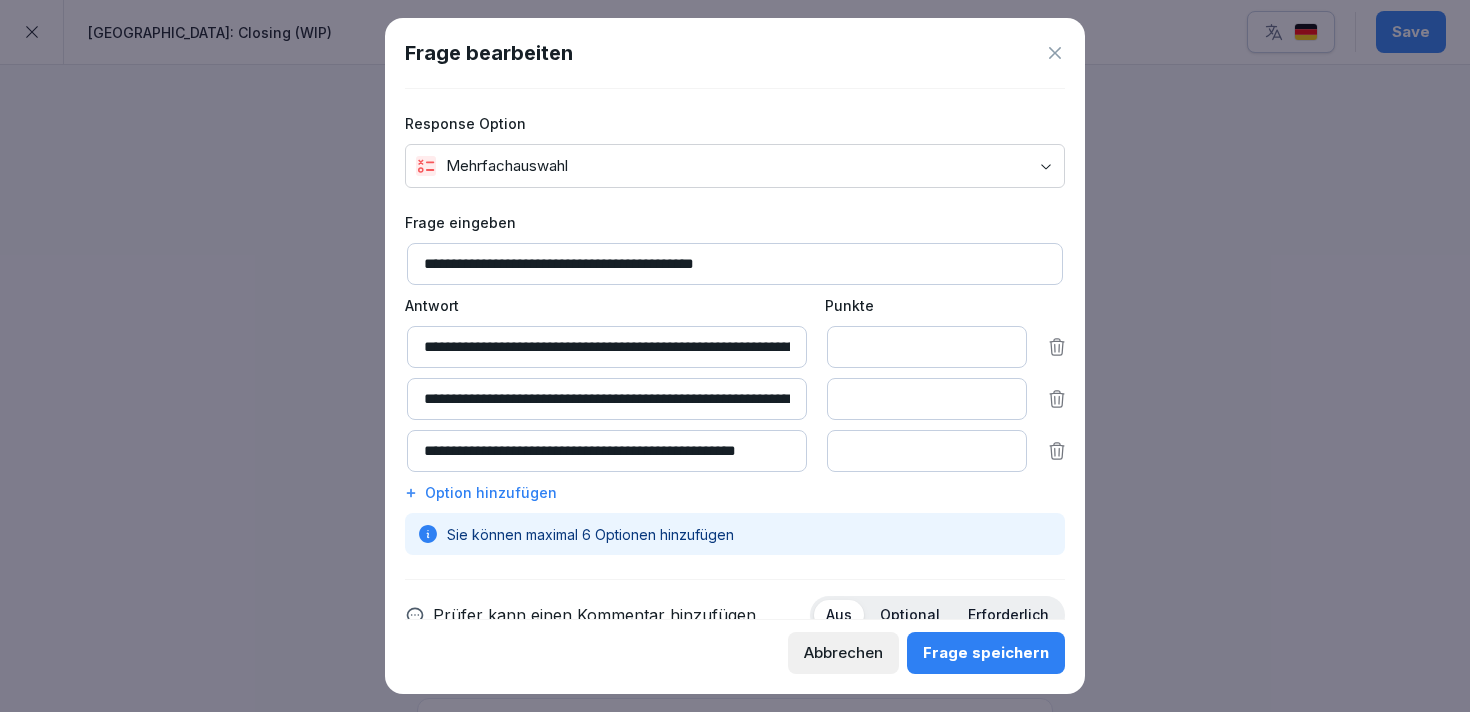 type on "**********" 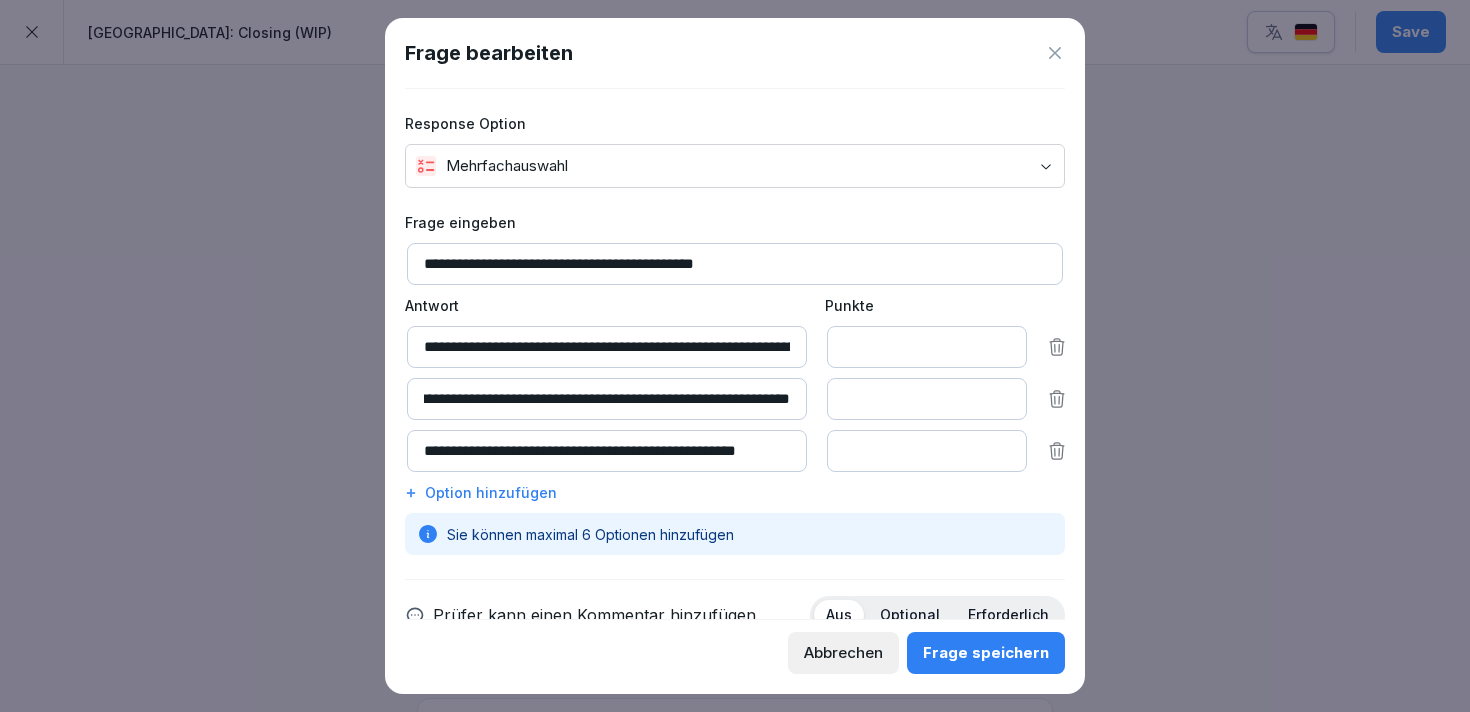 scroll, scrollTop: 0, scrollLeft: 0, axis: both 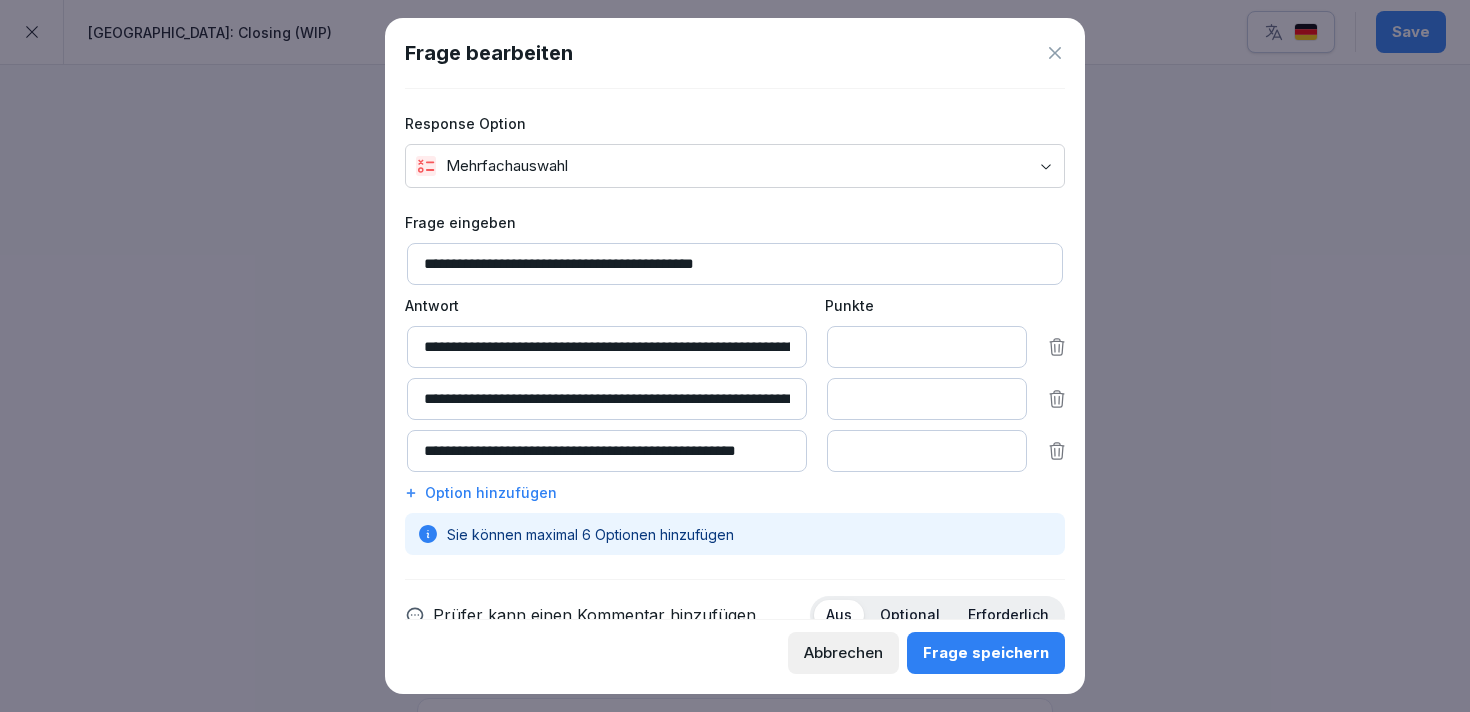 drag, startPoint x: 556, startPoint y: 403, endPoint x: 221, endPoint y: 332, distance: 342.44122 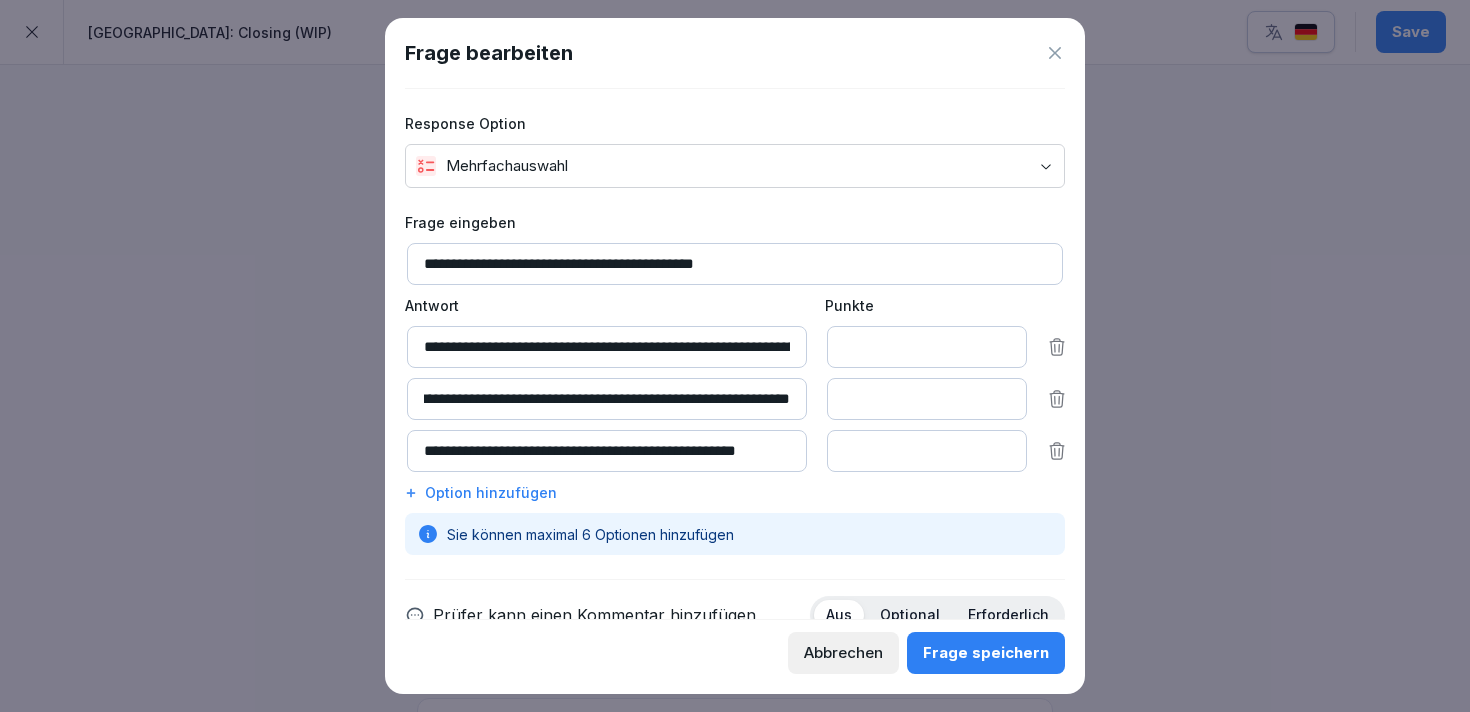 scroll, scrollTop: 0, scrollLeft: 0, axis: both 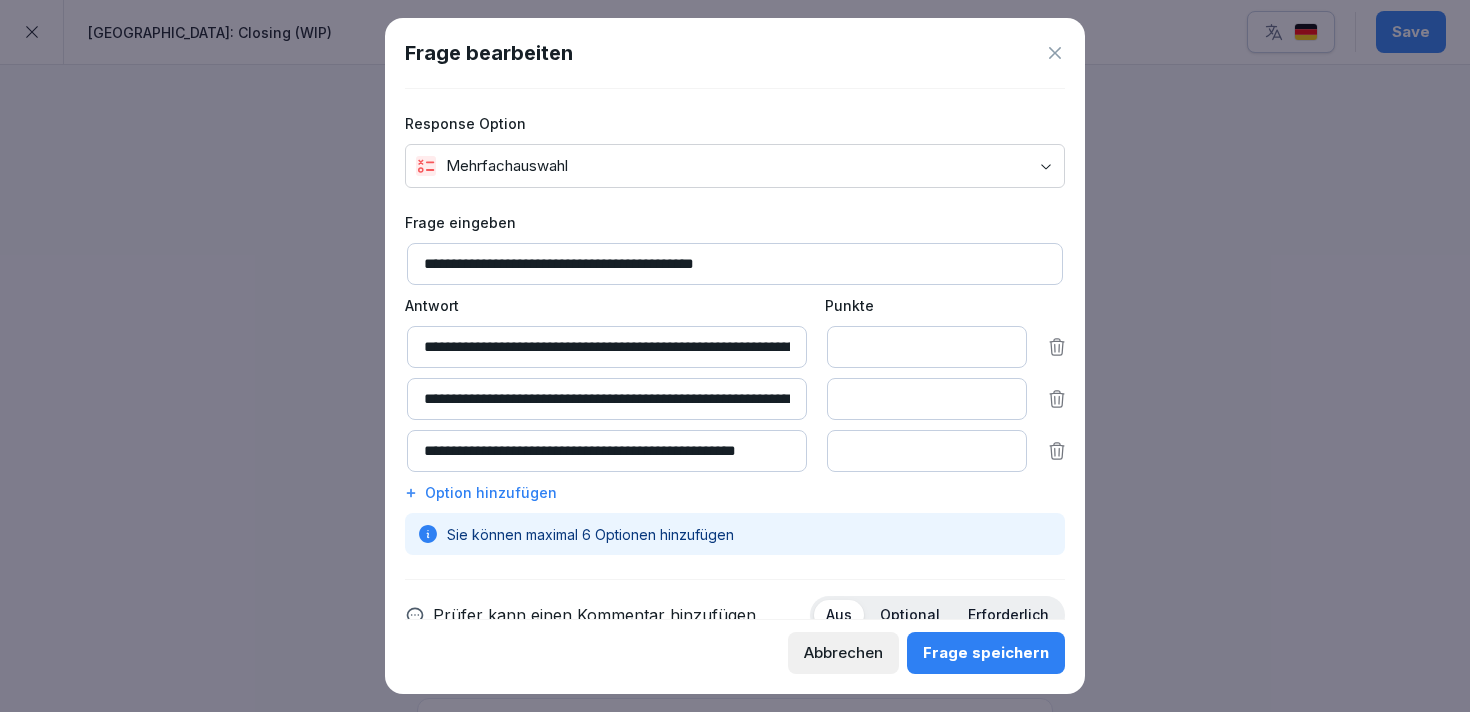 drag, startPoint x: 642, startPoint y: 397, endPoint x: 373, endPoint y: 390, distance: 269.09106 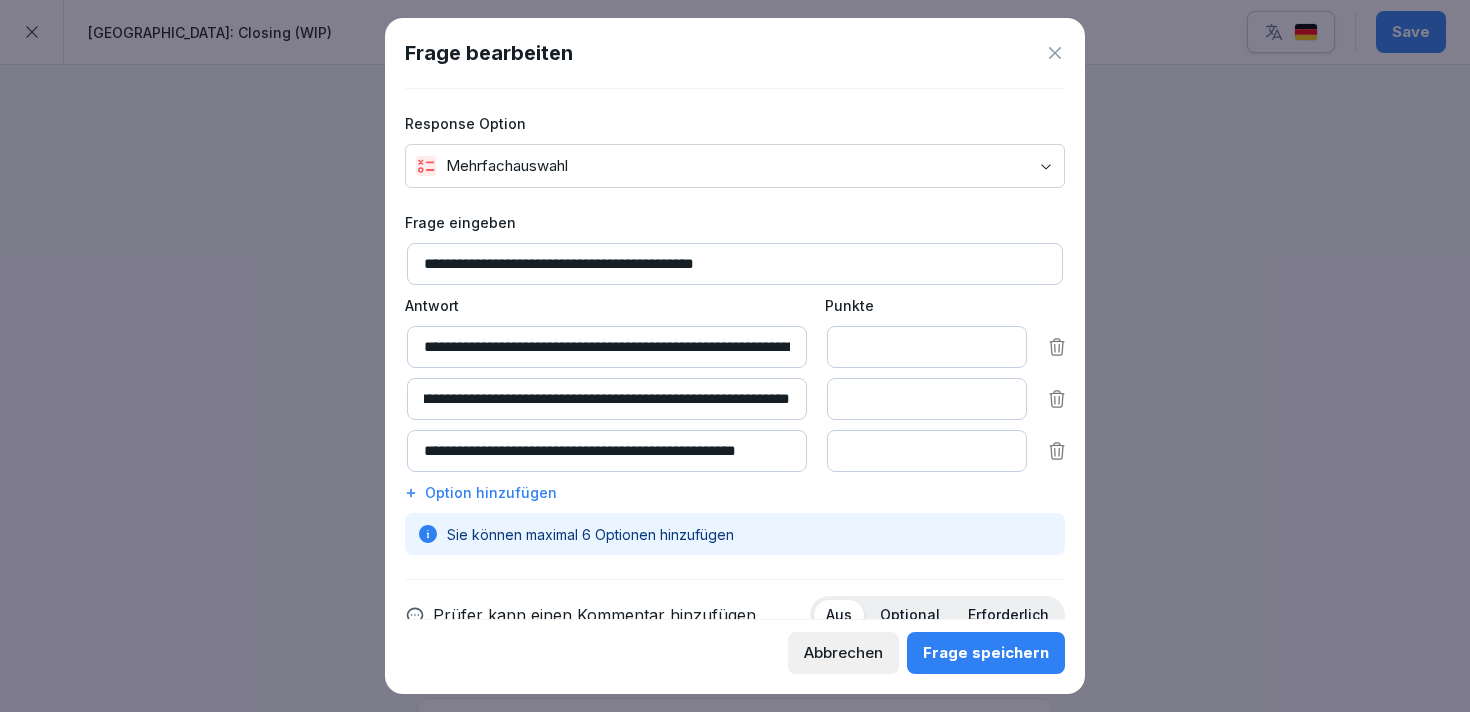 drag, startPoint x: 650, startPoint y: 391, endPoint x: 841, endPoint y: 395, distance: 191.04189 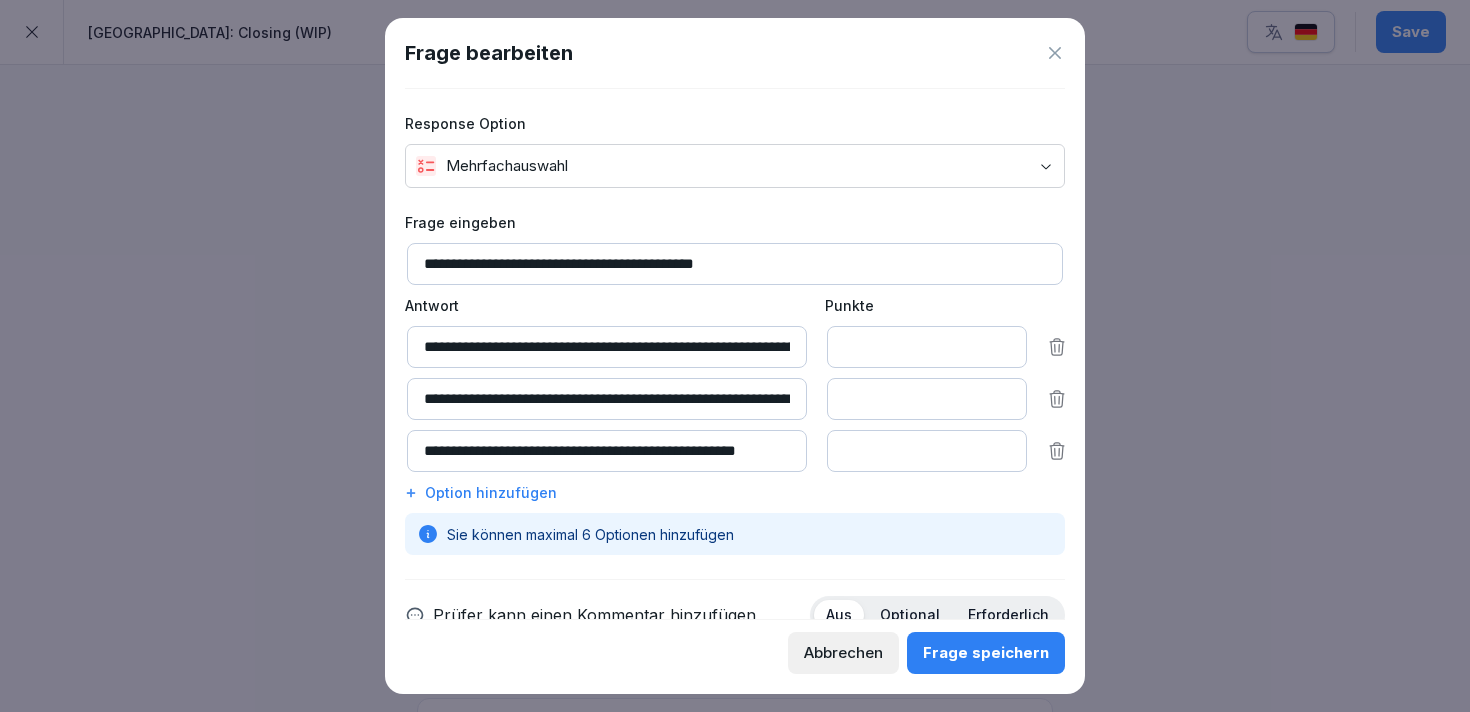 click on "**********" at bounding box center [607, 399] 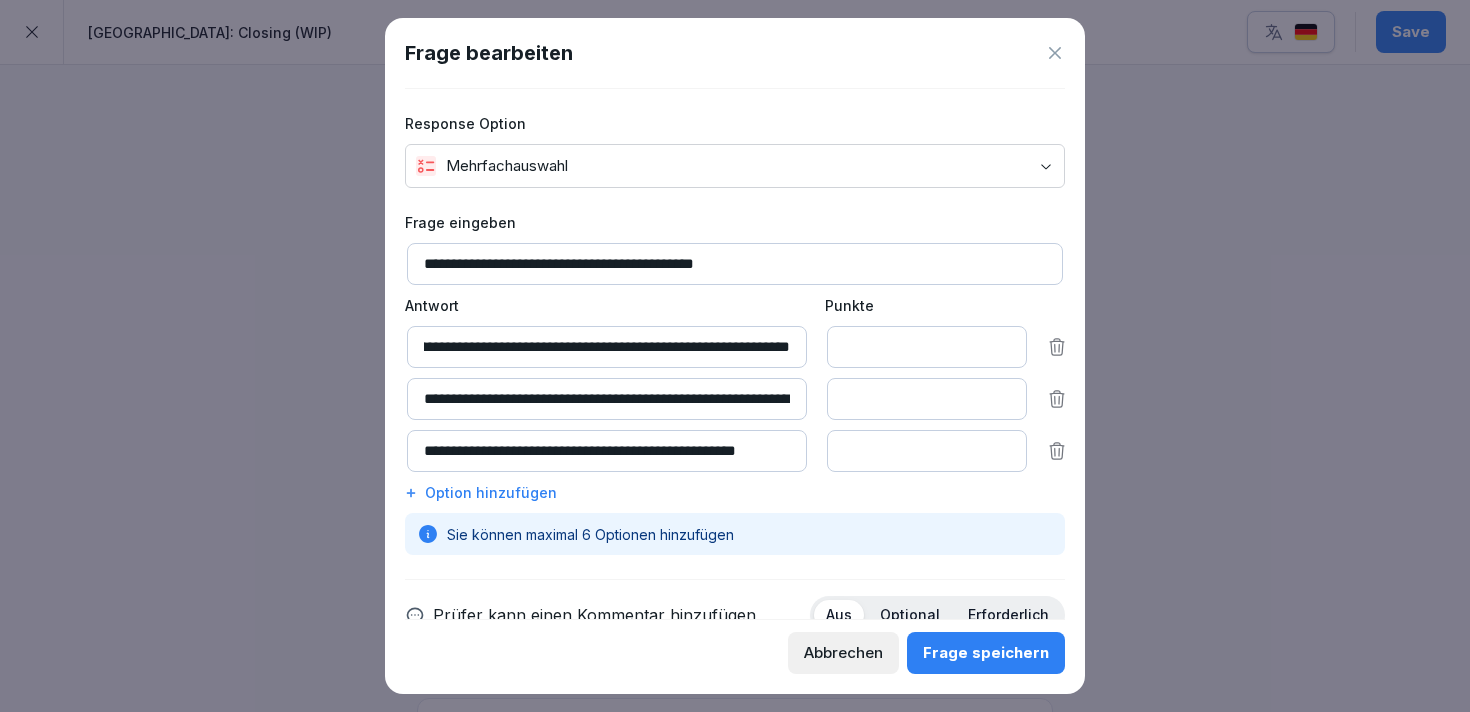 scroll, scrollTop: 0, scrollLeft: 263, axis: horizontal 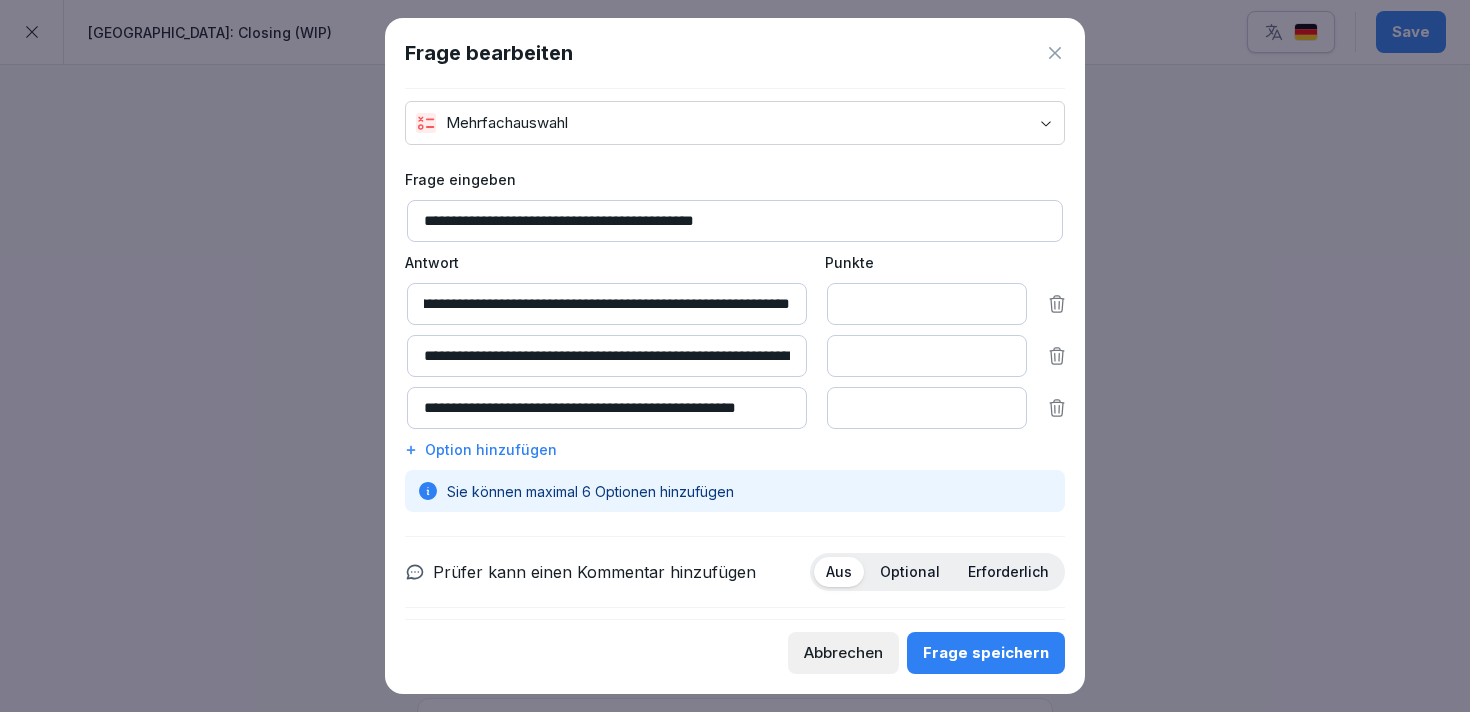 type on "**********" 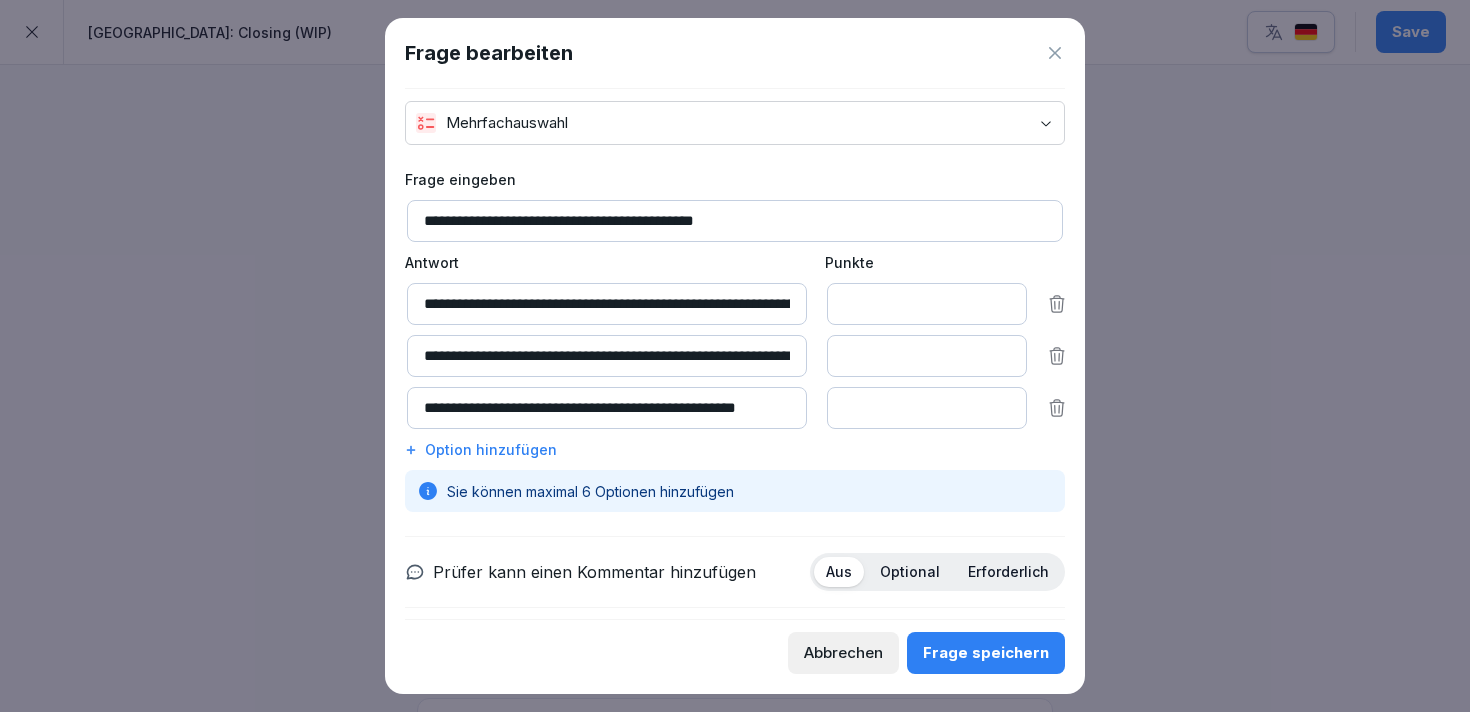 drag, startPoint x: 511, startPoint y: 411, endPoint x: 739, endPoint y: 419, distance: 228.1403 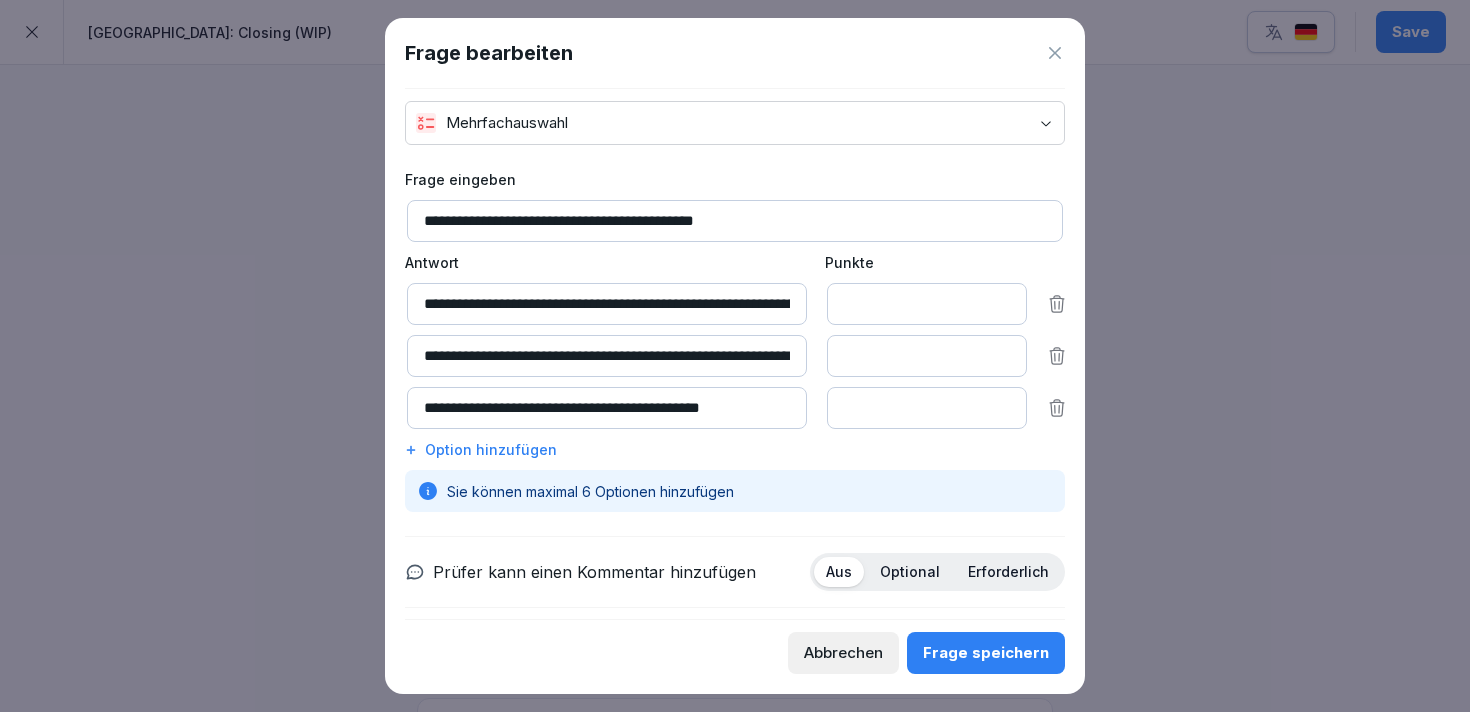 type on "**********" 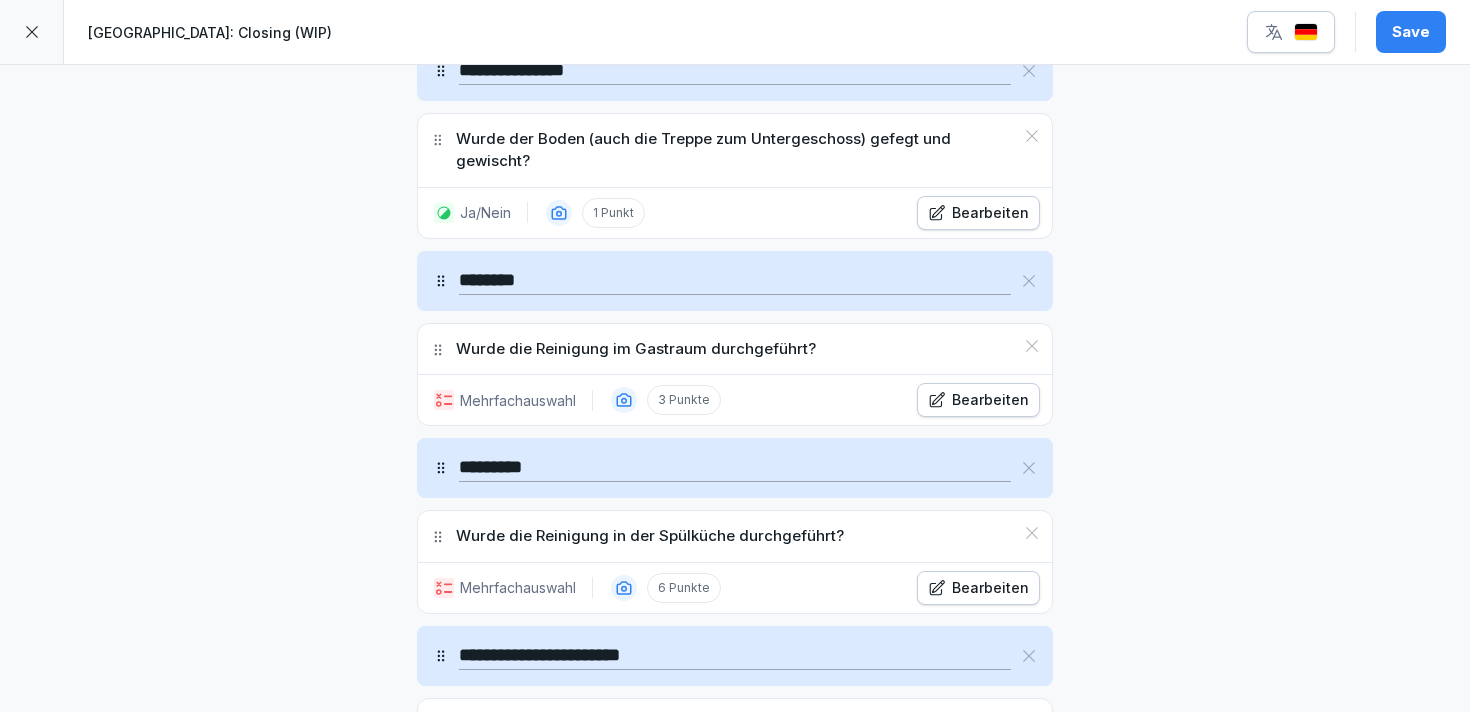 click on "Bearbeiten" at bounding box center [978, 400] 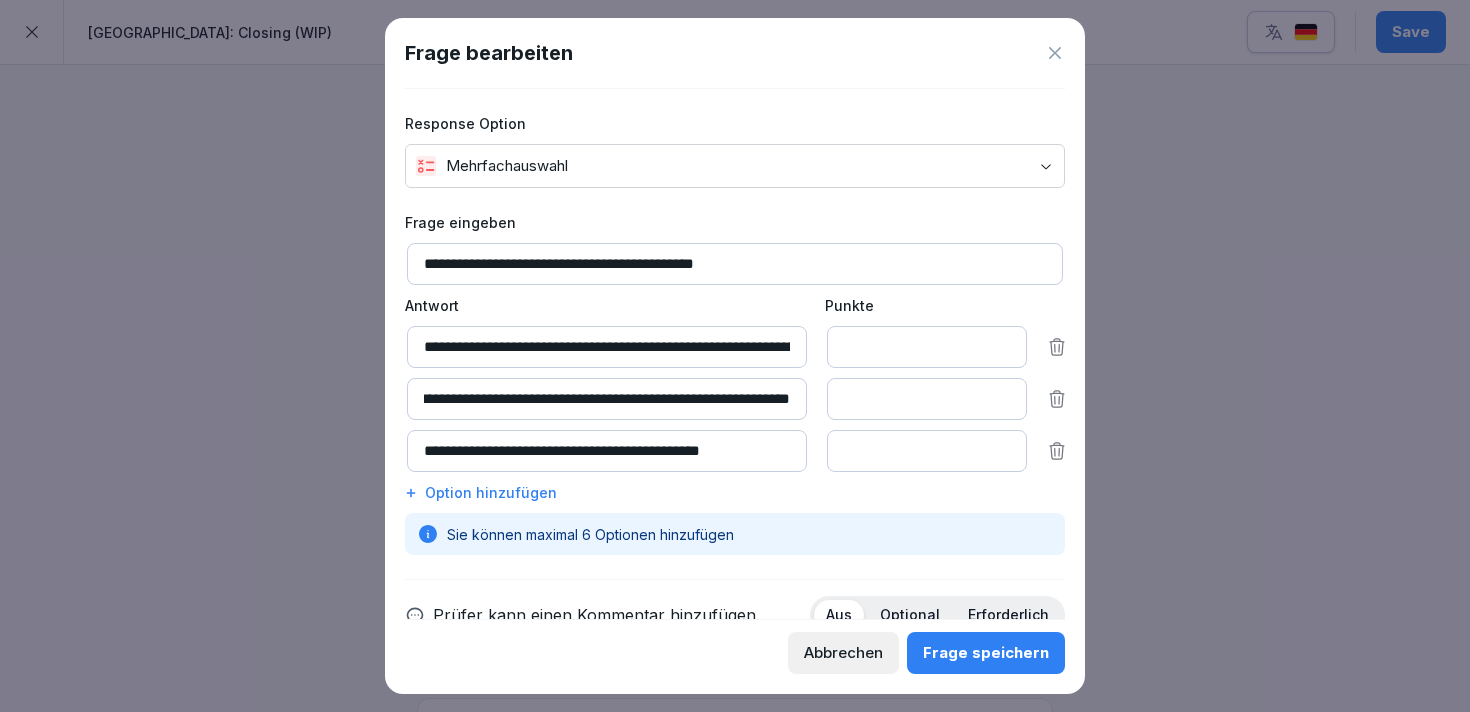 scroll, scrollTop: 0, scrollLeft: 0, axis: both 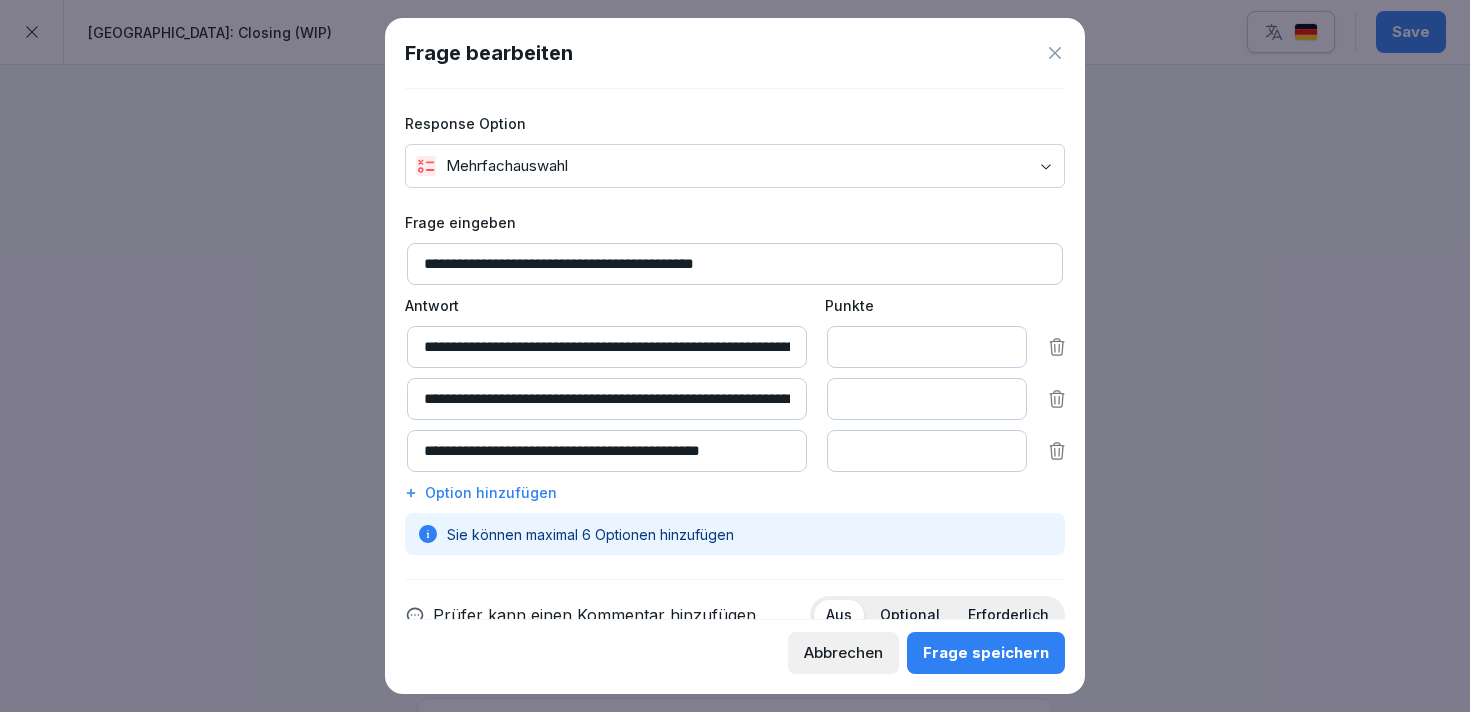 drag, startPoint x: 704, startPoint y: 395, endPoint x: 407, endPoint y: 419, distance: 297.9681 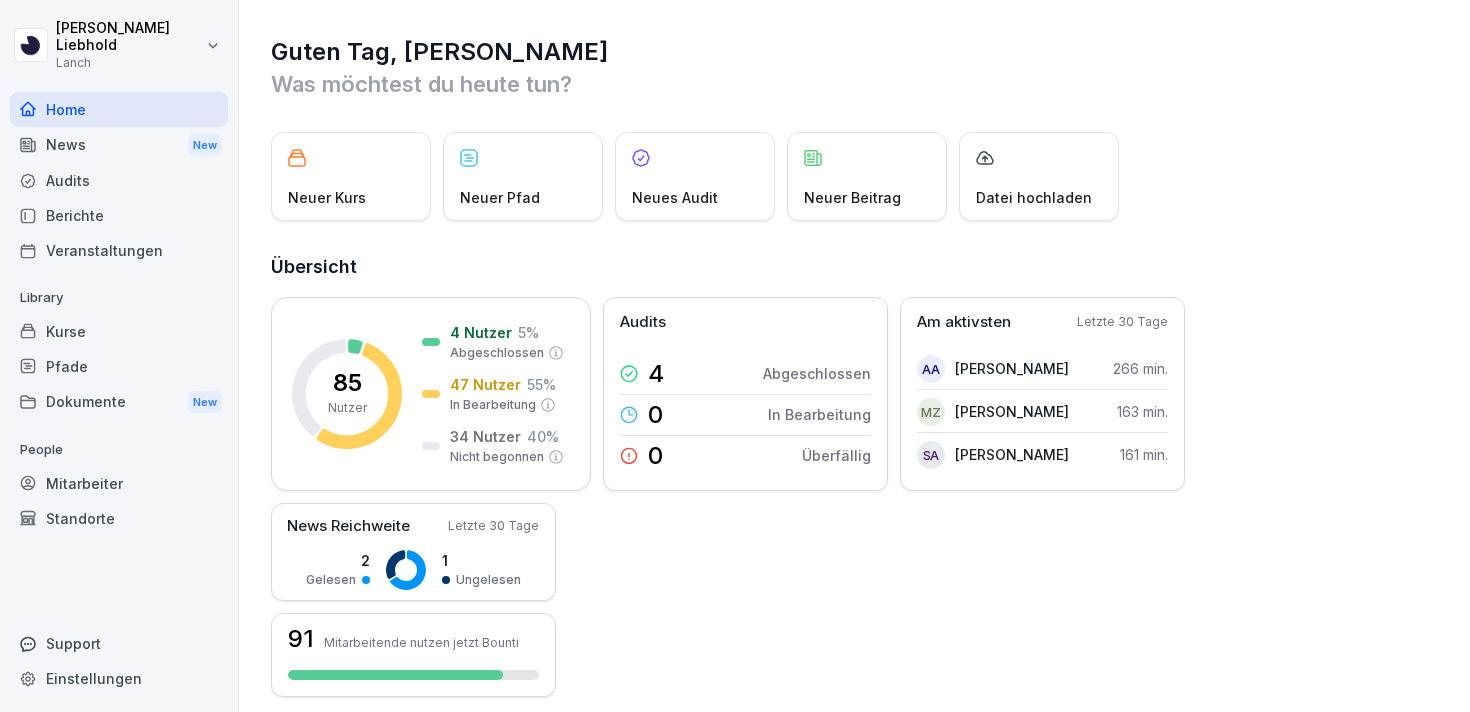 scroll, scrollTop: 0, scrollLeft: 0, axis: both 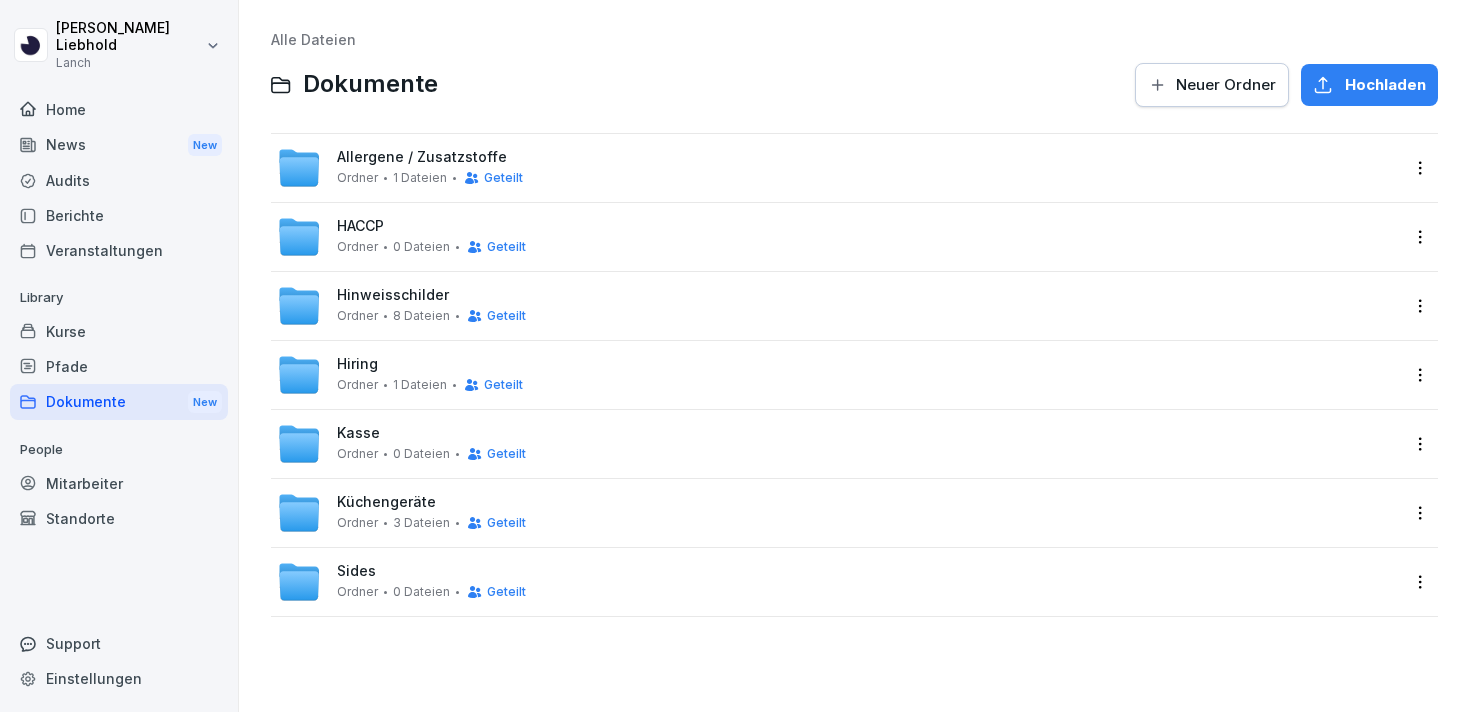 click on "HACCP Ordner 0 Dateien Geteilt" at bounding box center [838, 237] 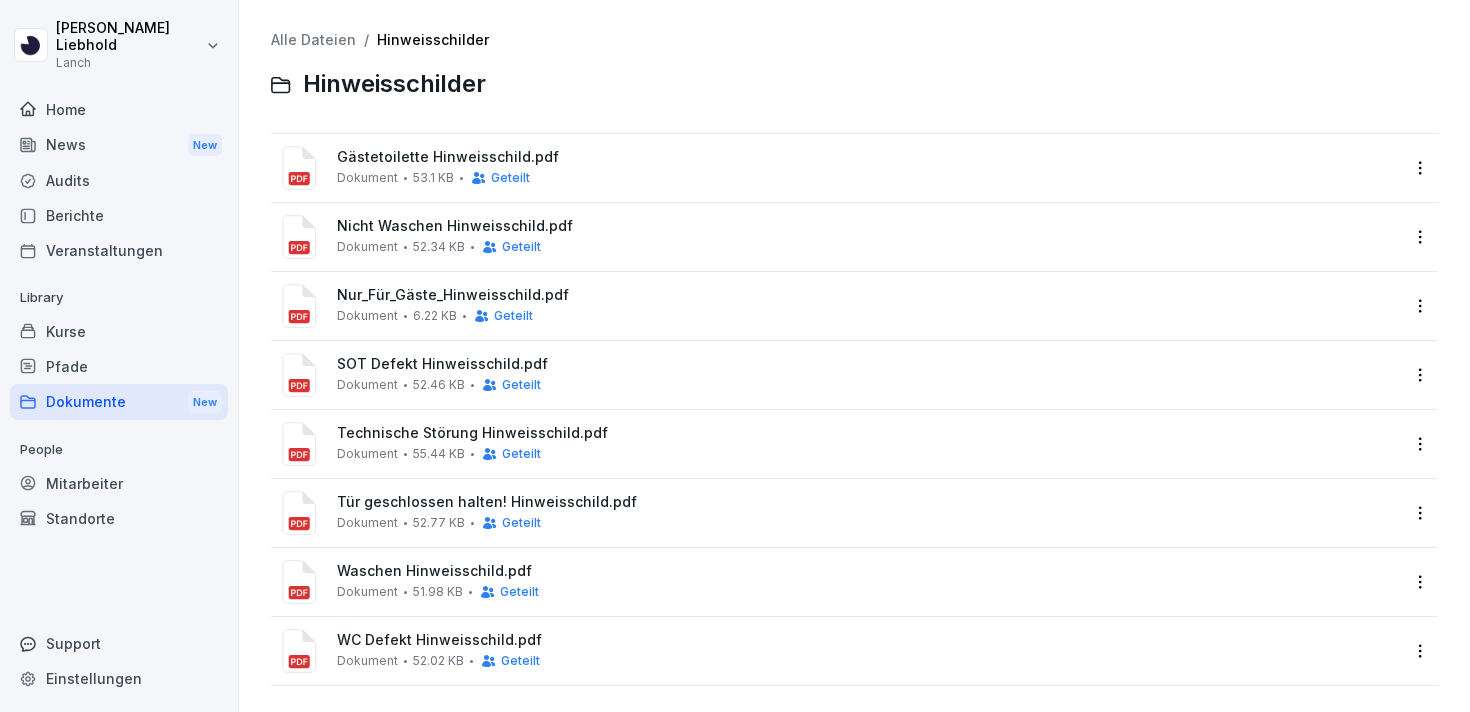 scroll, scrollTop: 6, scrollLeft: 0, axis: vertical 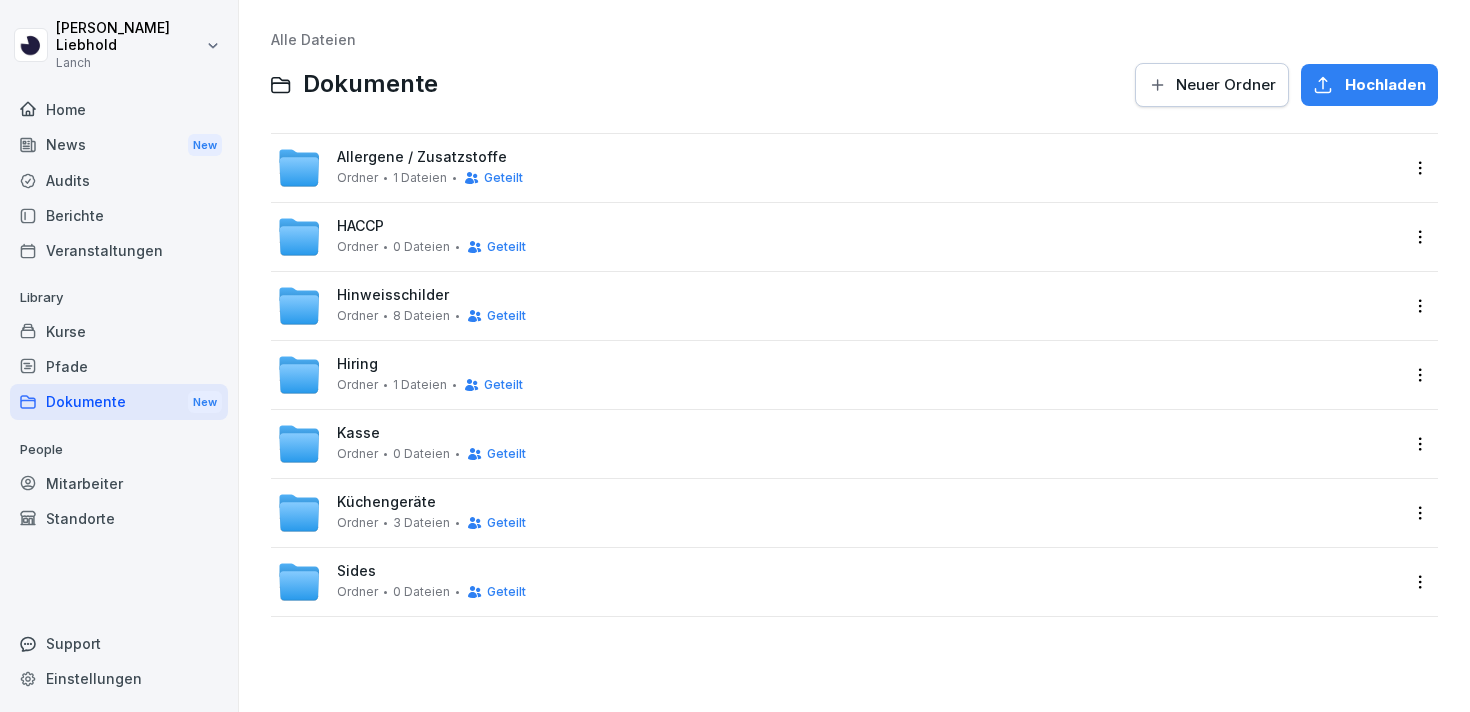 click on "Geteilt" at bounding box center (488, 178) 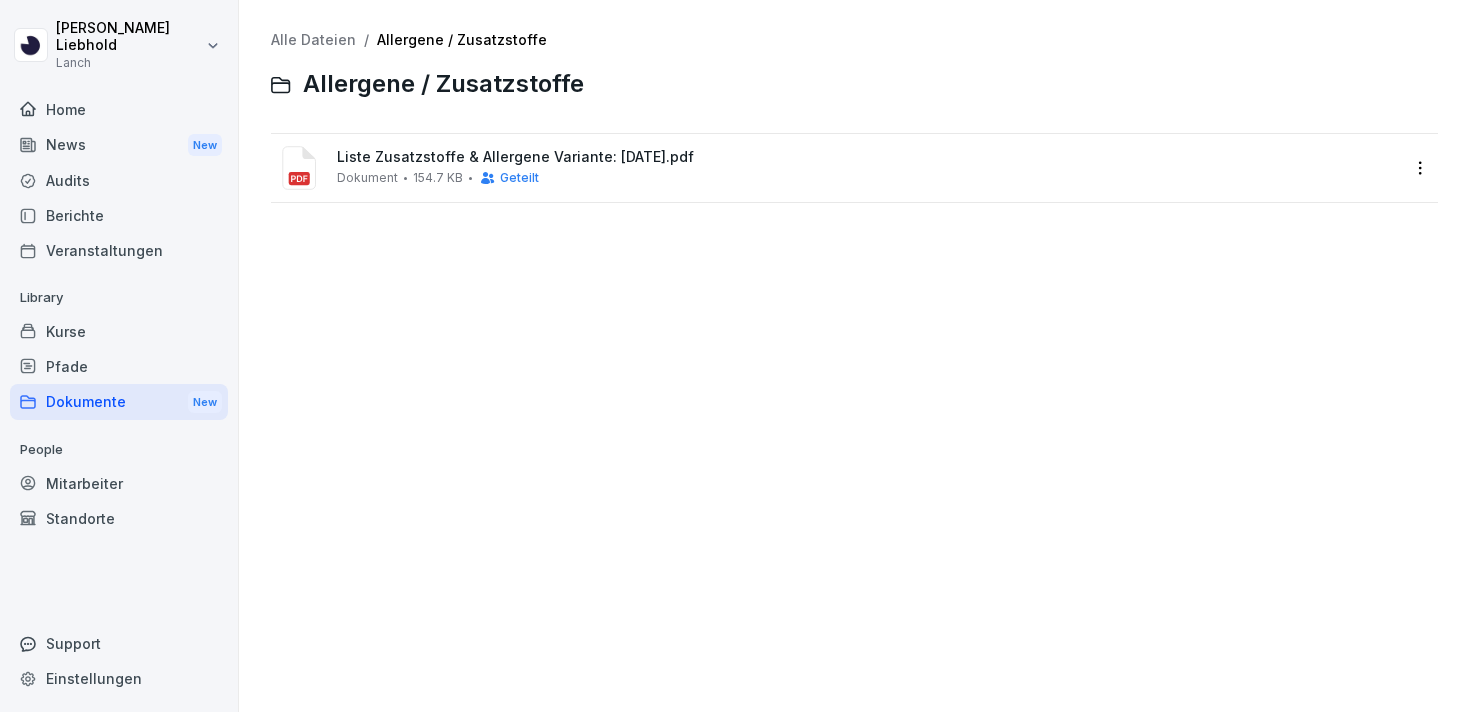click on "Geteilt" at bounding box center (504, 178) 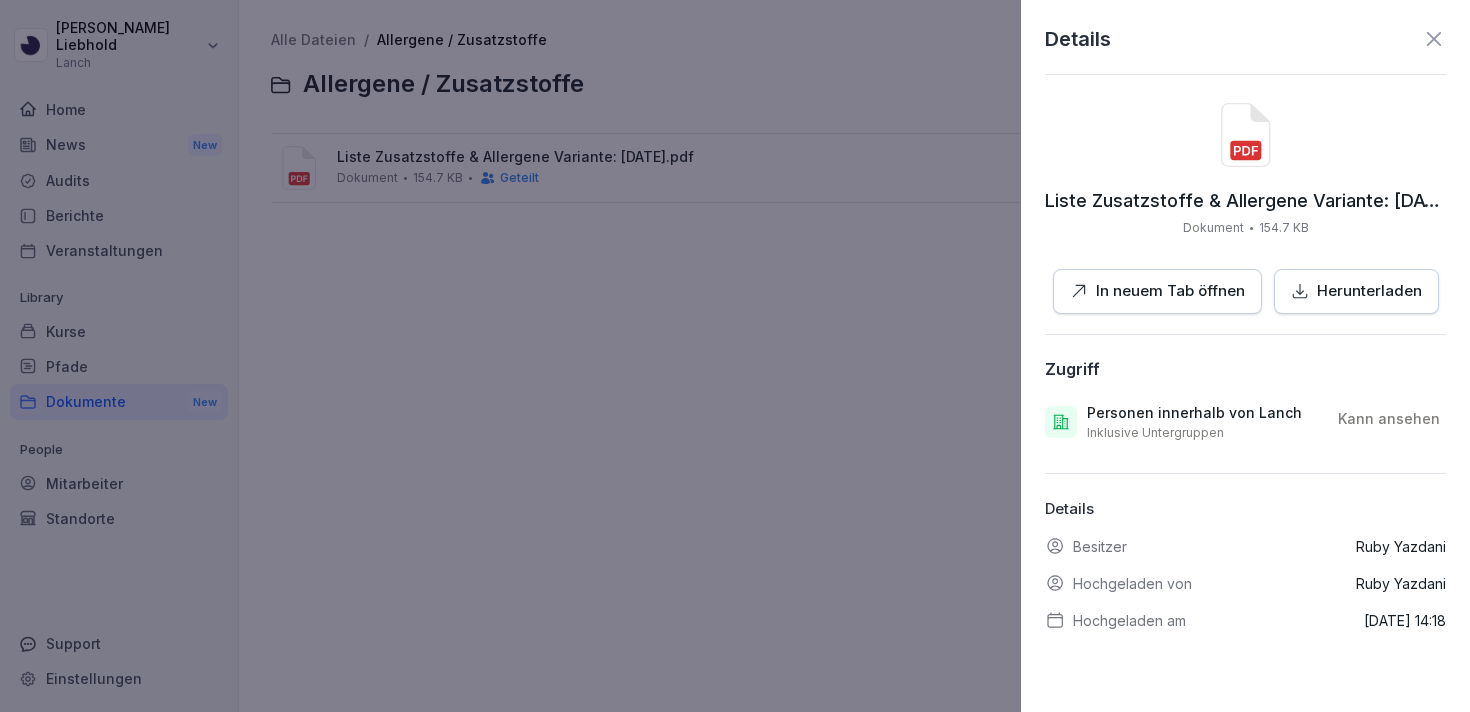click on "In neuem Tab öffnen" at bounding box center [1170, 291] 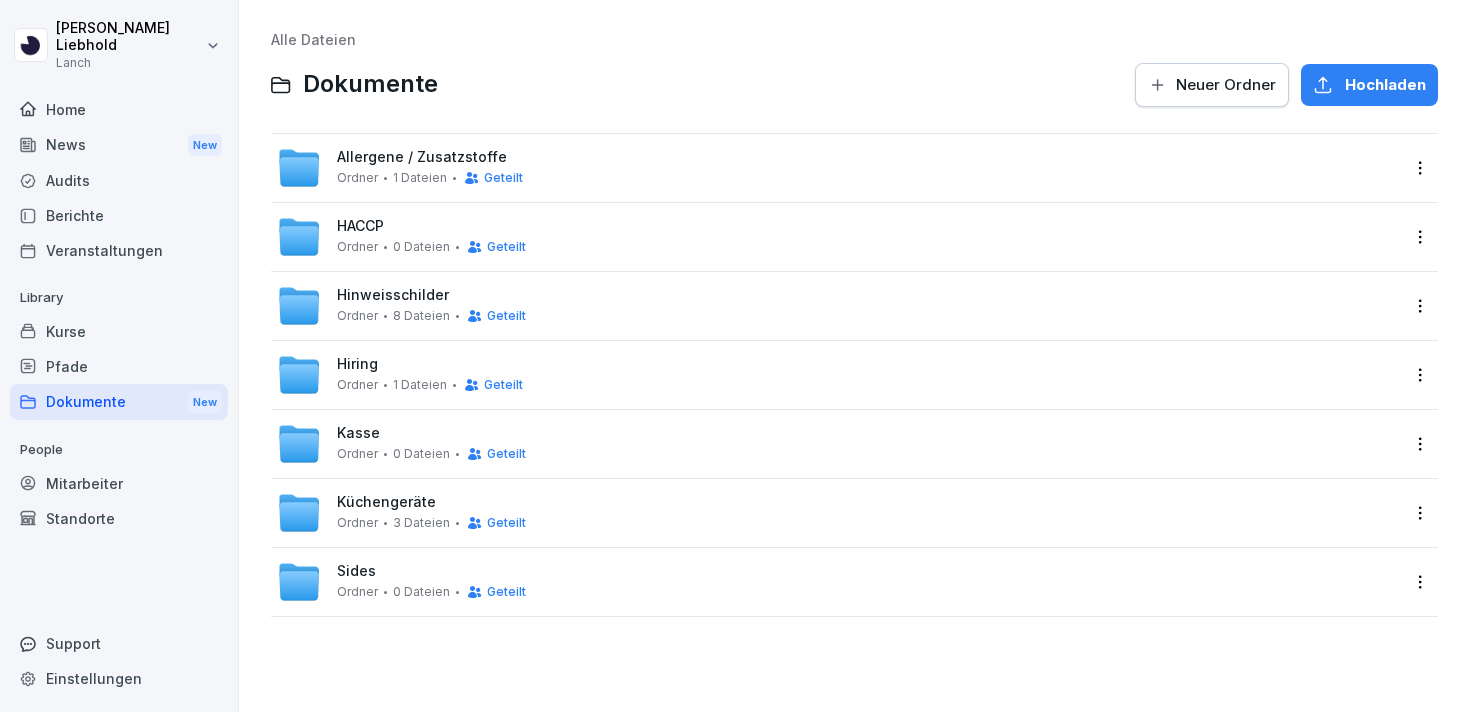 click on "Küchengeräte Ordner 3 Dateien Geteilt" at bounding box center (431, 512) 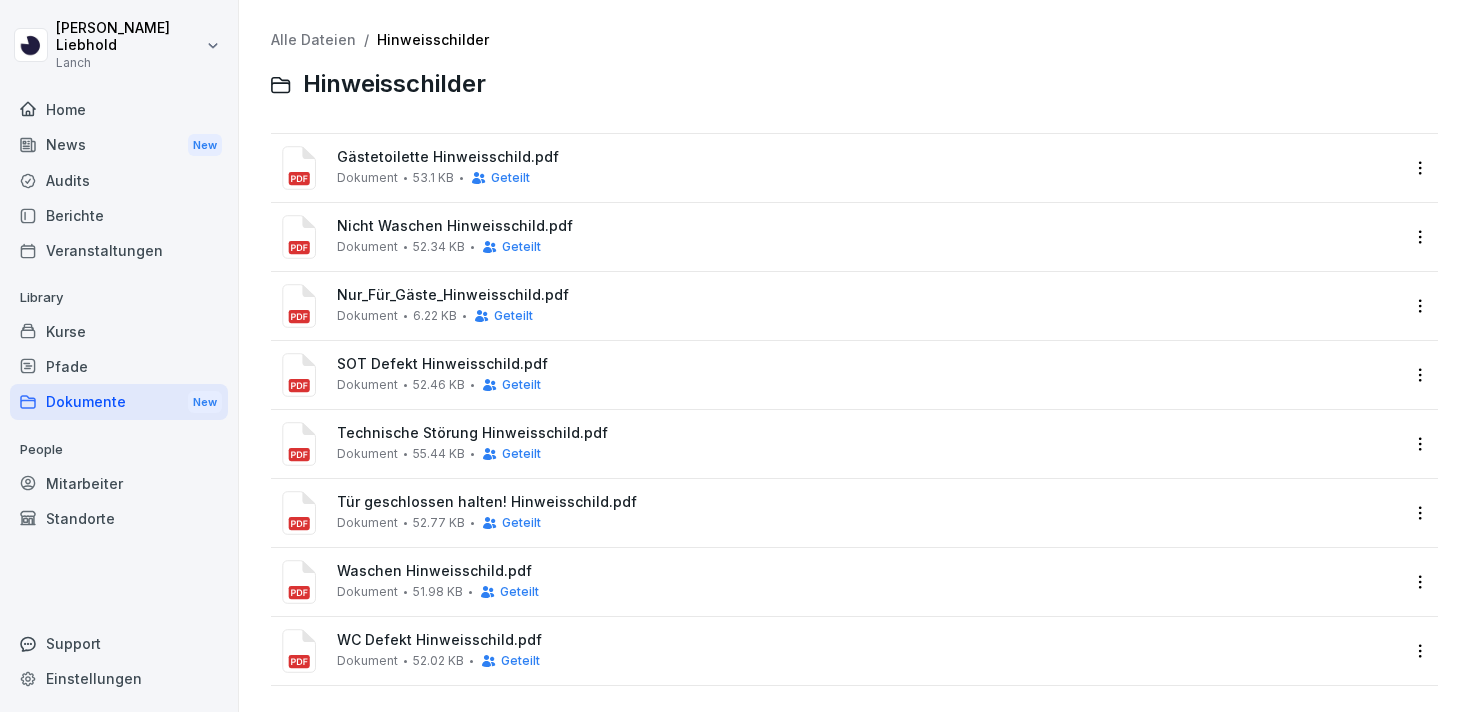 scroll, scrollTop: 6, scrollLeft: 0, axis: vertical 